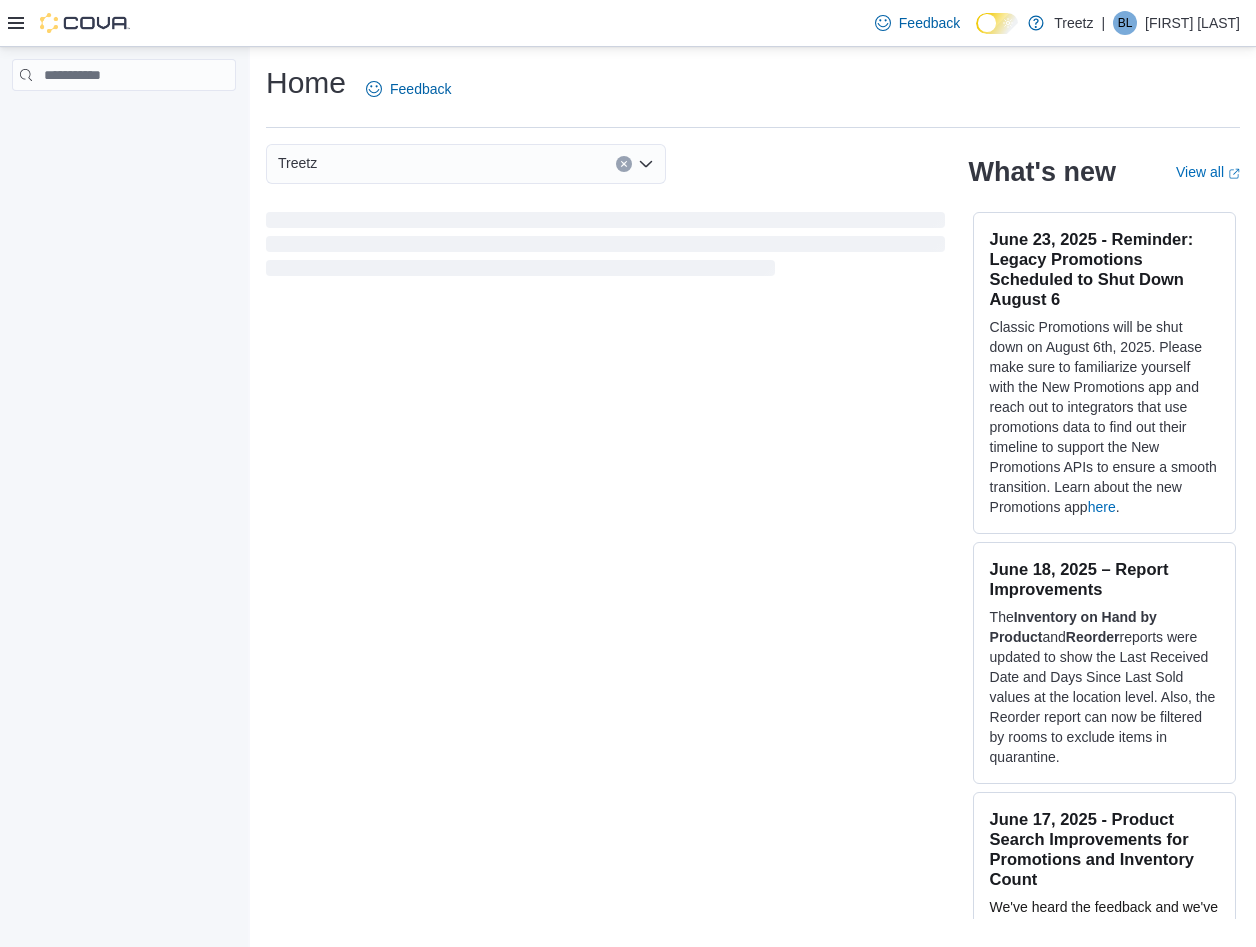 scroll, scrollTop: 0, scrollLeft: 0, axis: both 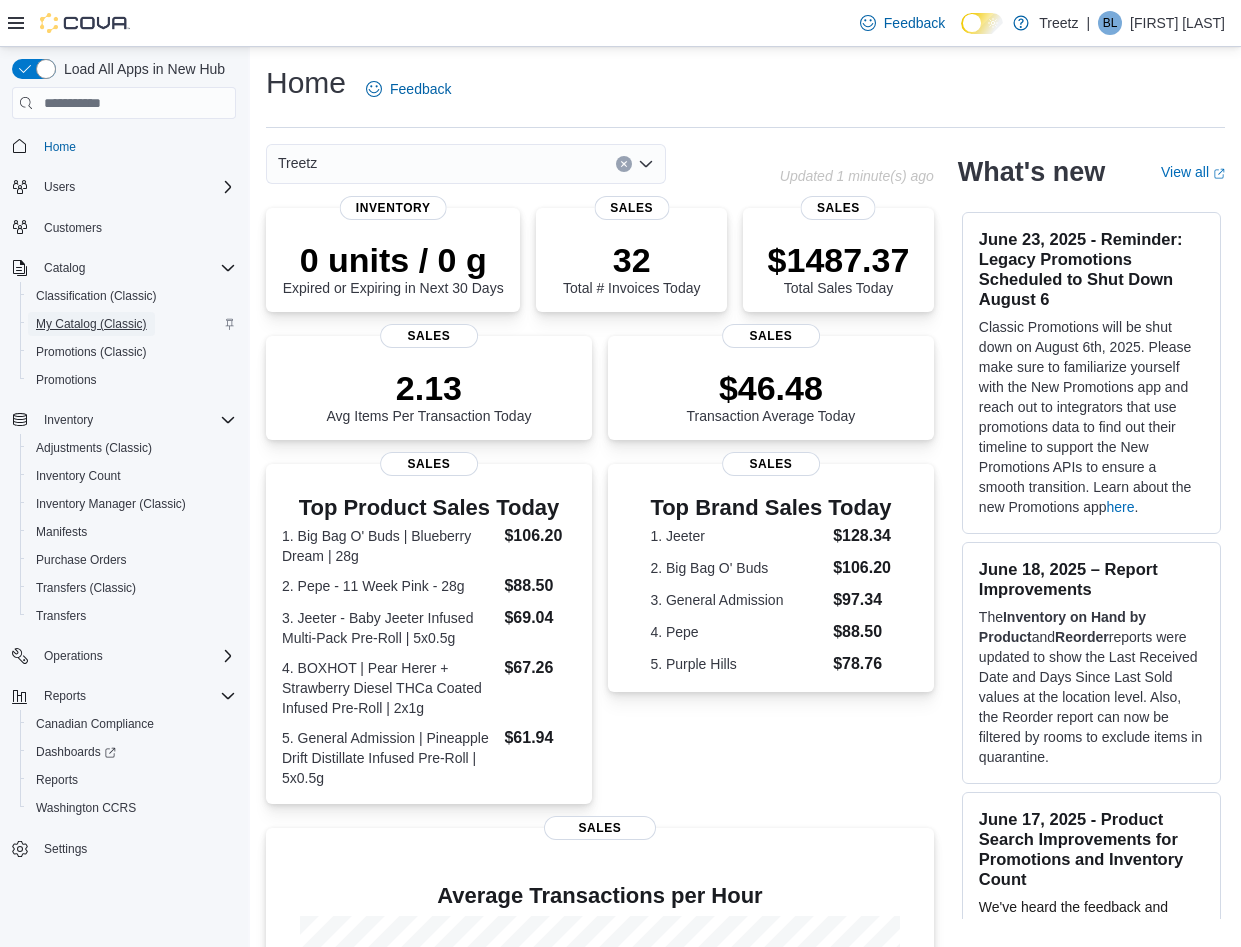 click on "My Catalog (Classic)" at bounding box center (91, 324) 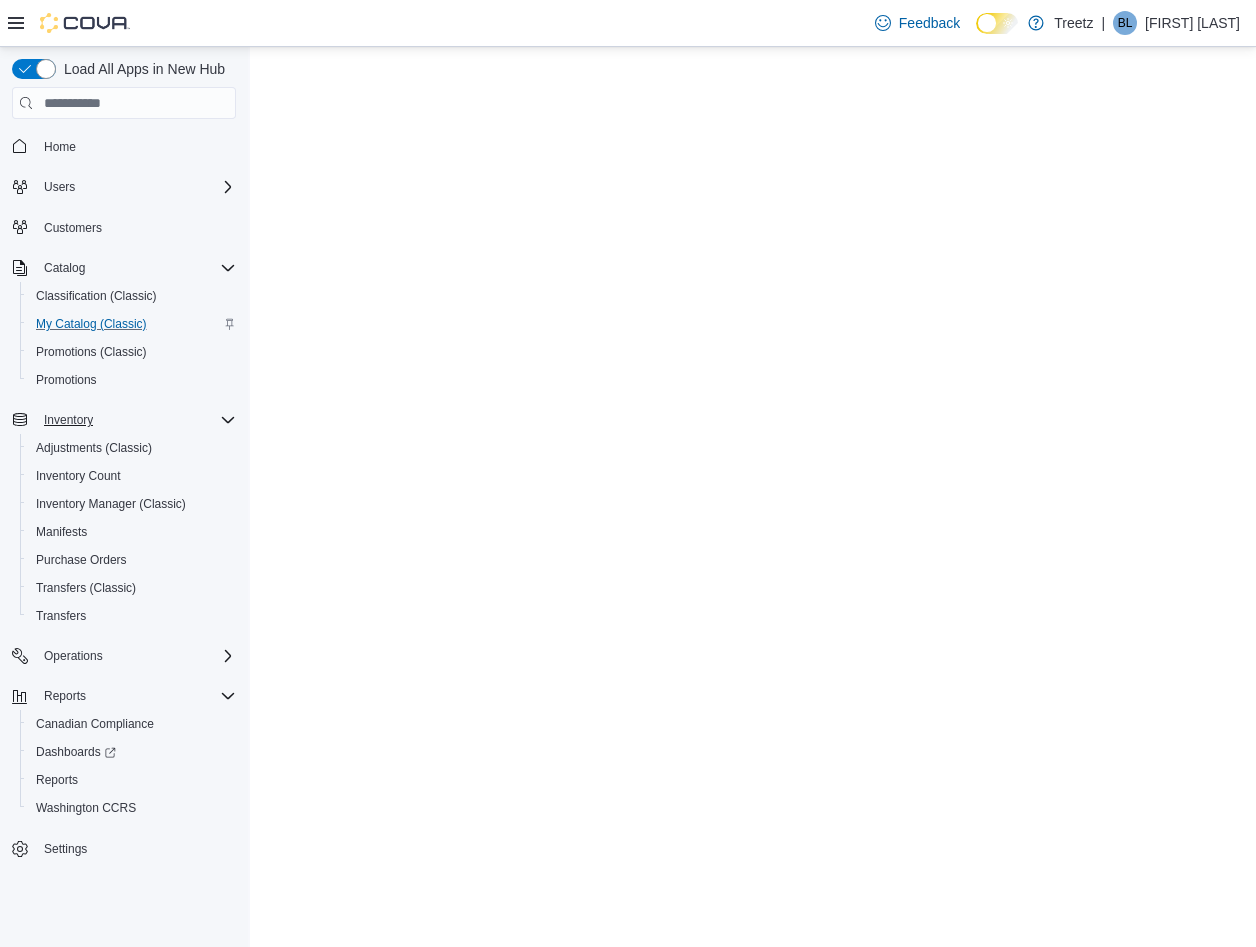 scroll, scrollTop: 0, scrollLeft: 0, axis: both 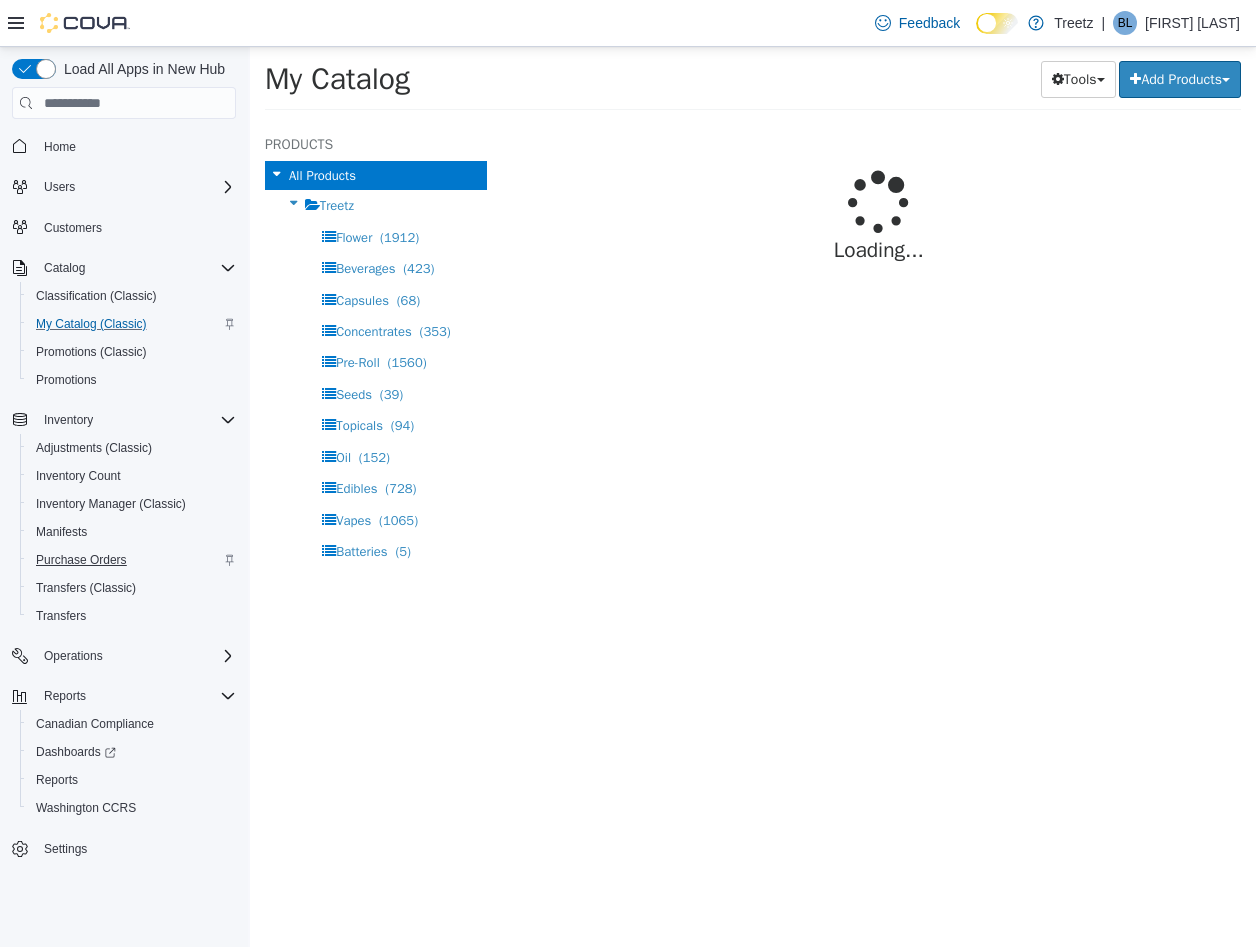 select on "**********" 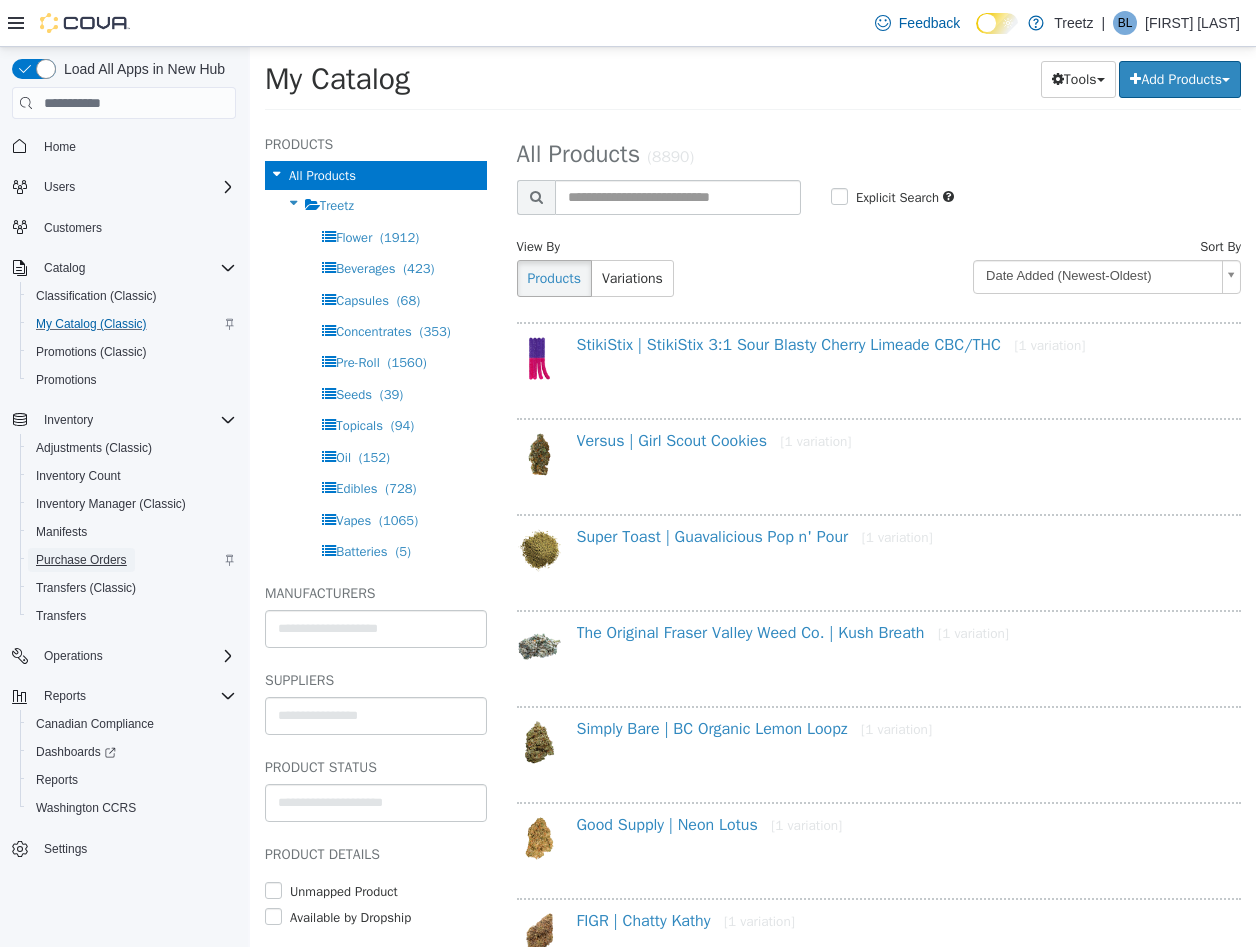 click on "Purchase Orders" at bounding box center [81, 560] 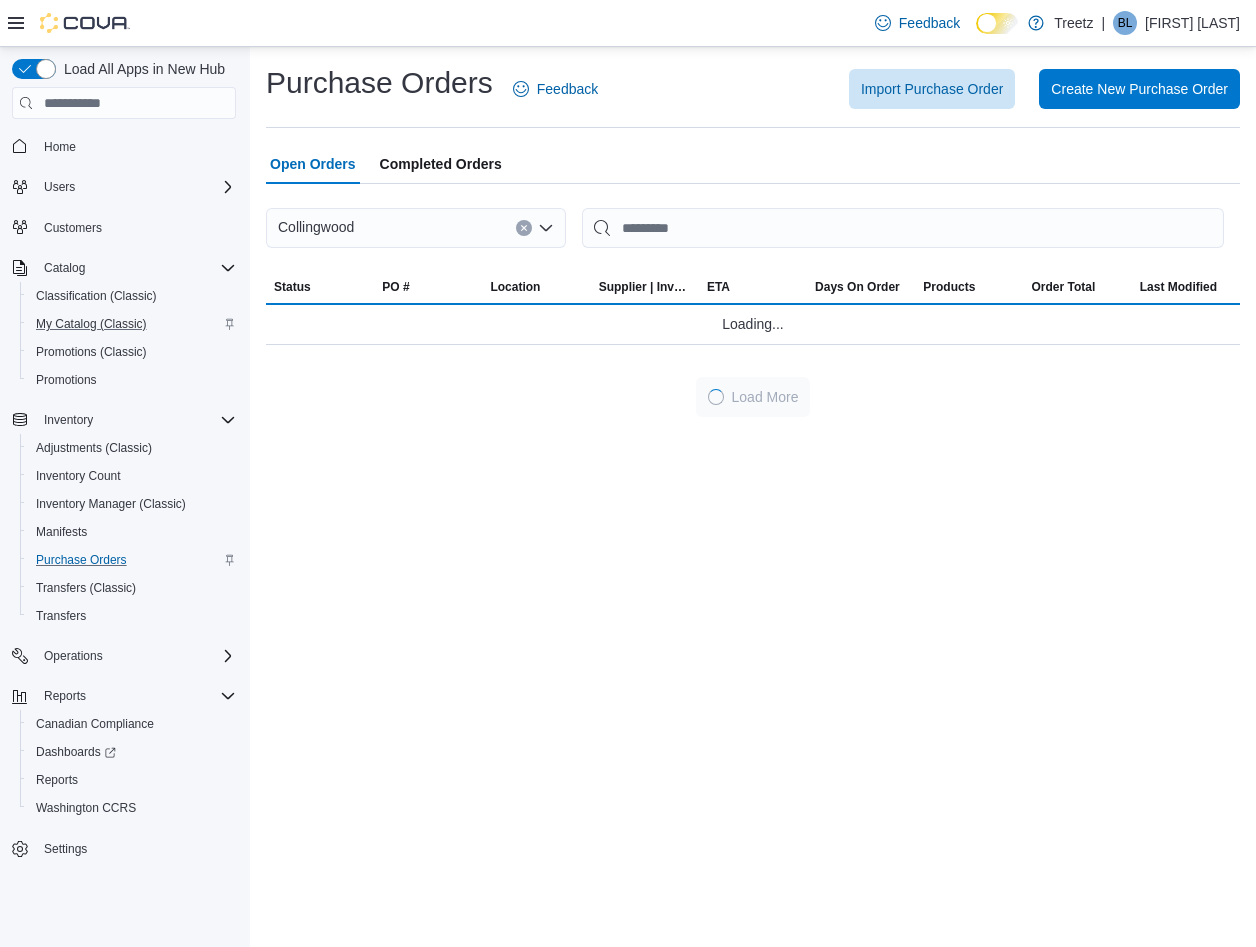 click on "Completed Orders" at bounding box center (441, 164) 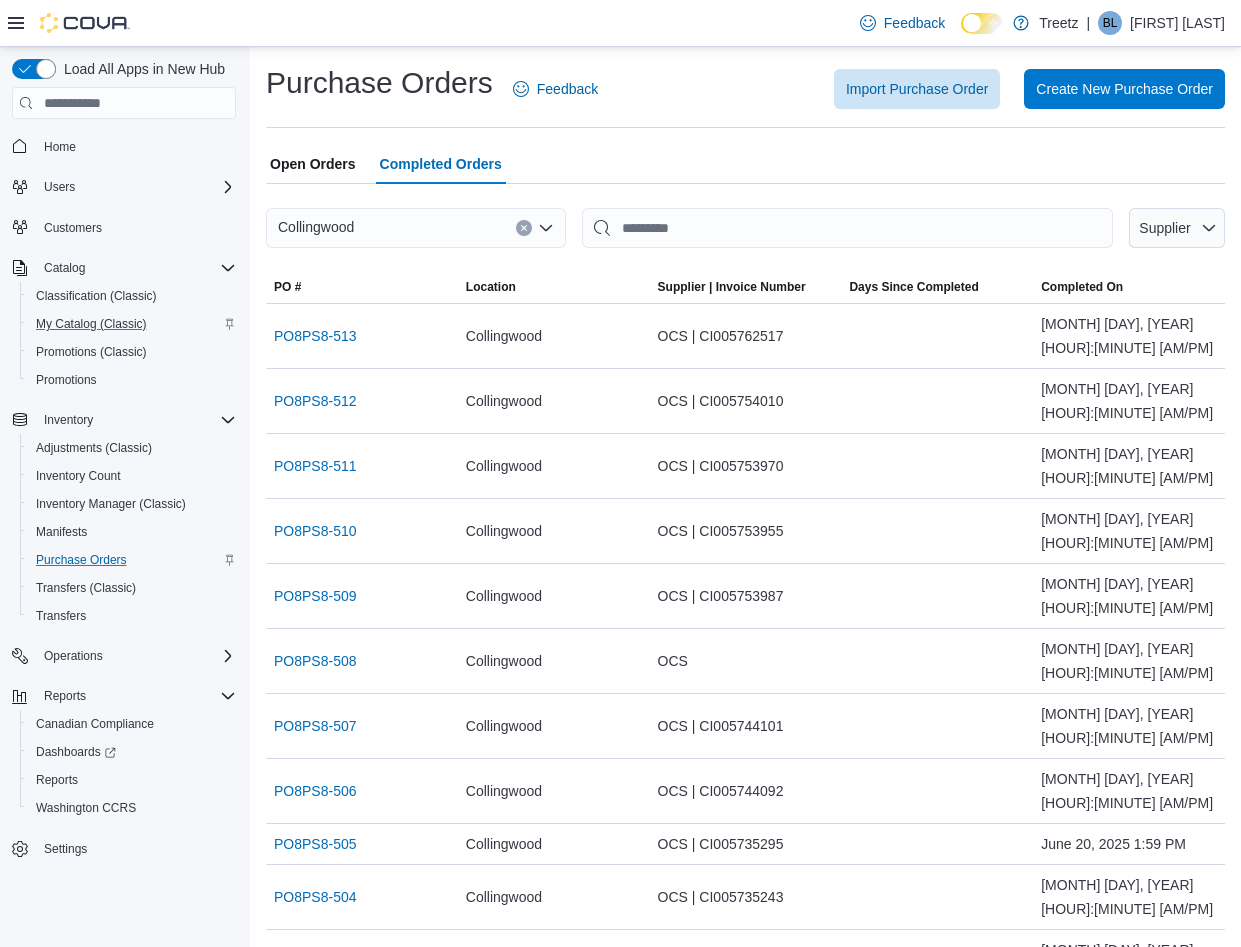 click on "Open Orders" at bounding box center [313, 164] 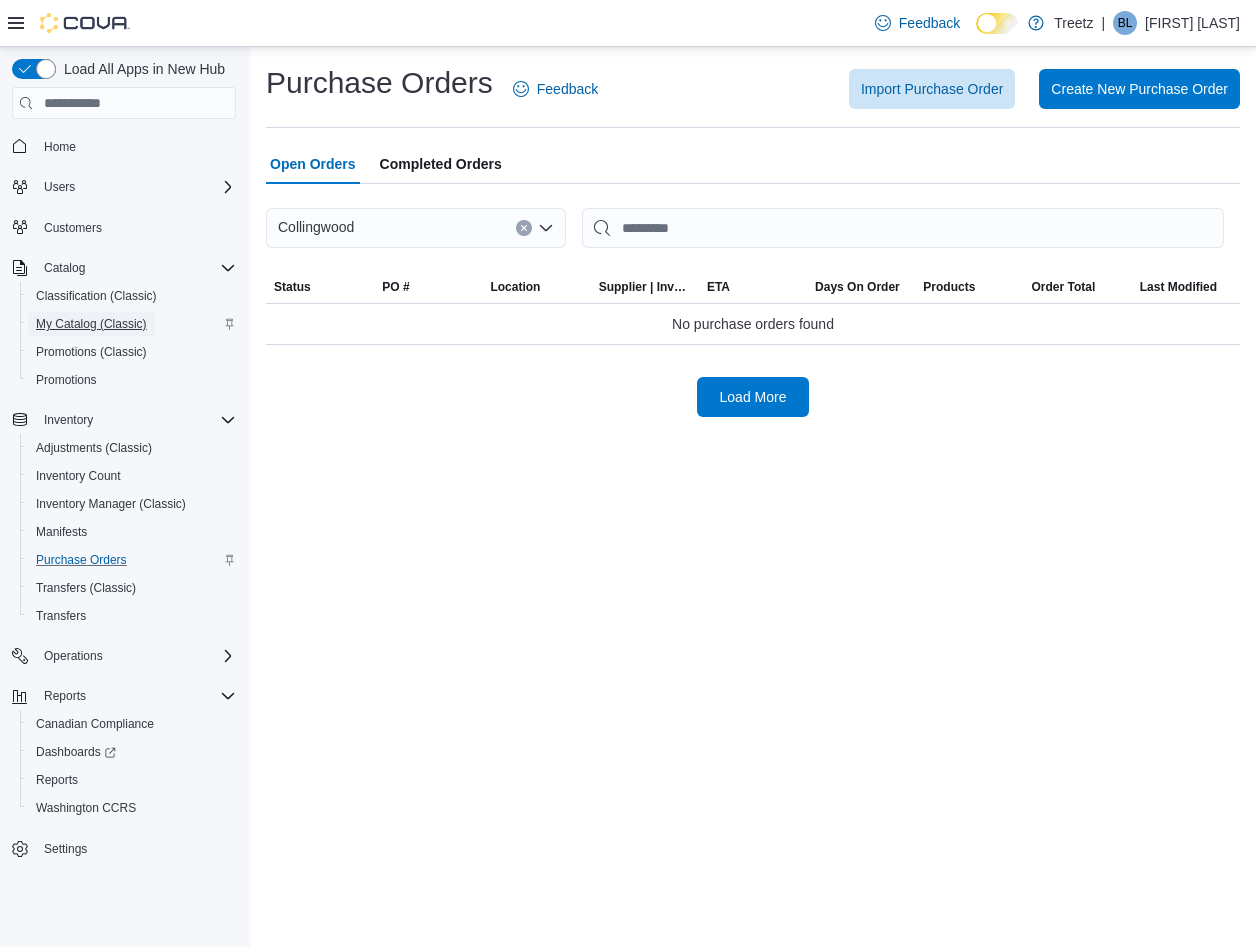 click on "My Catalog (Classic)" at bounding box center [91, 324] 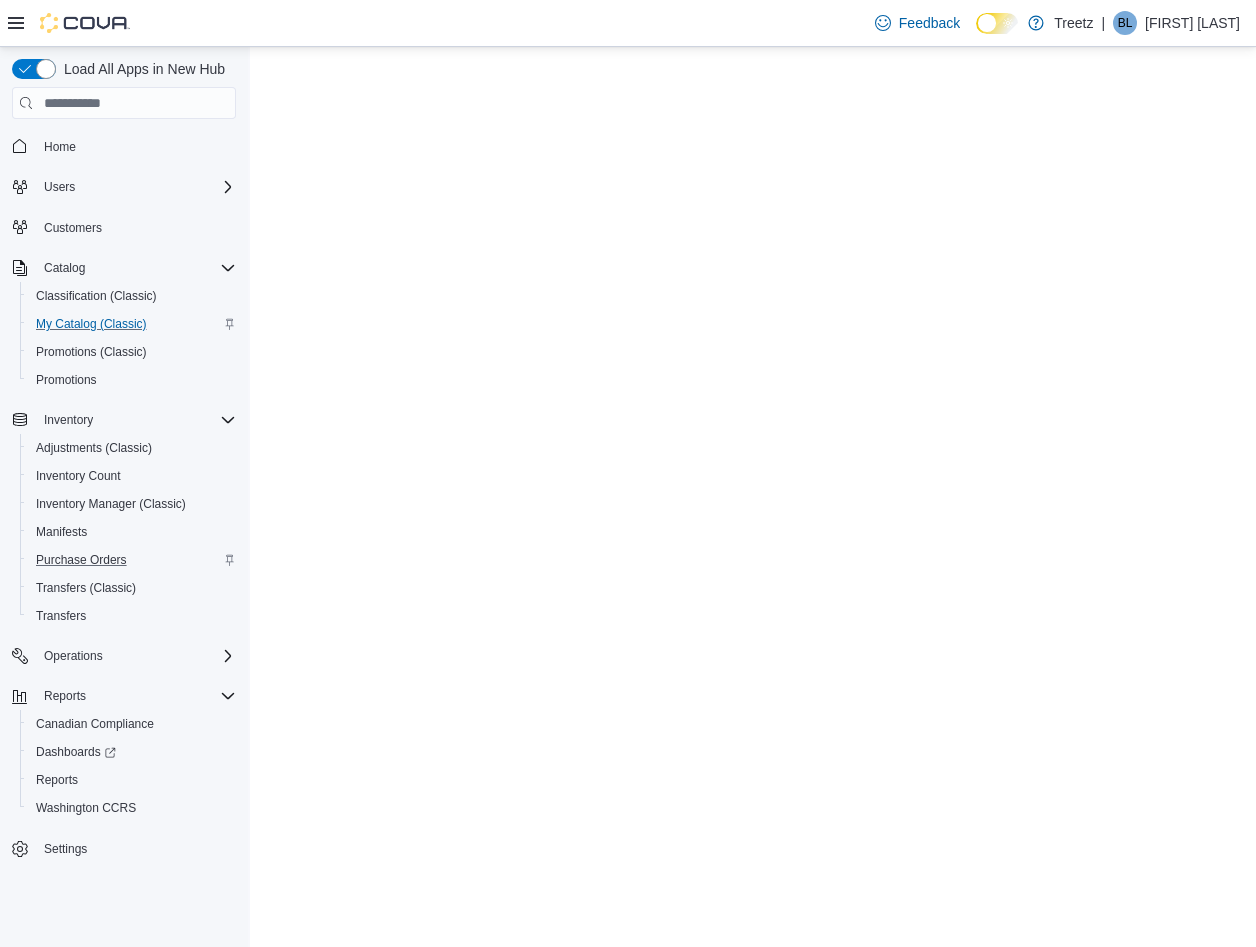 scroll, scrollTop: 0, scrollLeft: 0, axis: both 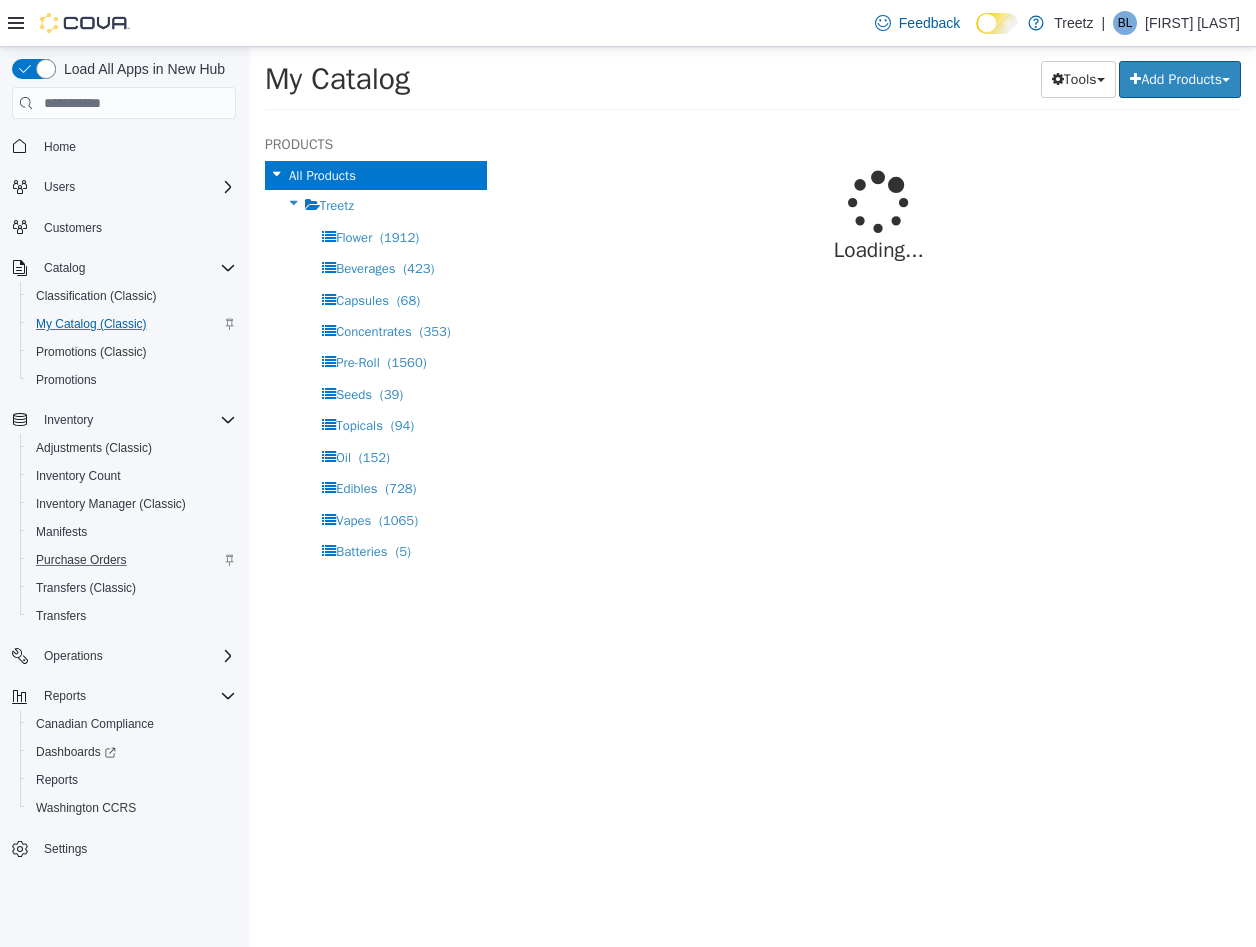 select on "**********" 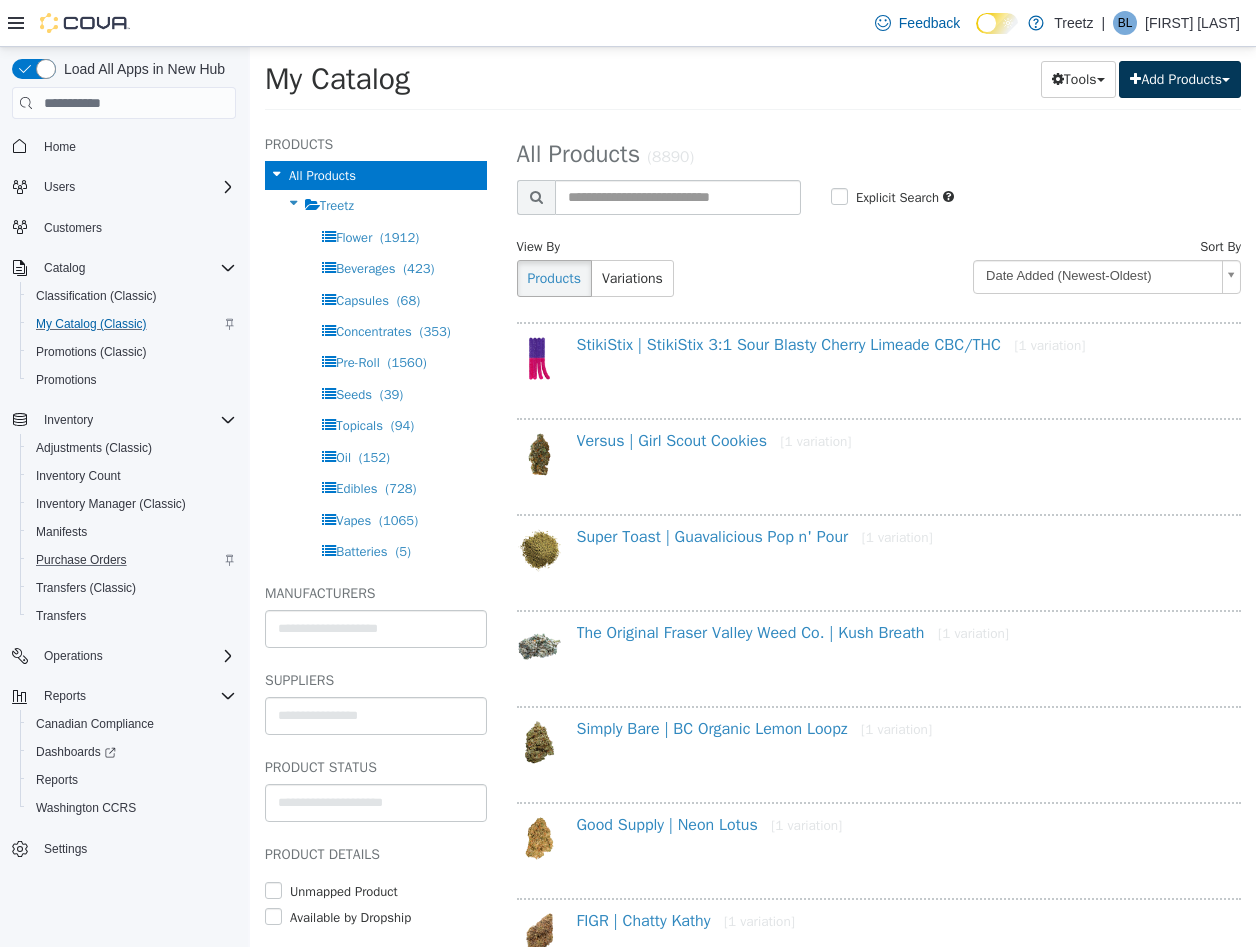 click on "Add Products" at bounding box center [1180, 79] 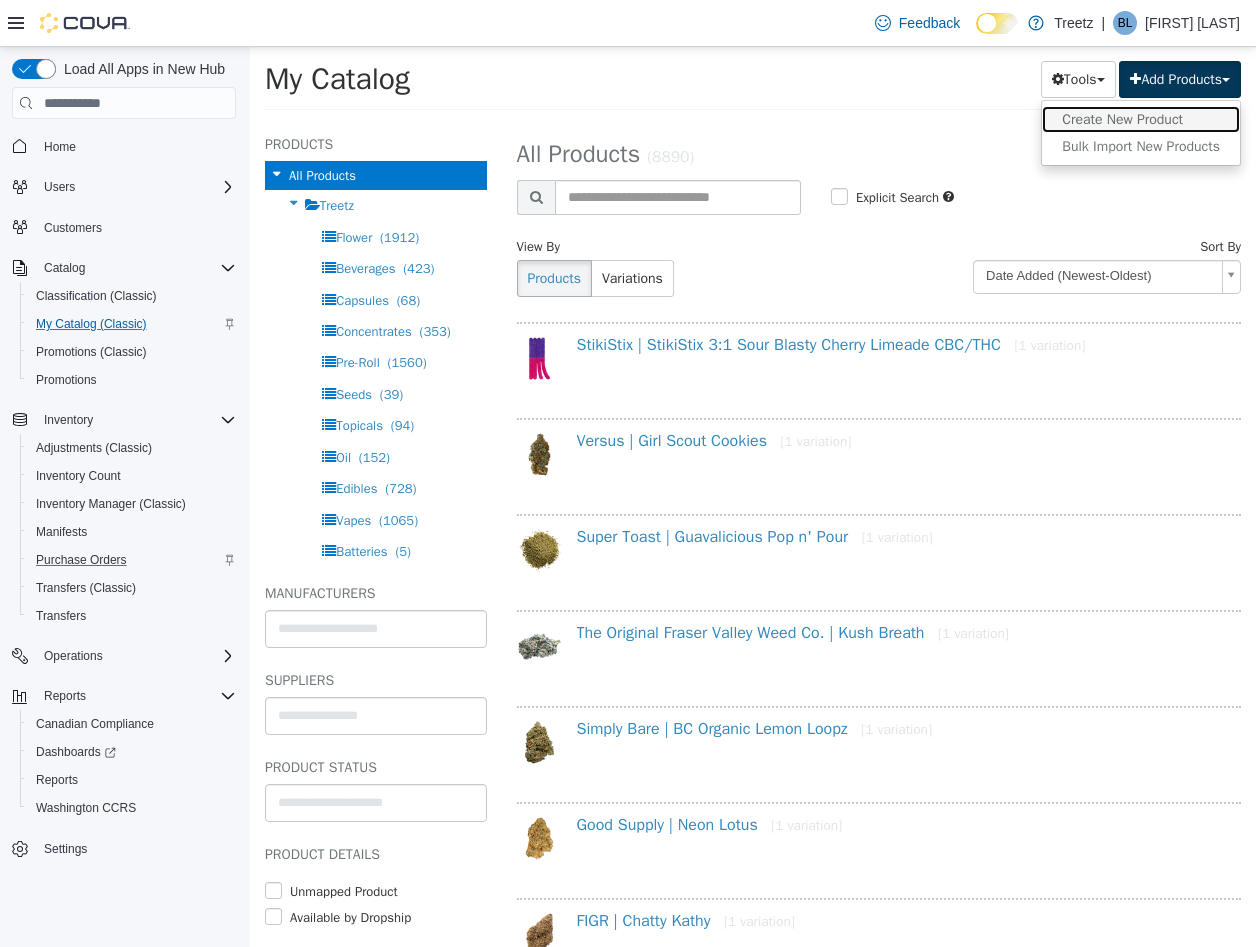 click on "Create New Product" at bounding box center (1141, 119) 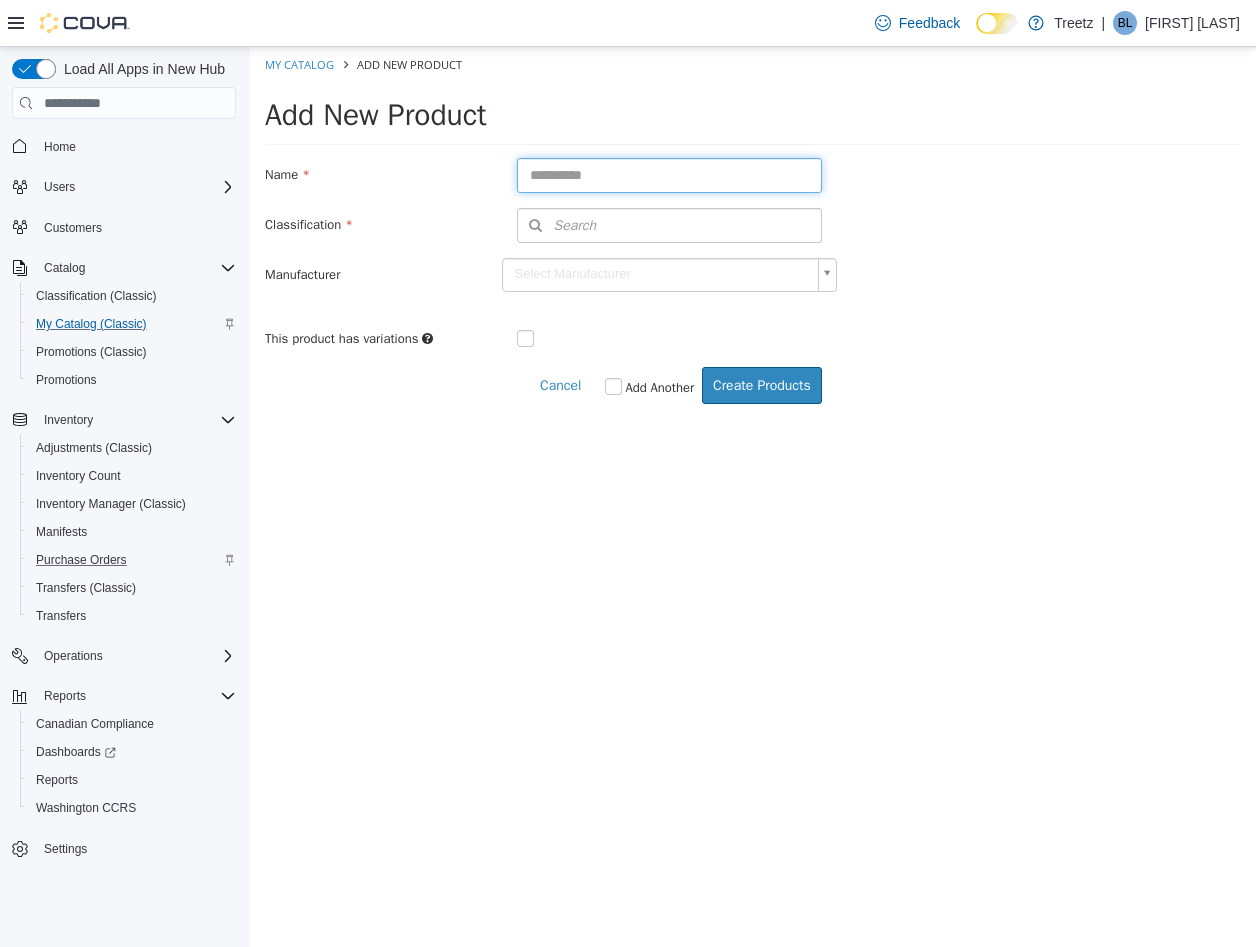 click at bounding box center (669, 175) 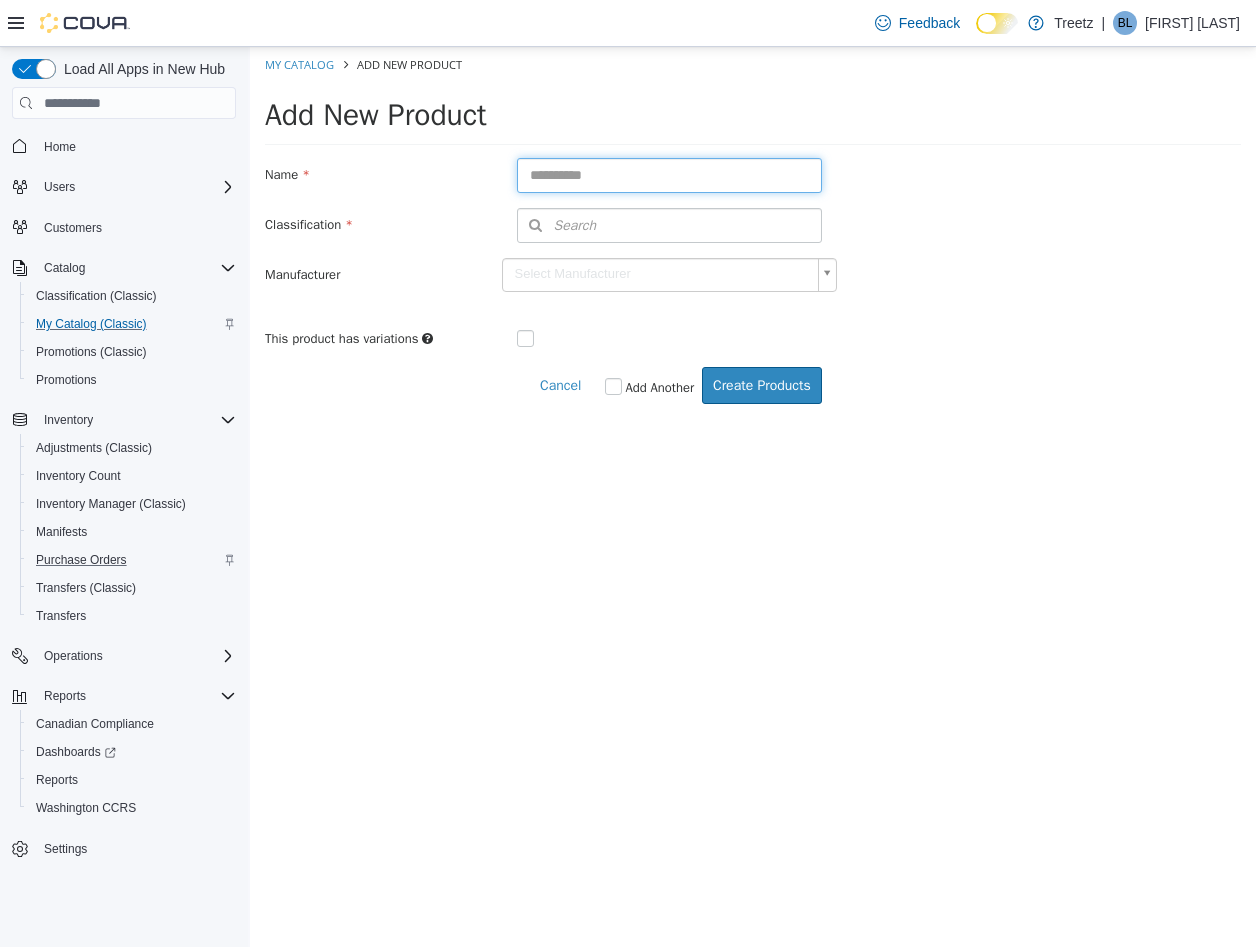 click at bounding box center (669, 175) 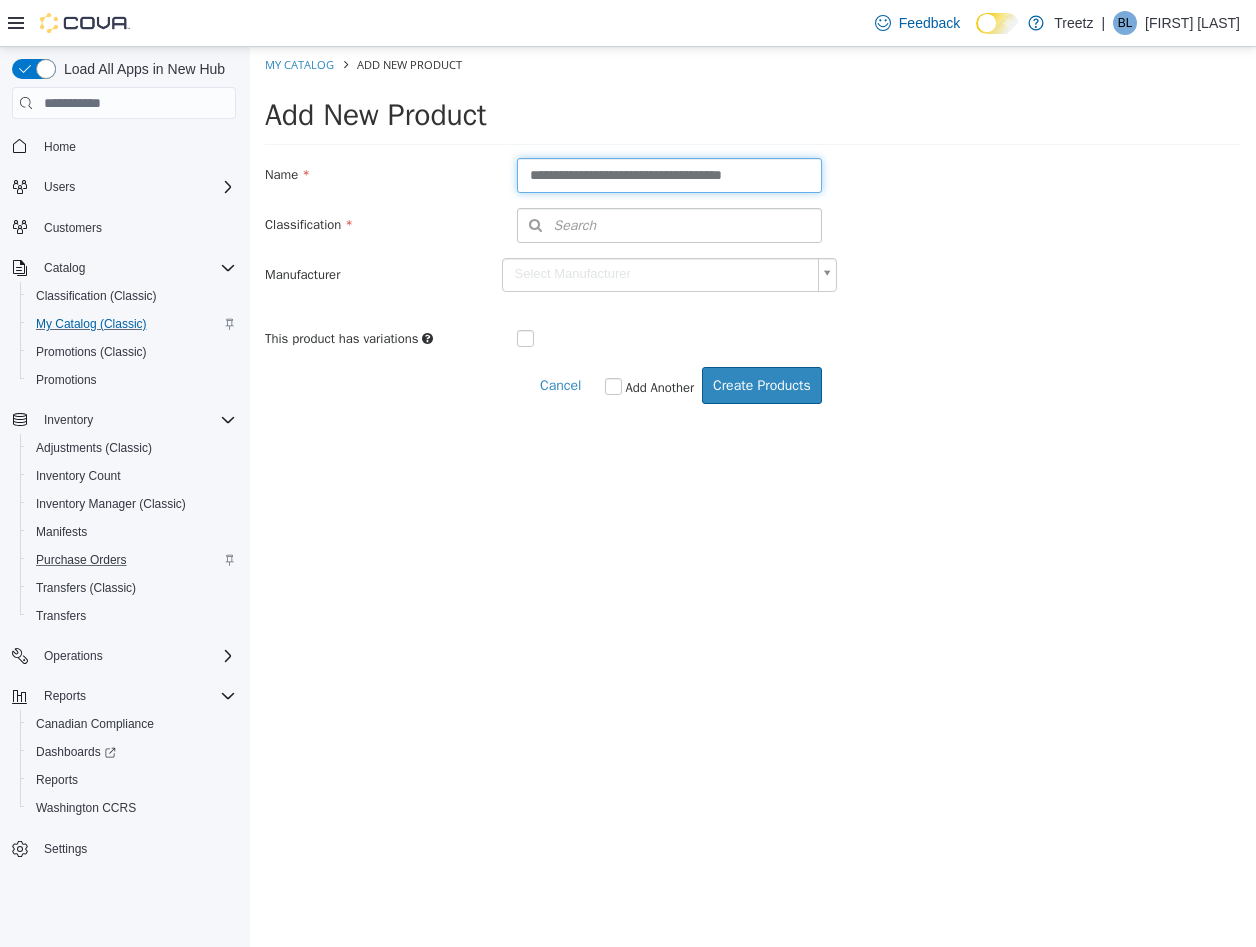 click on "**********" at bounding box center [669, 175] 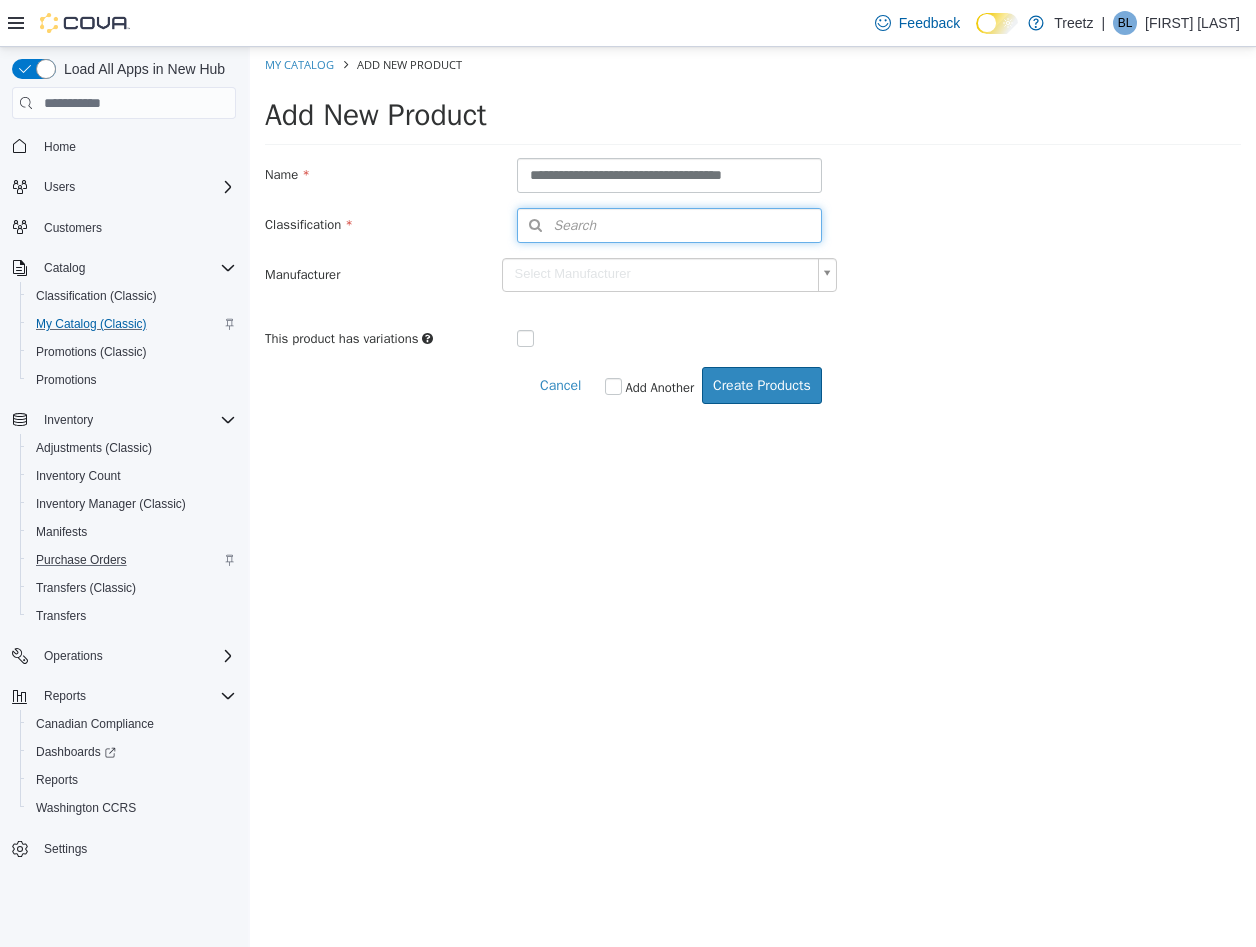 click on "Search" at bounding box center (669, 225) 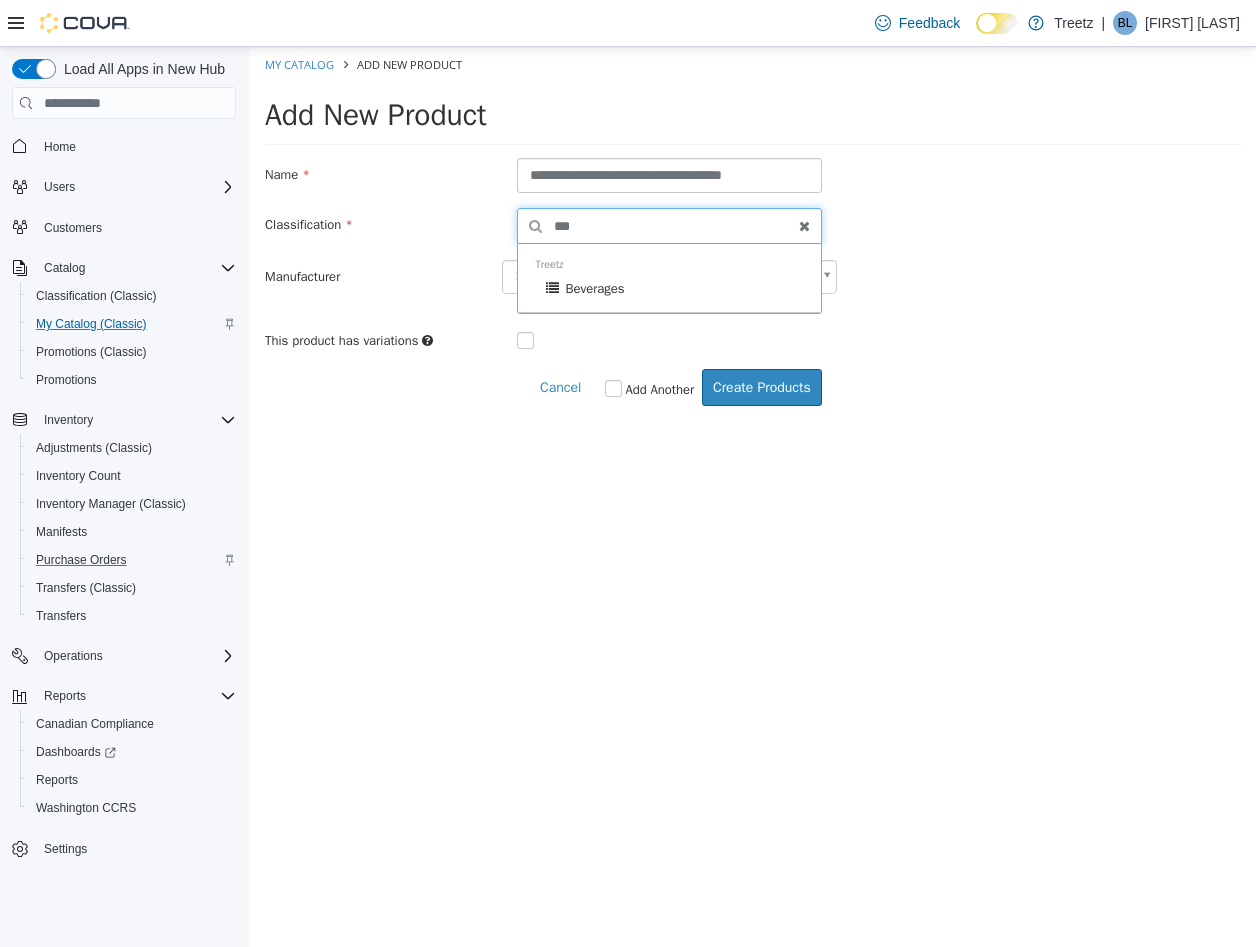 type on "***" 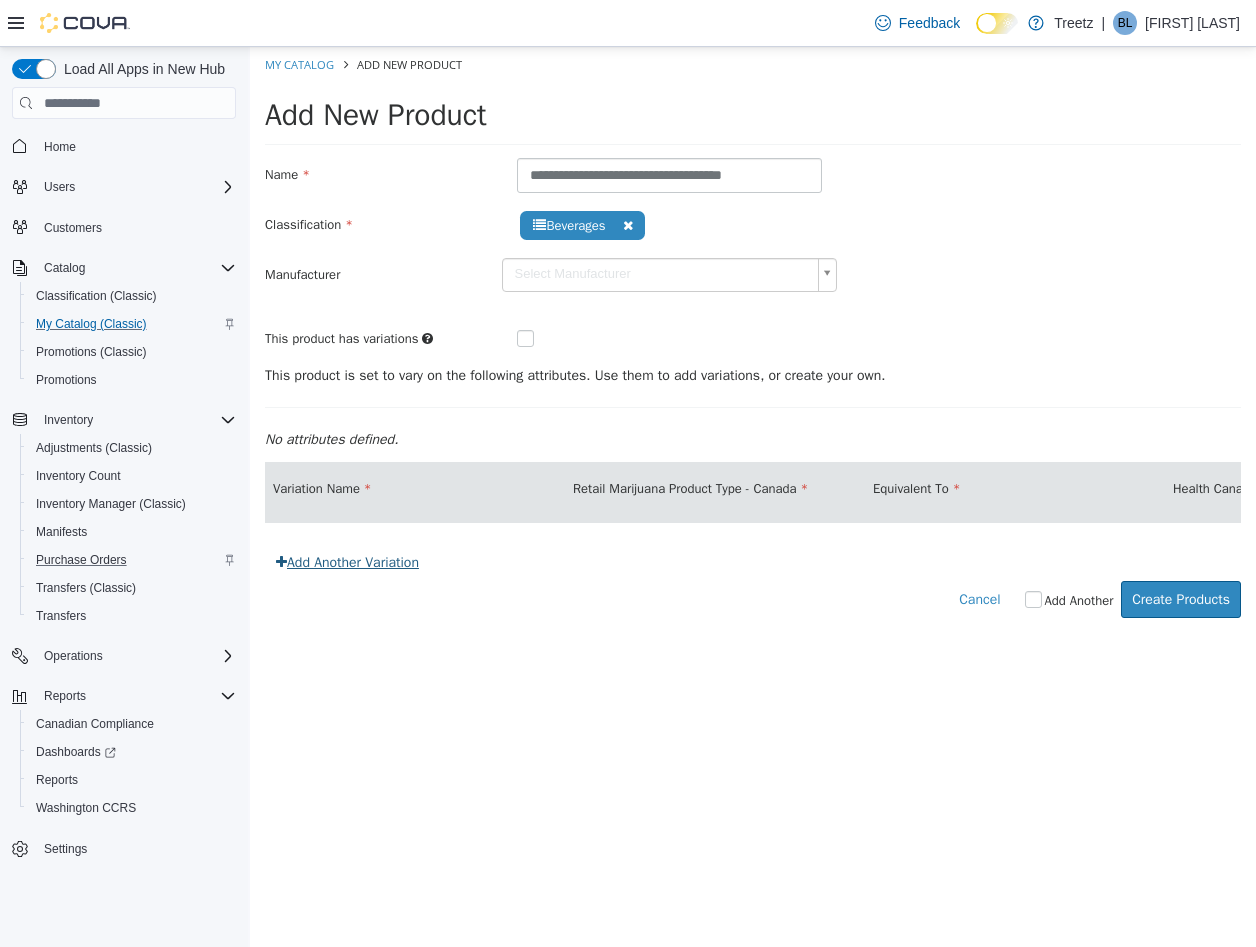 click on "Add Another Variation" at bounding box center [347, 562] 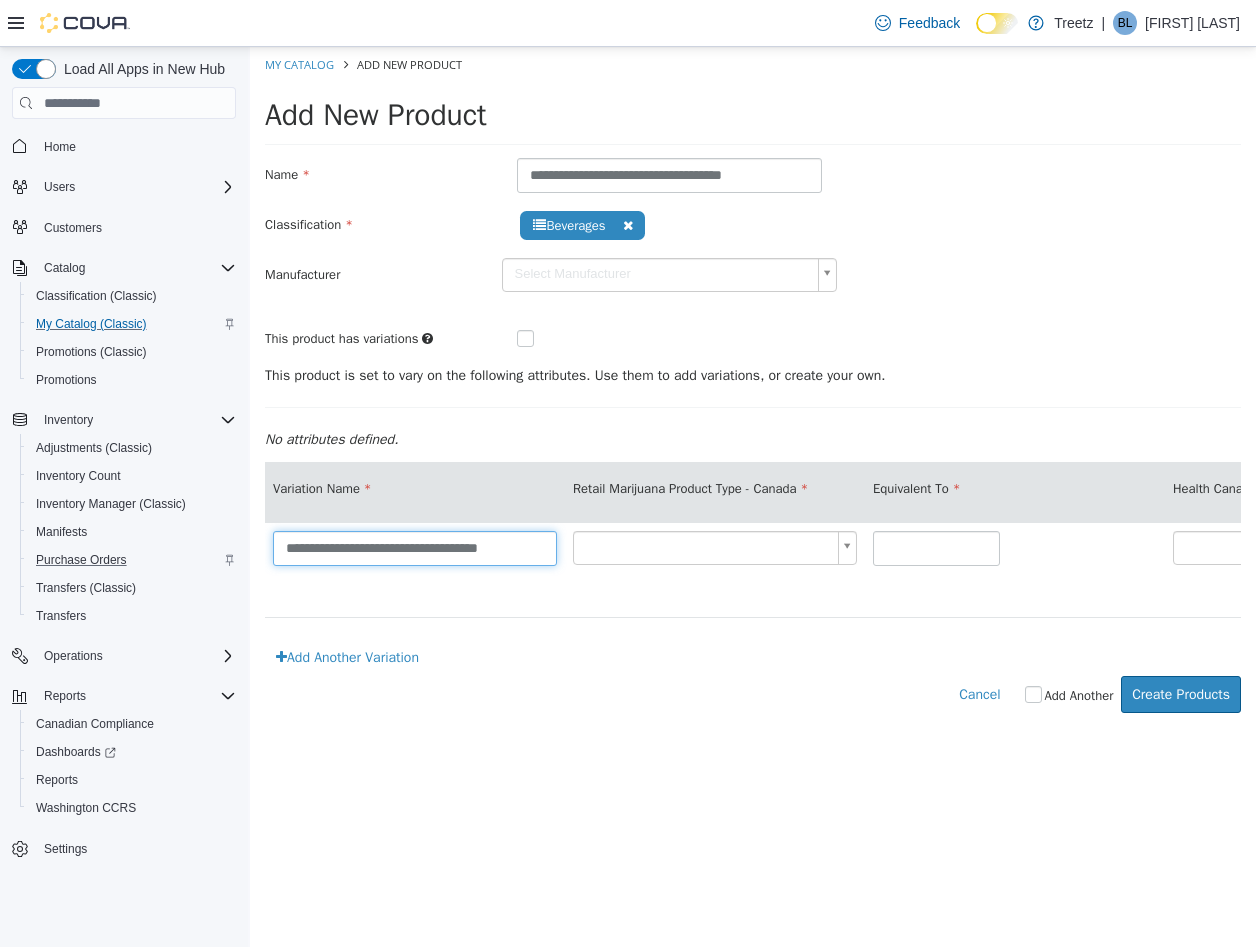 click on "**********" at bounding box center (415, 548) 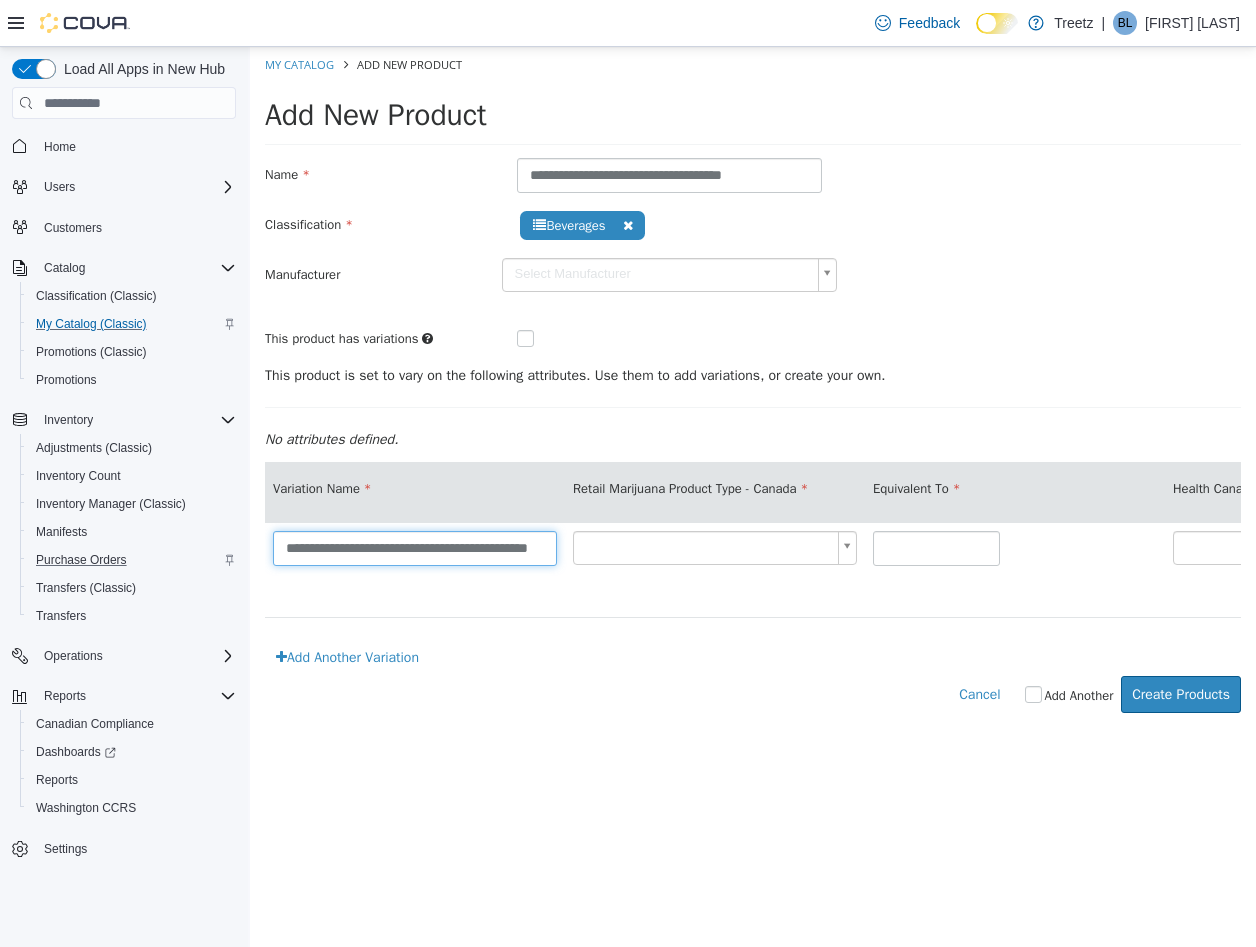scroll, scrollTop: 0, scrollLeft: 40, axis: horizontal 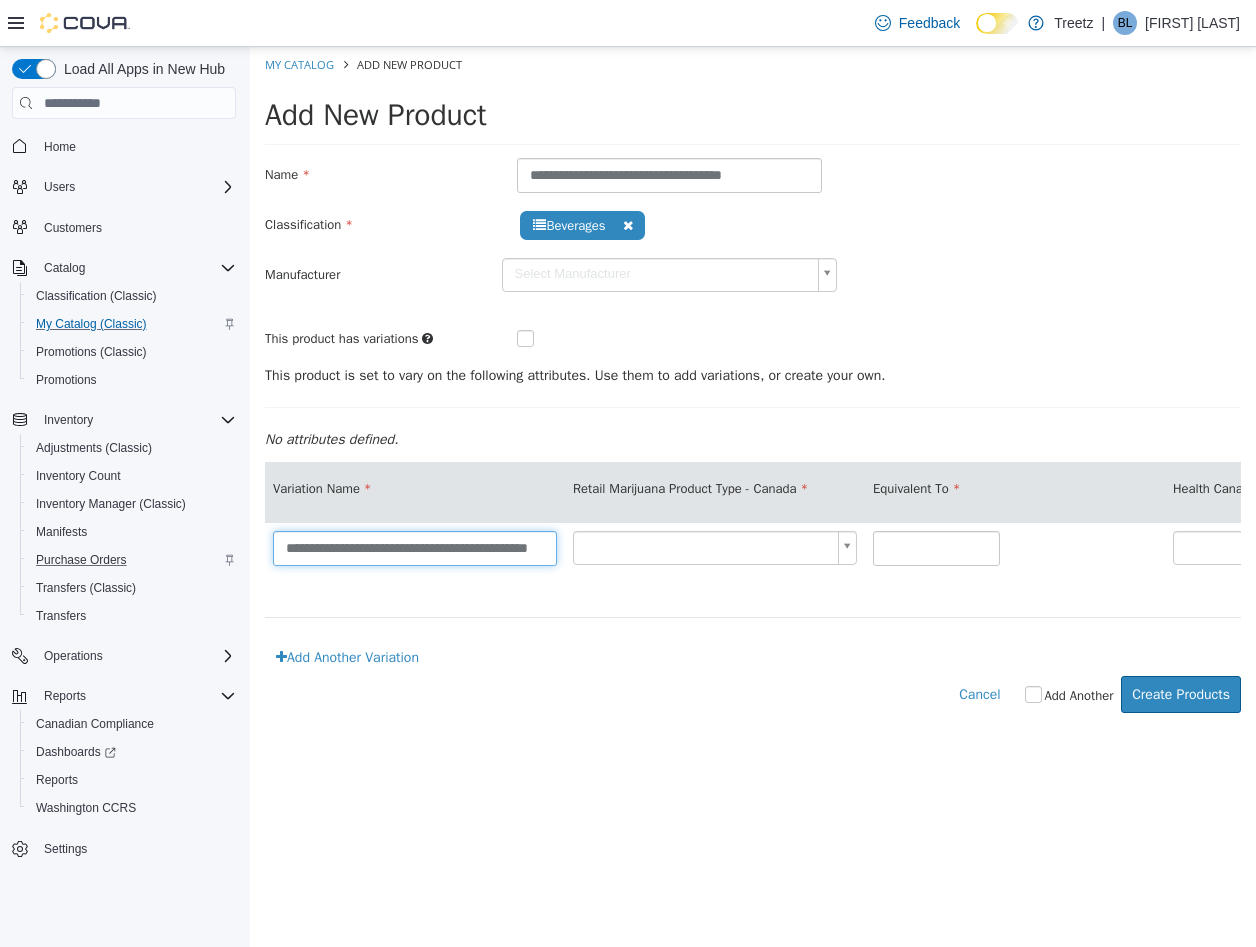 type on "**********" 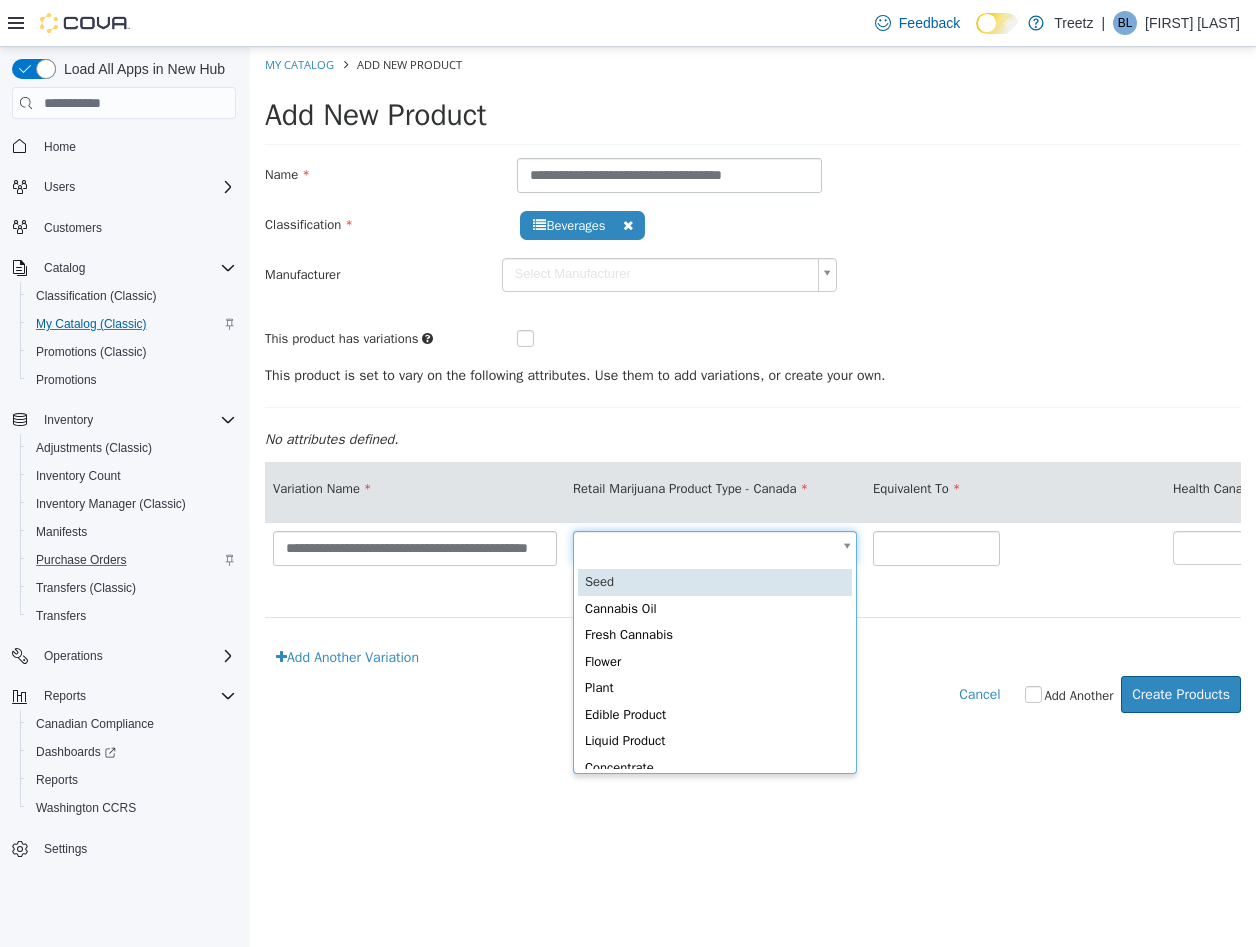 click on "**********" at bounding box center [753, 390] 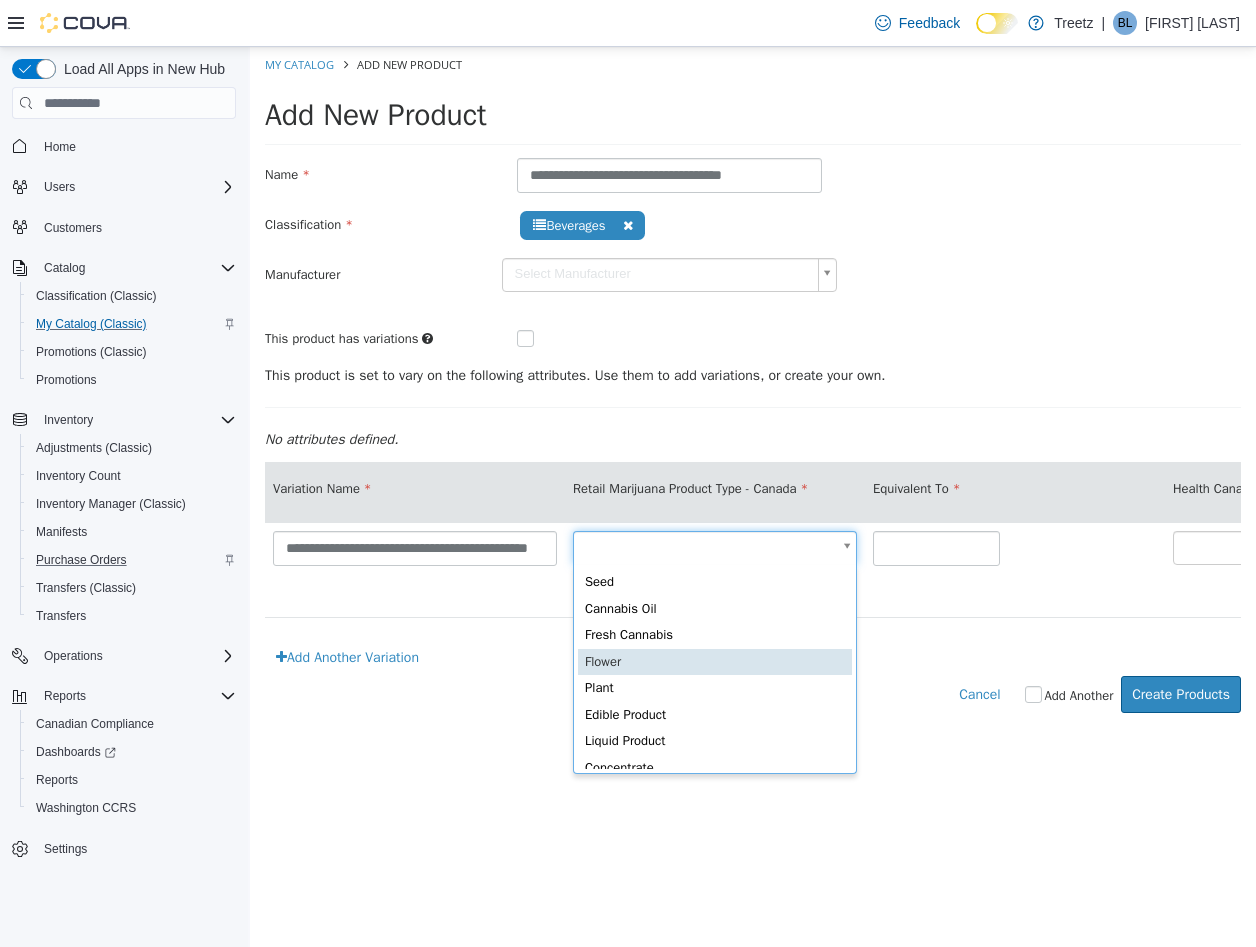 scroll, scrollTop: 12, scrollLeft: 0, axis: vertical 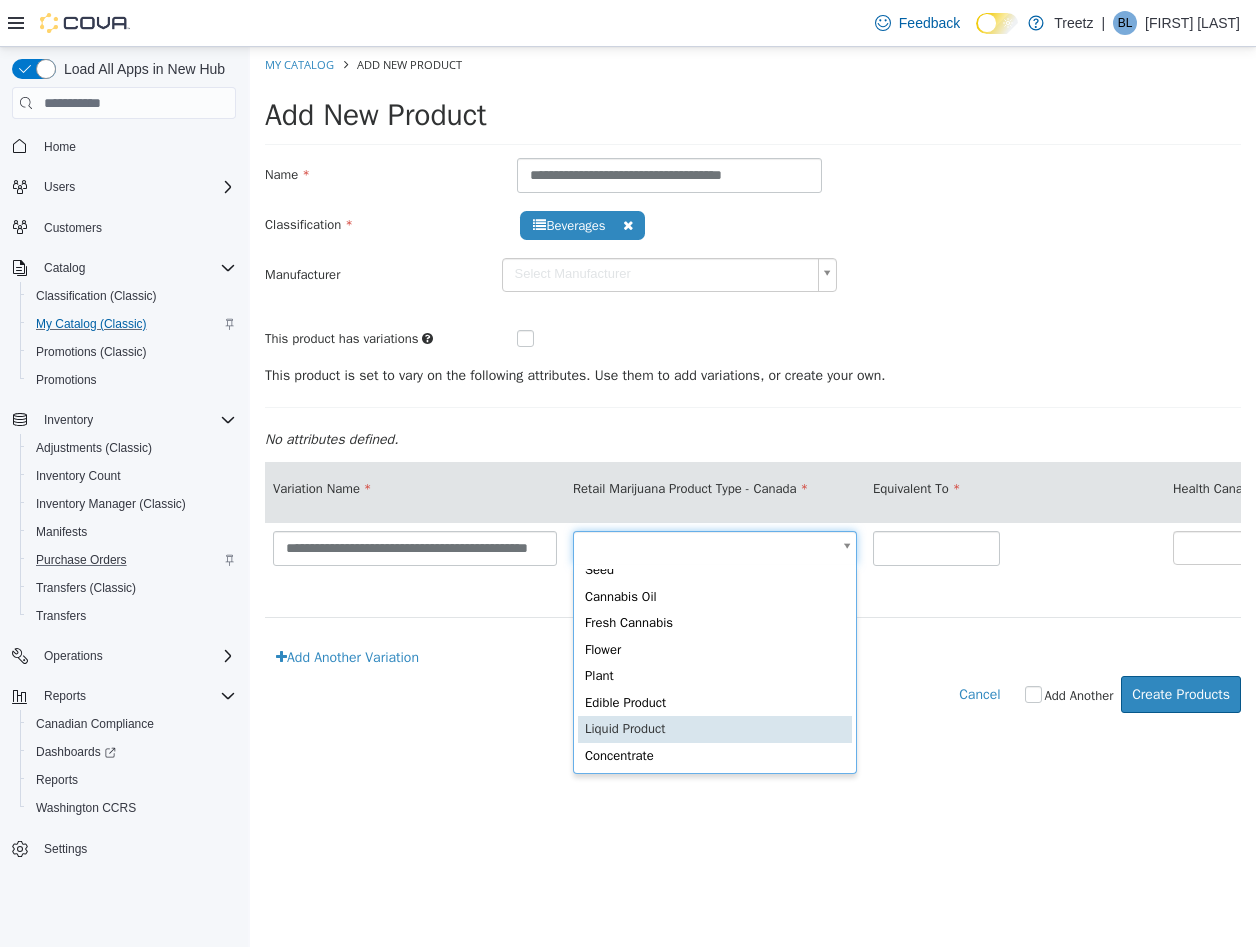 type on "*" 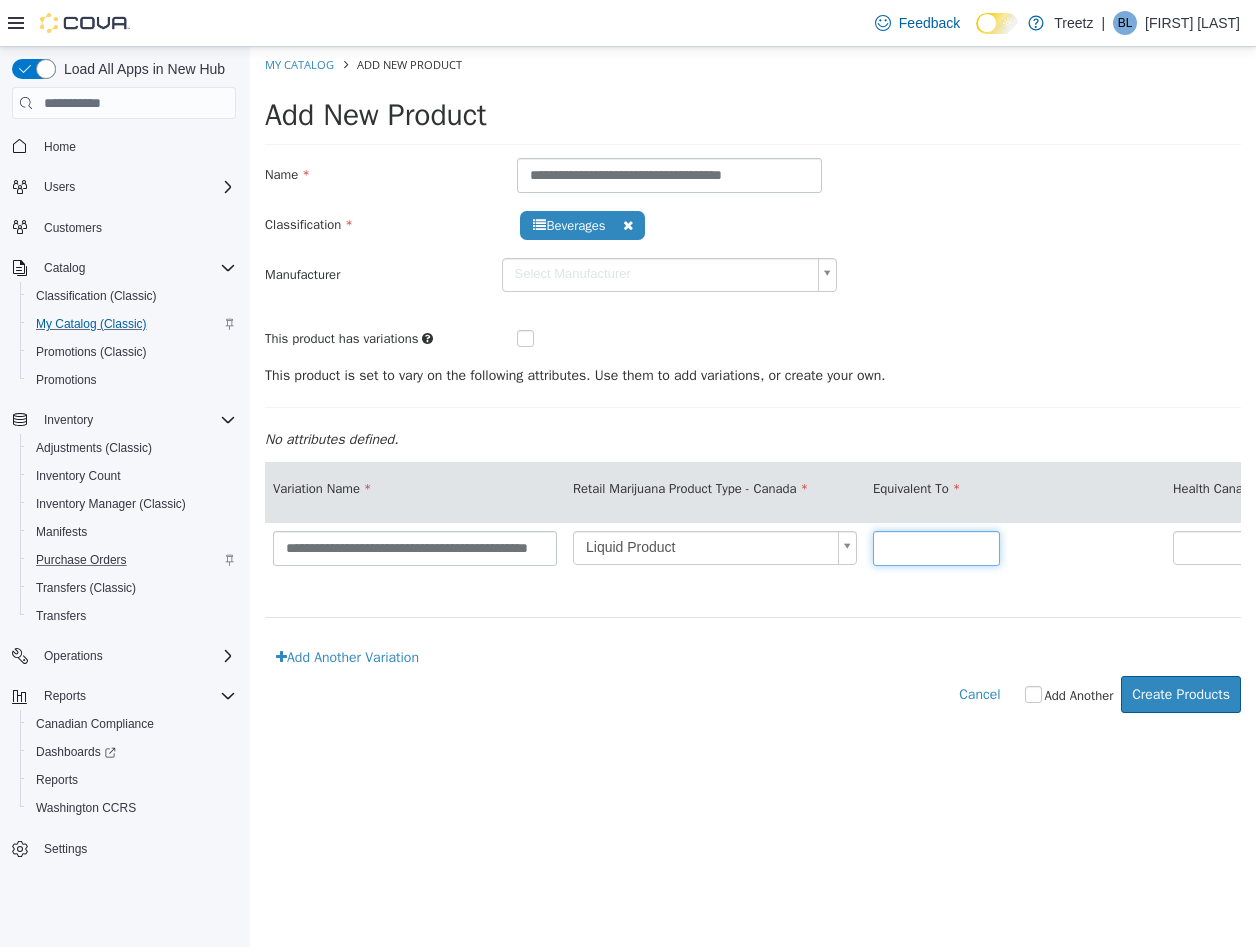 click at bounding box center (936, 548) 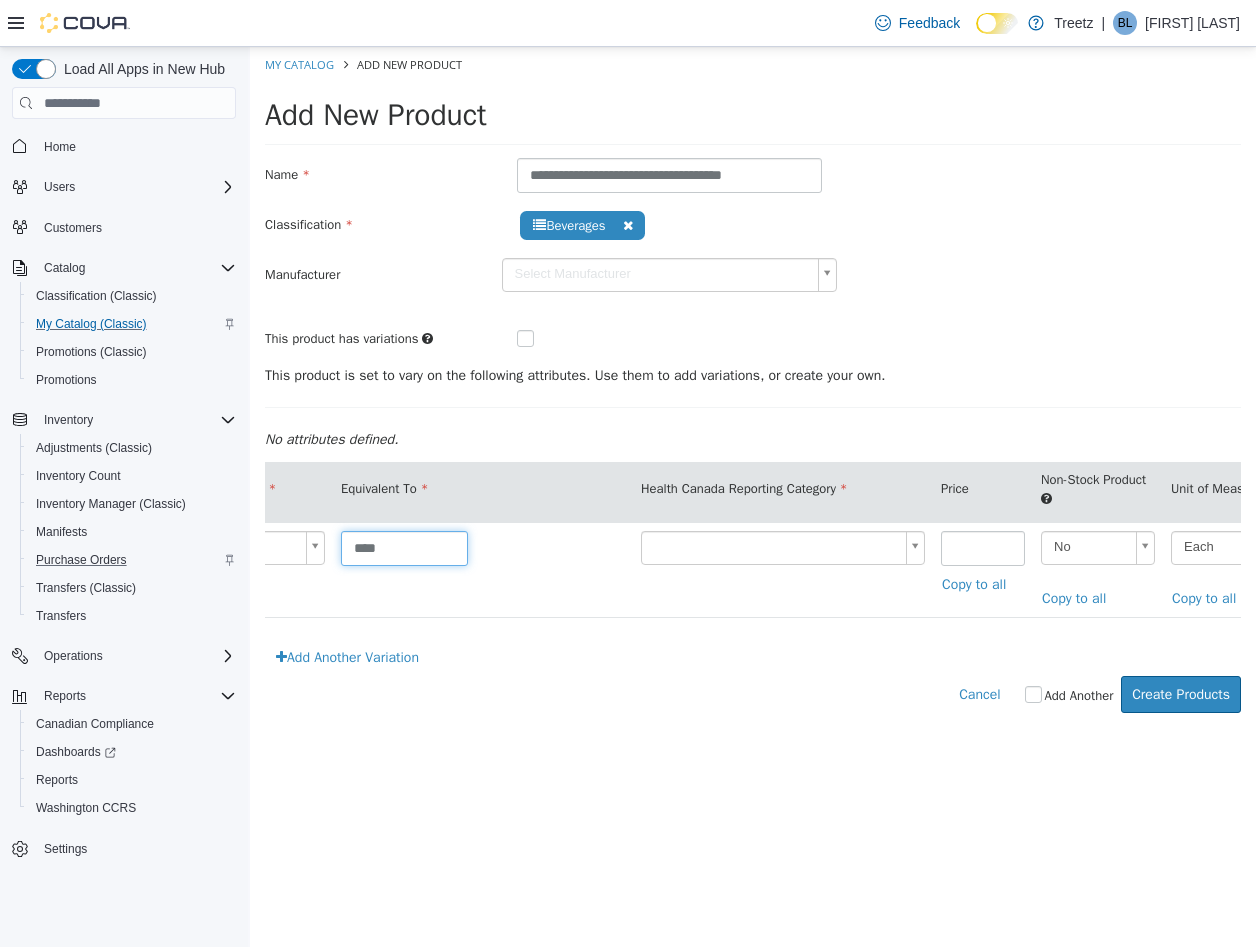 scroll, scrollTop: 0, scrollLeft: 604, axis: horizontal 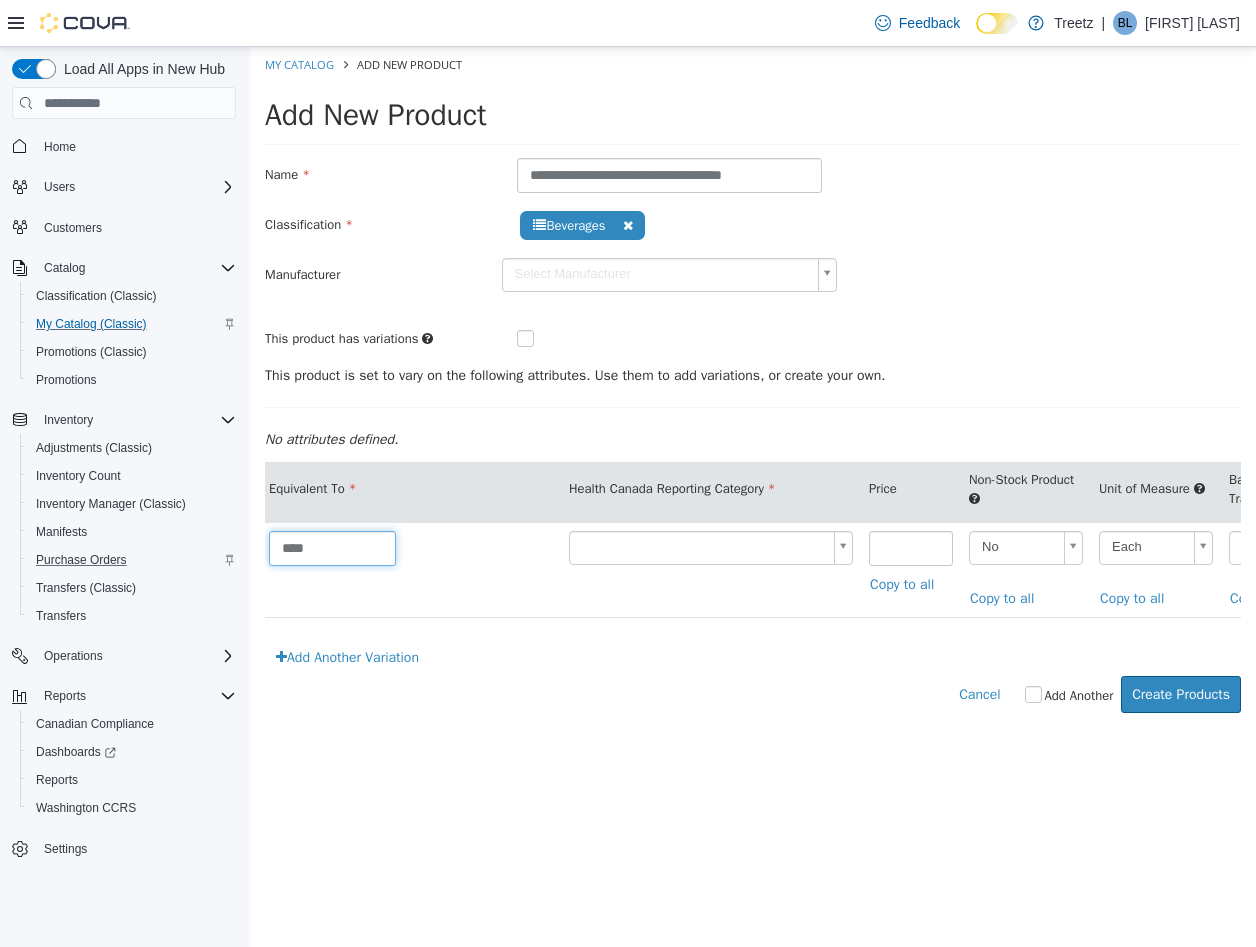 type on "****" 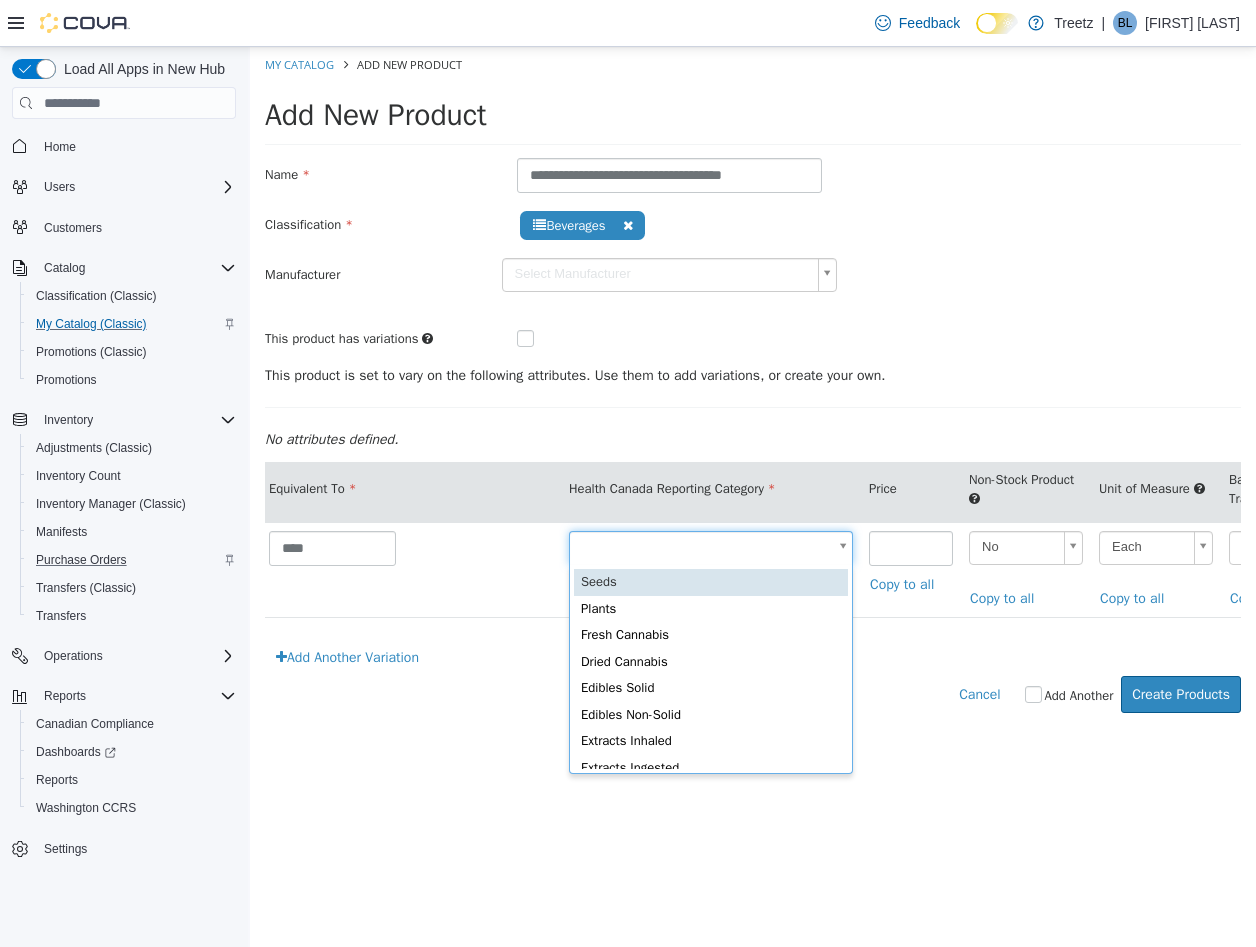 click on "**********" at bounding box center [753, 390] 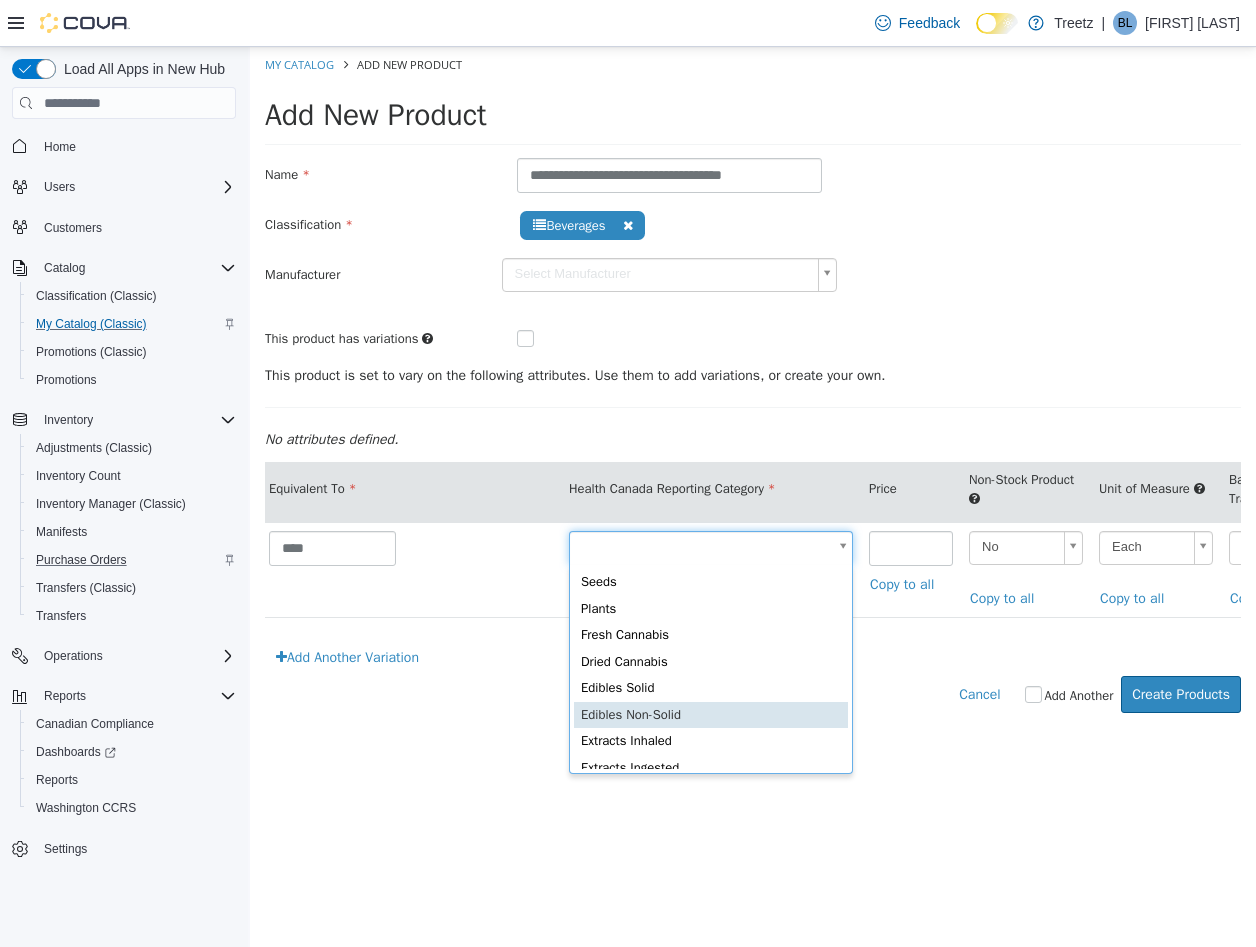 type on "*" 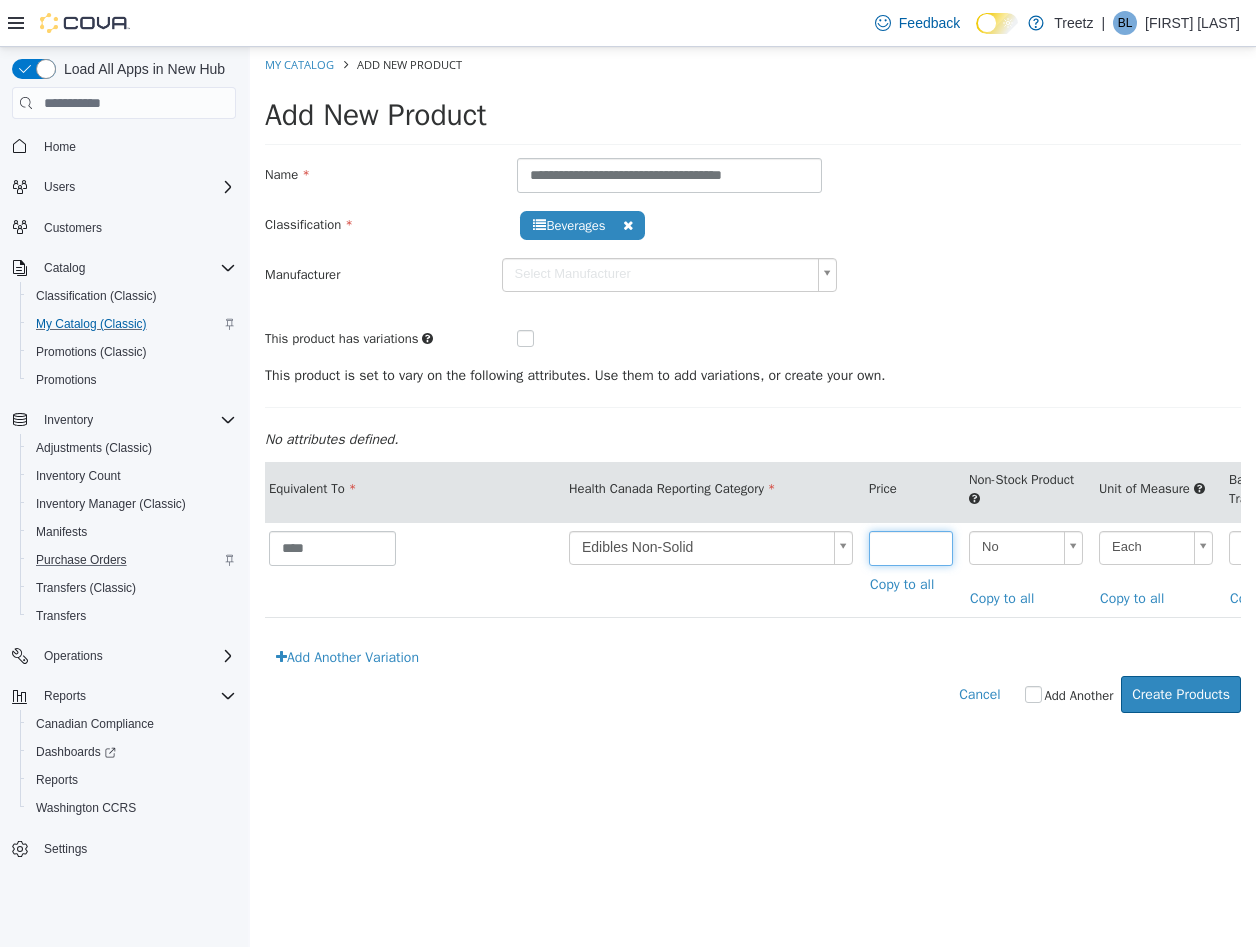 click at bounding box center (911, 548) 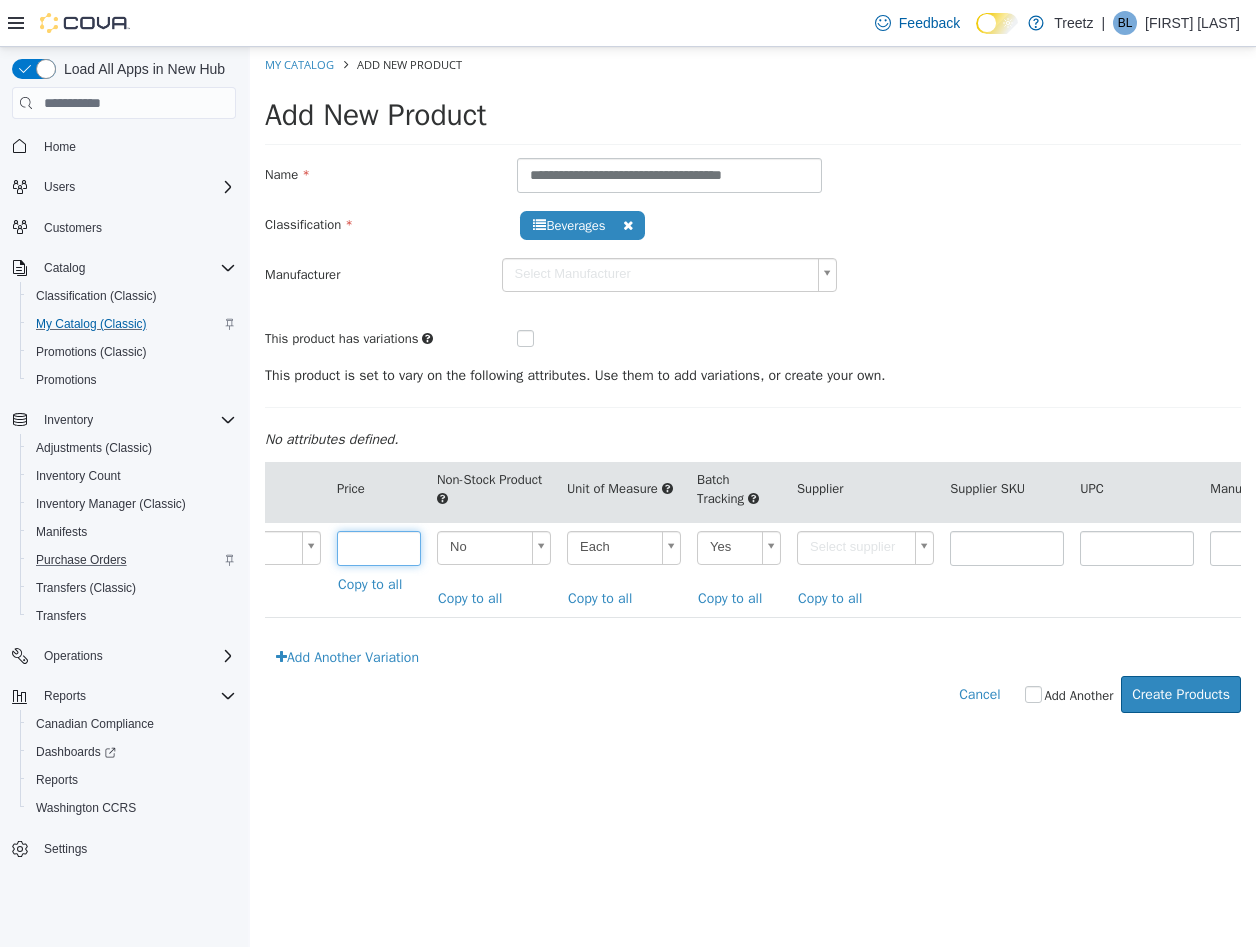 scroll, scrollTop: 0, scrollLeft: 1244, axis: horizontal 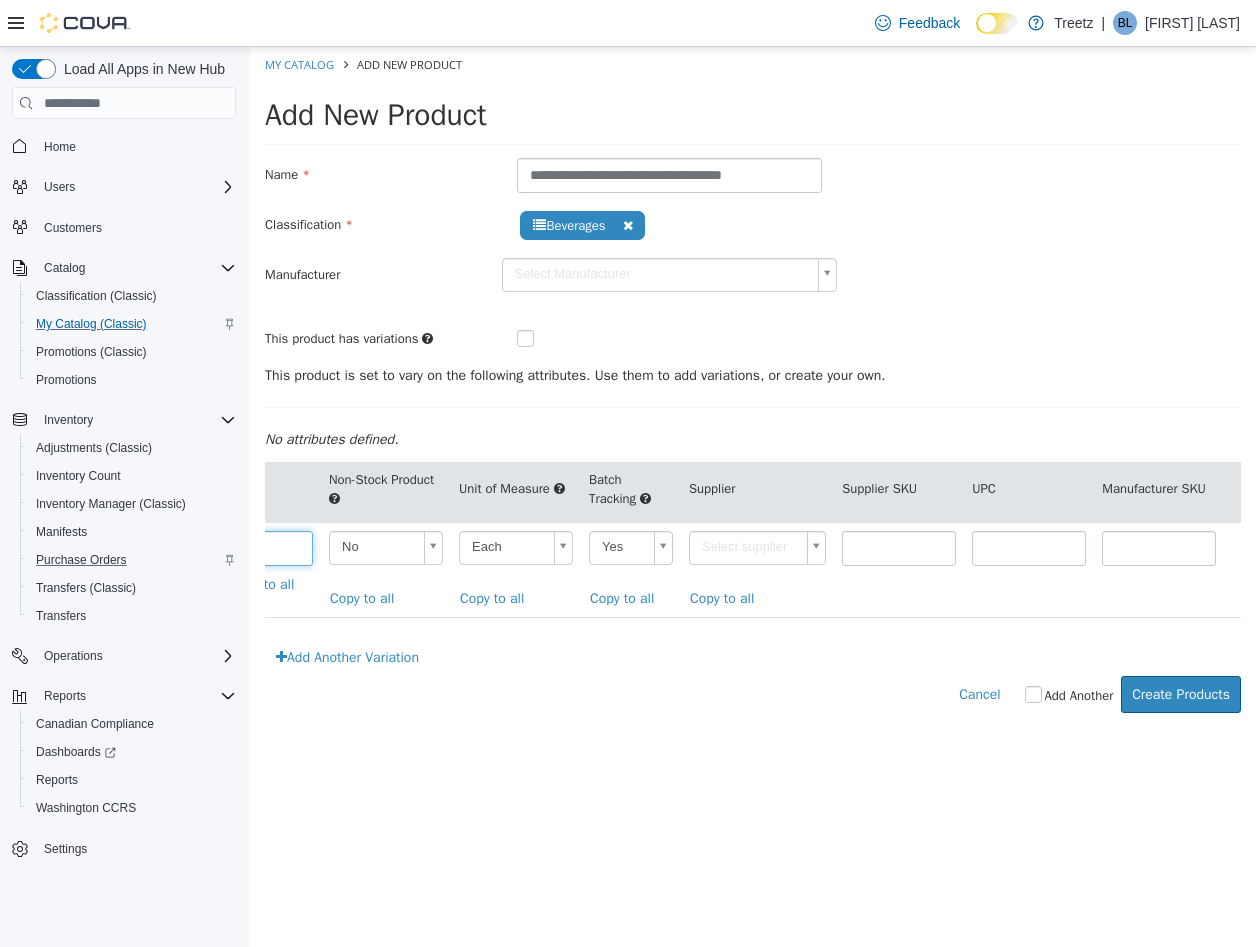 type on "****" 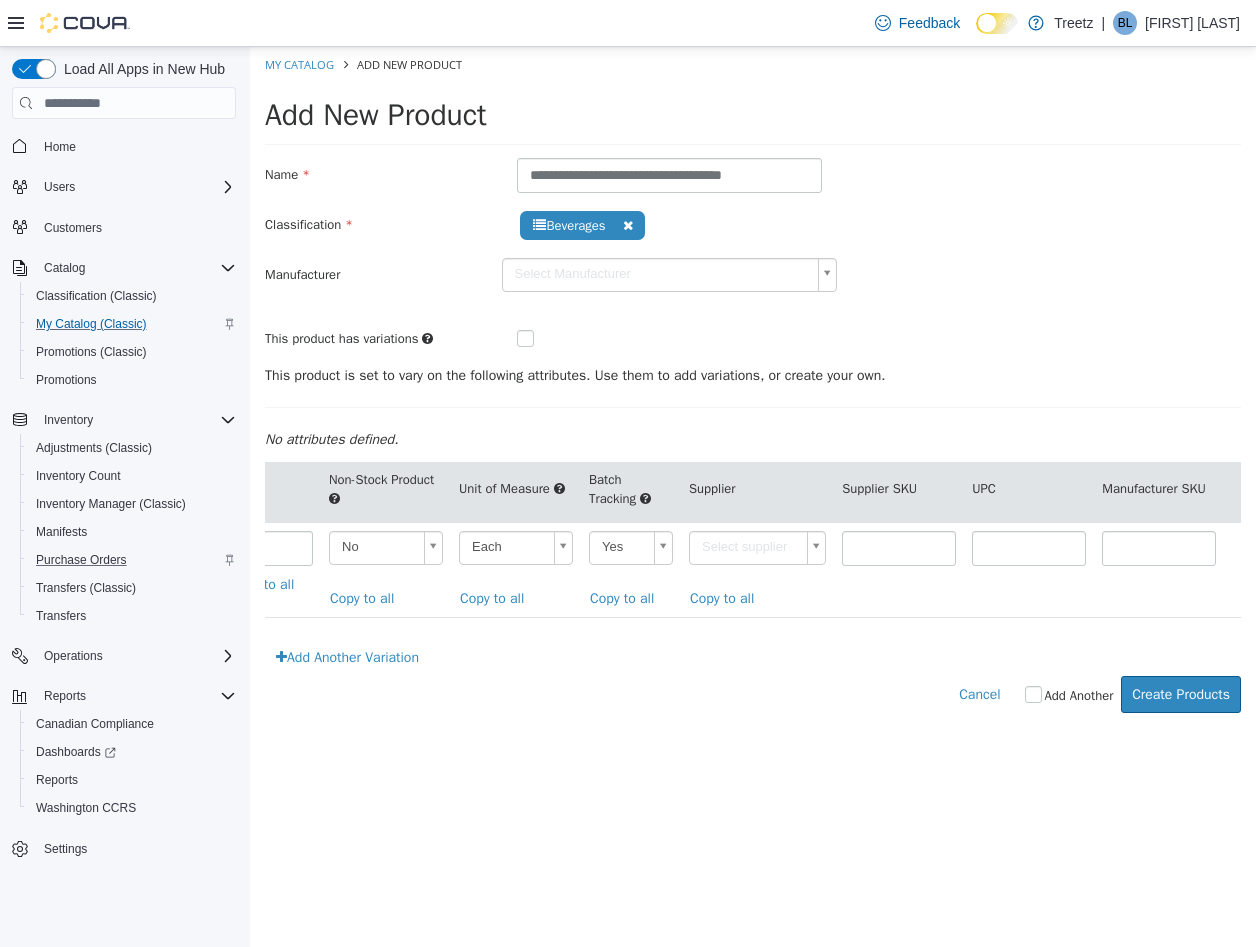 click on "**********" at bounding box center (753, 390) 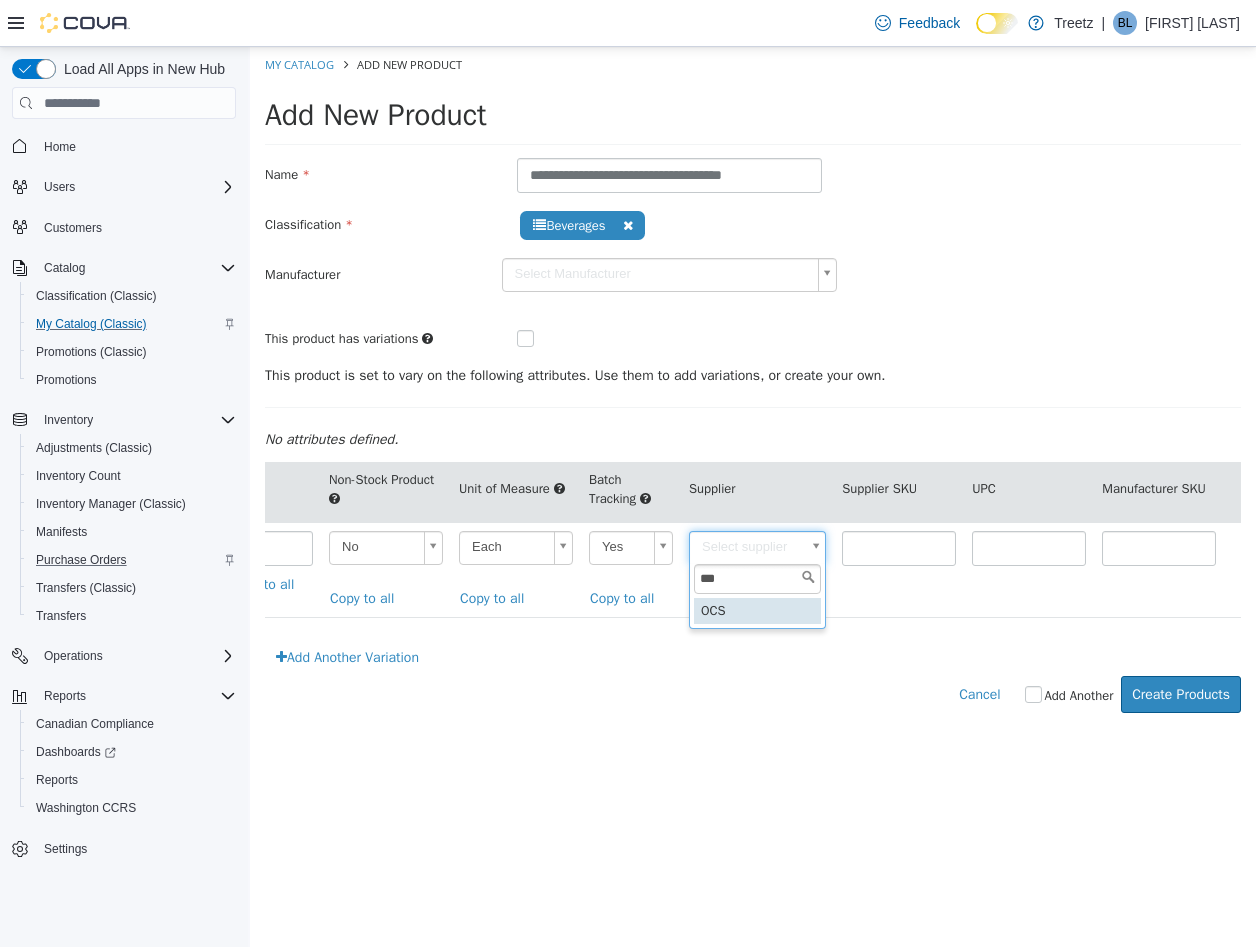 type on "***" 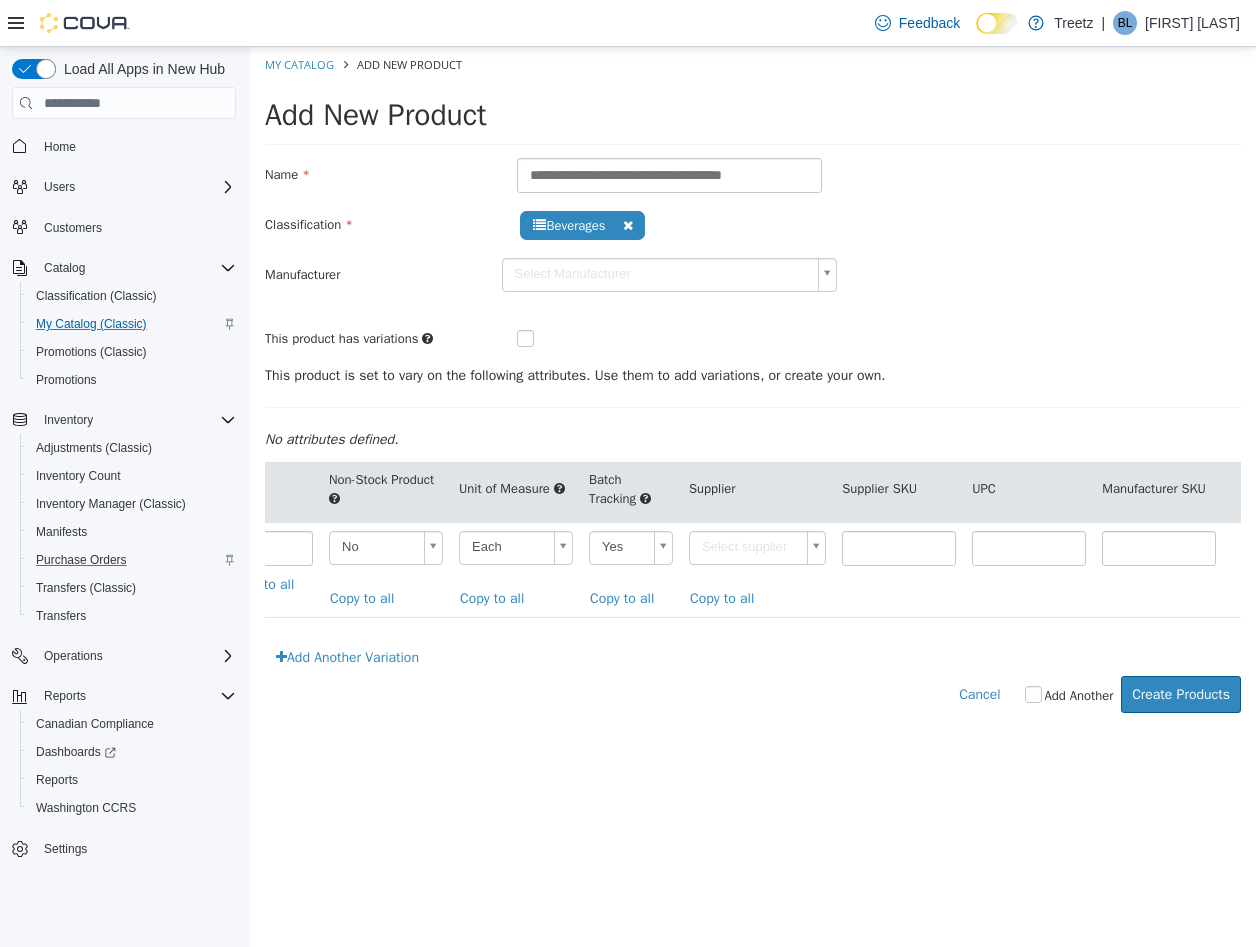 type on "******" 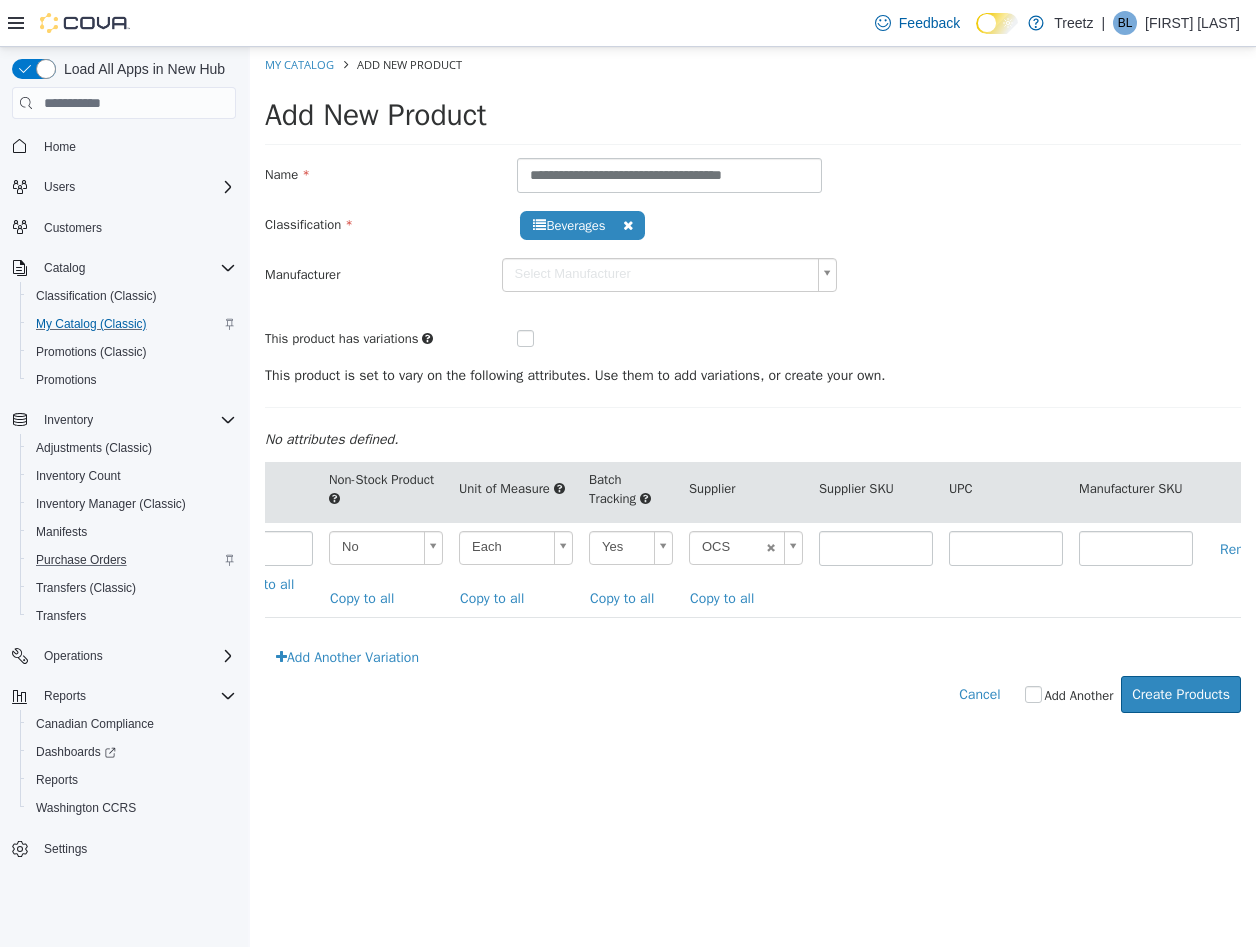 click at bounding box center [876, 569] 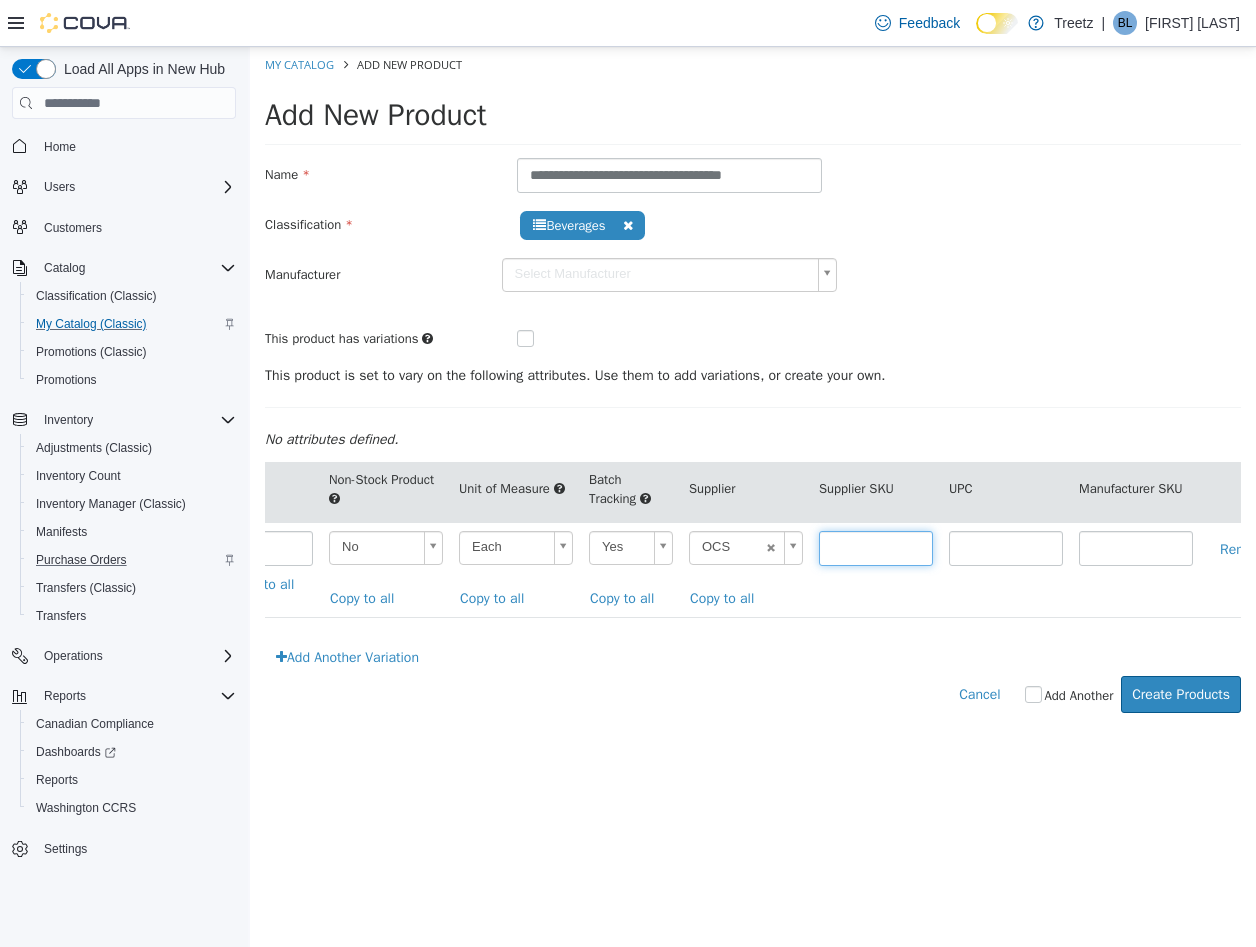 click at bounding box center [876, 548] 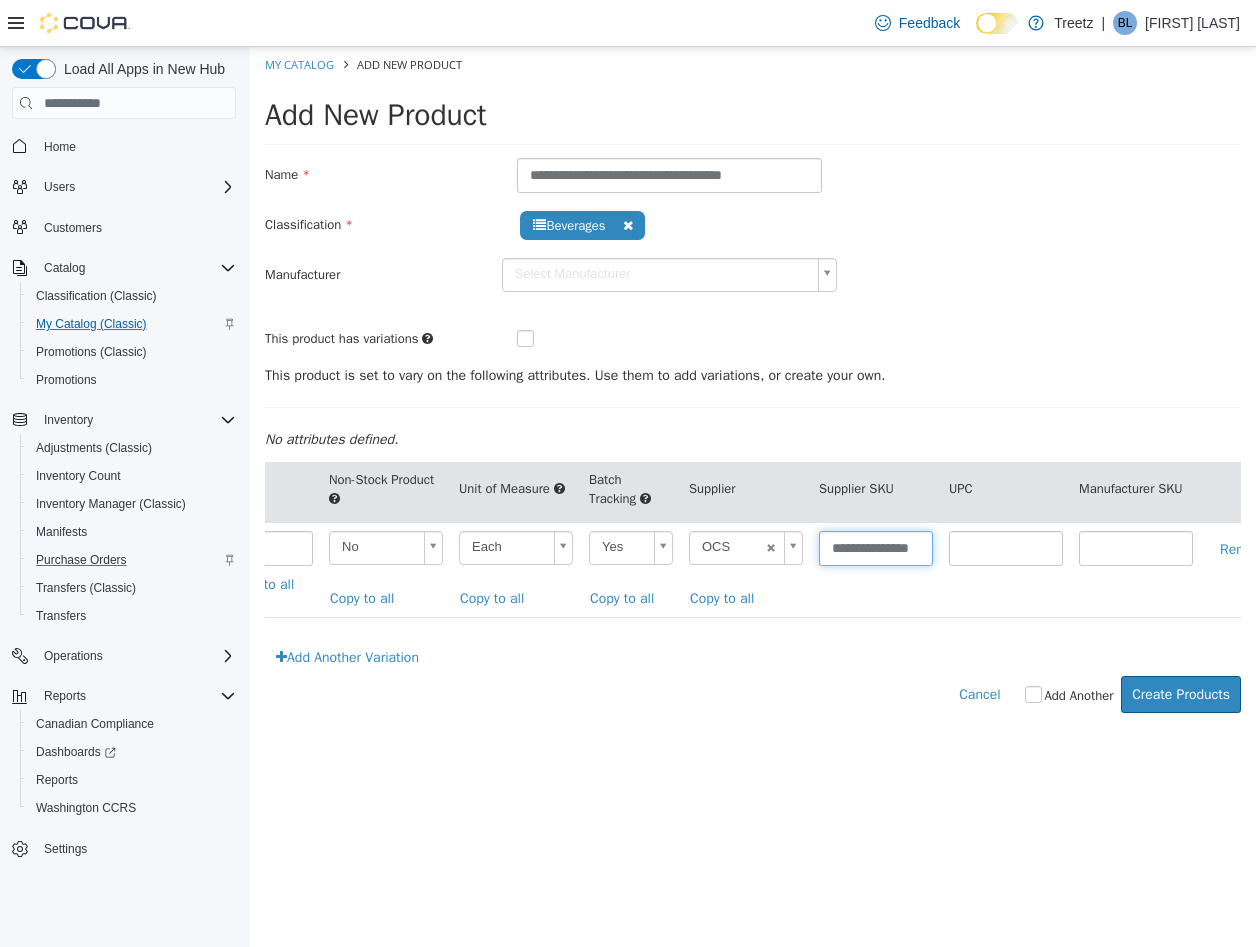 scroll, scrollTop: 0, scrollLeft: 18, axis: horizontal 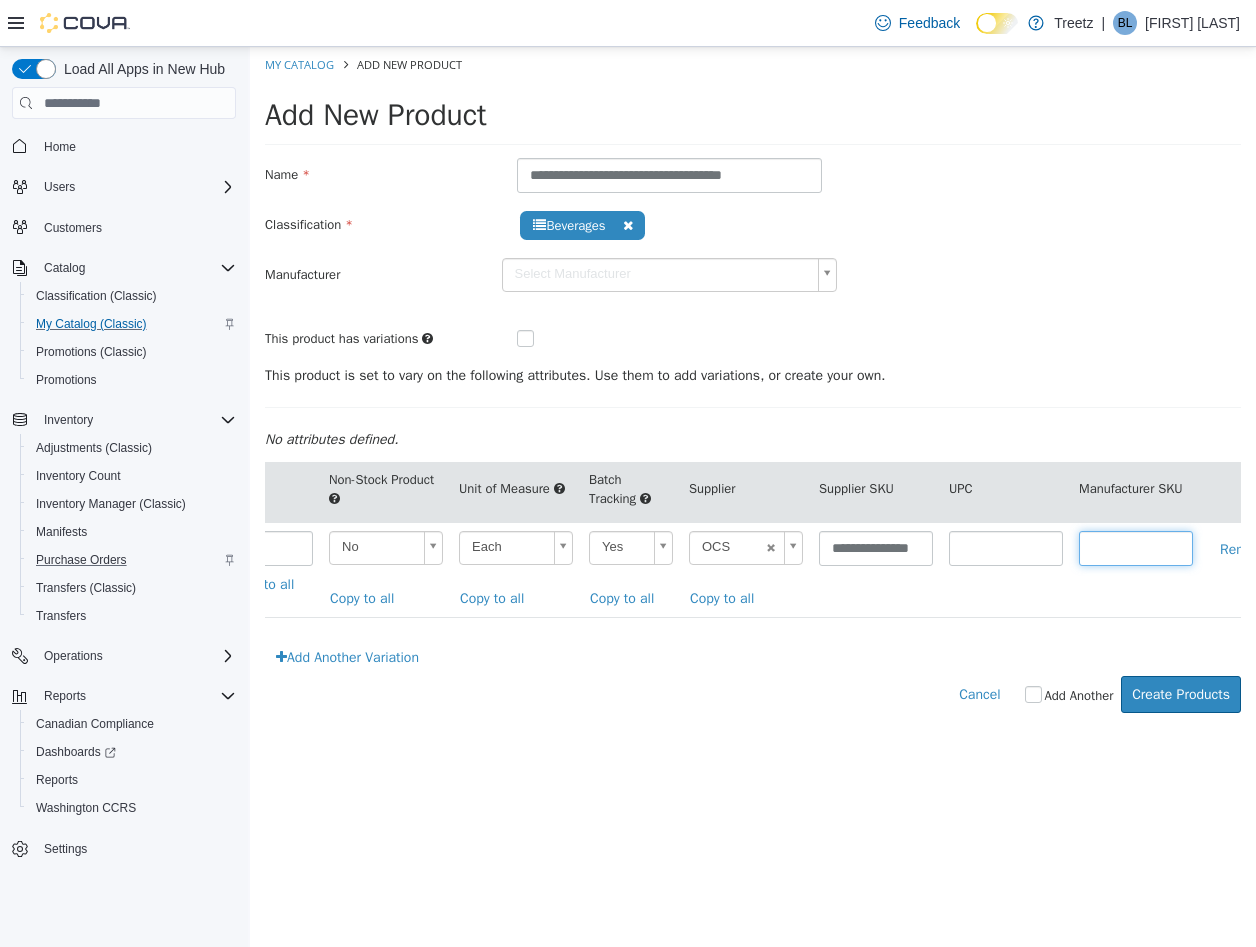 click at bounding box center [1136, 548] 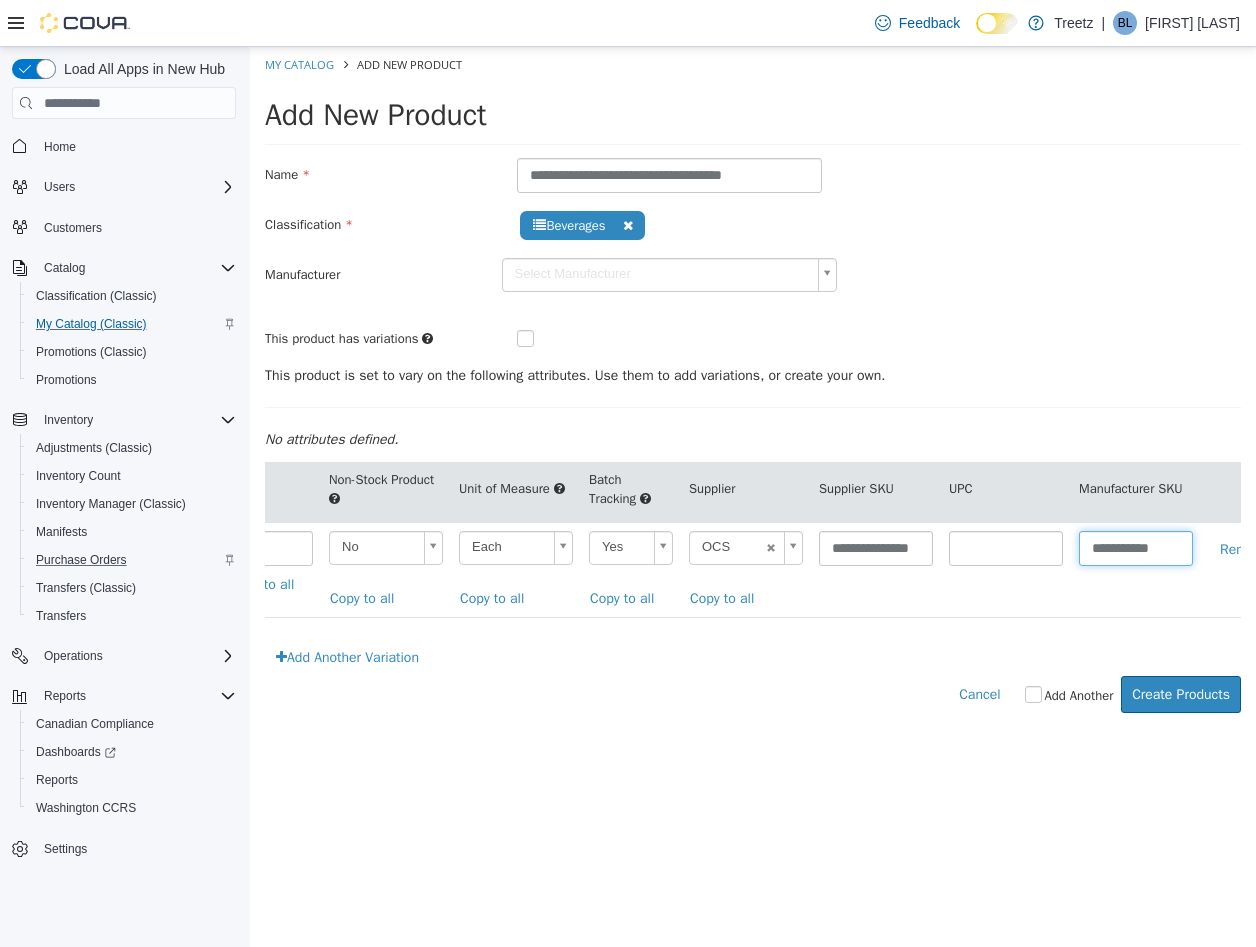 scroll, scrollTop: 0, scrollLeft: 0, axis: both 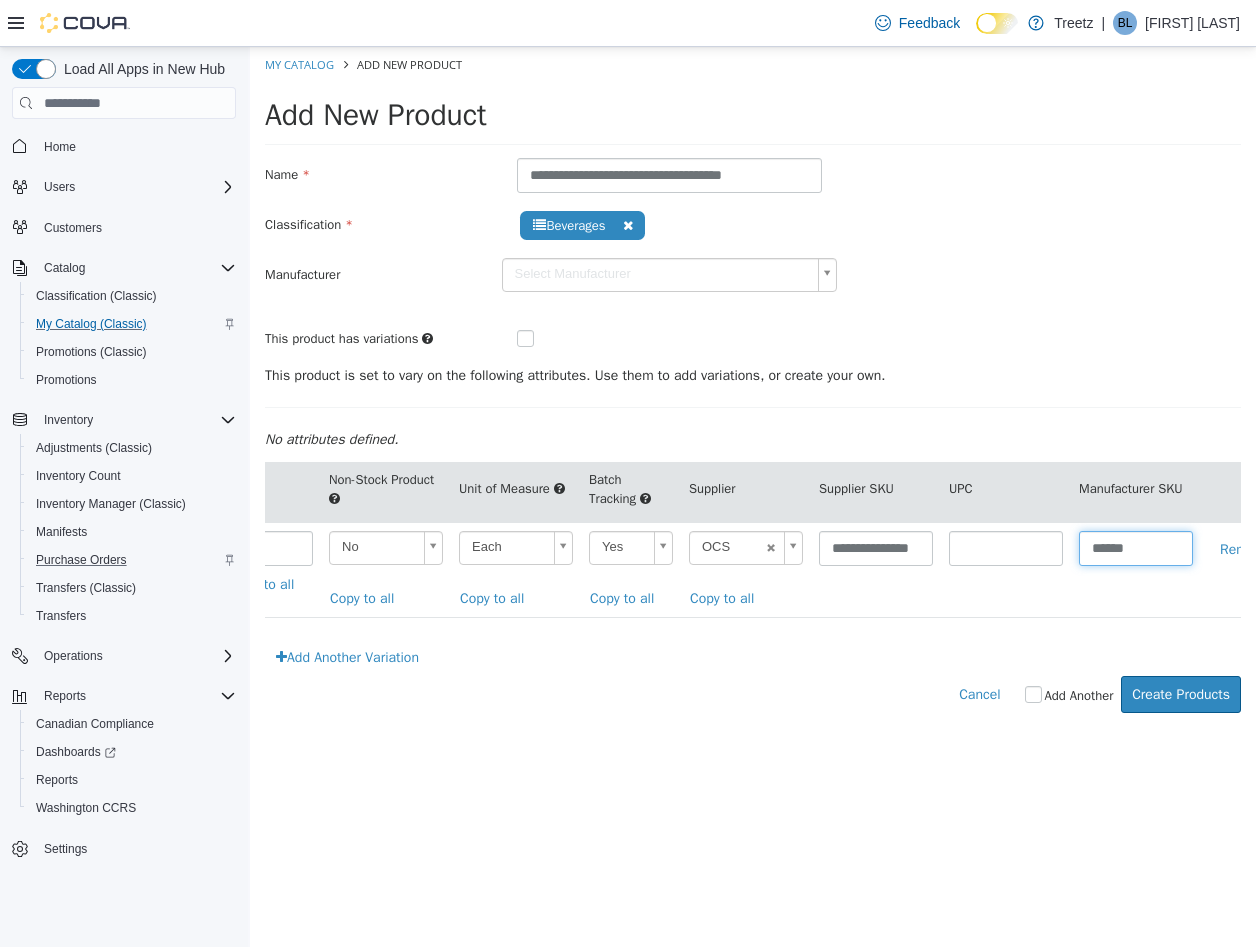 type on "******" 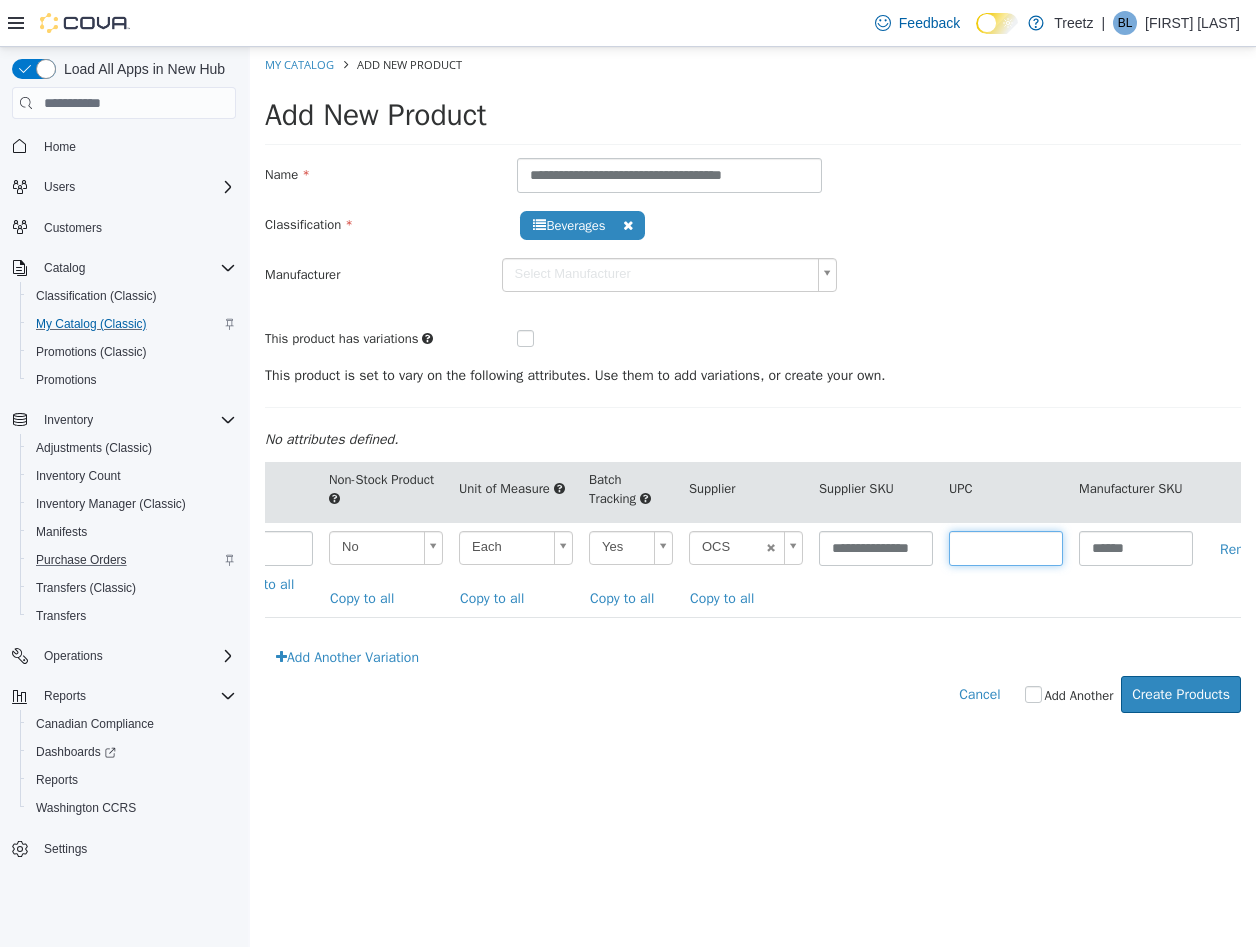 click at bounding box center [1006, 548] 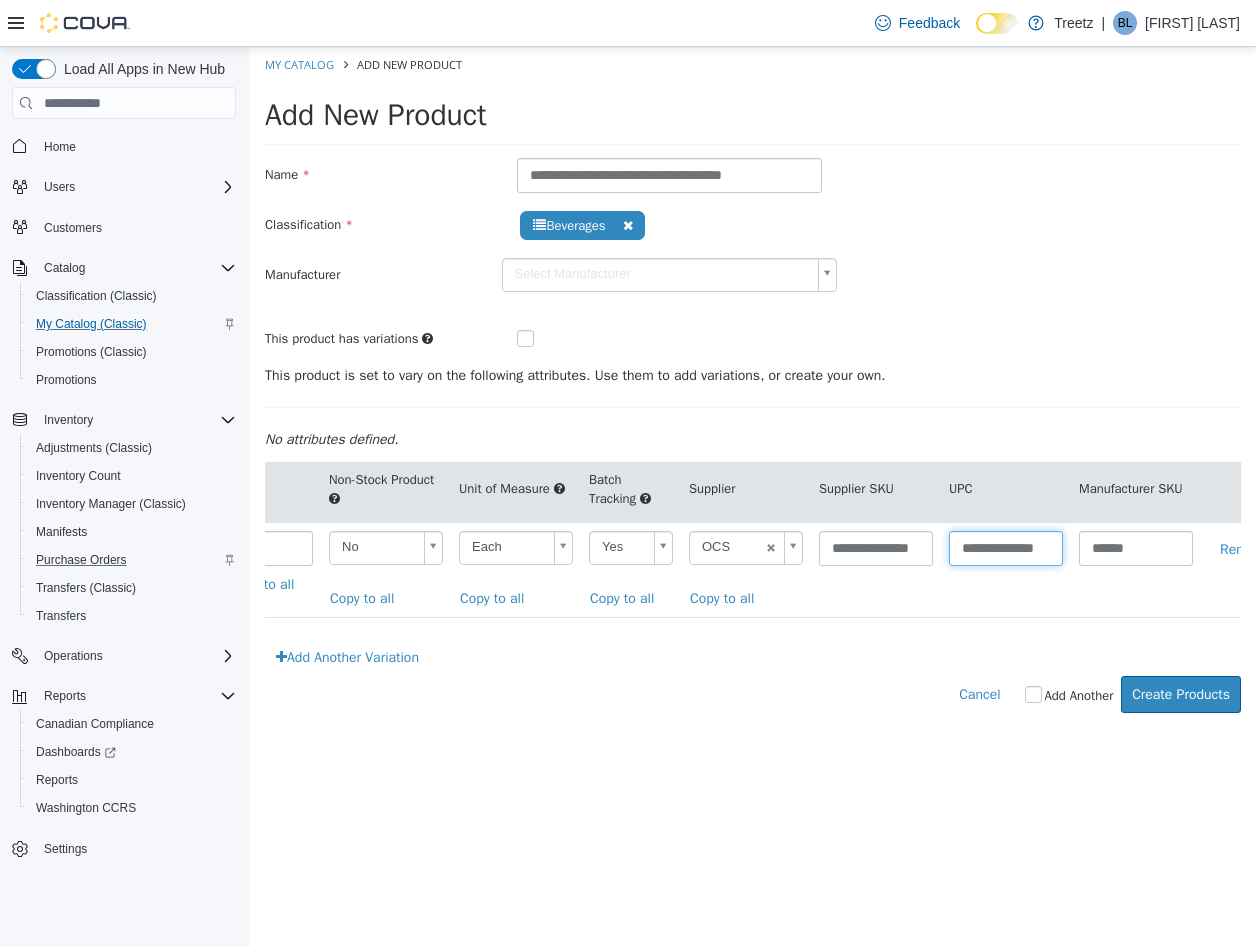 scroll, scrollTop: 0, scrollLeft: 17, axis: horizontal 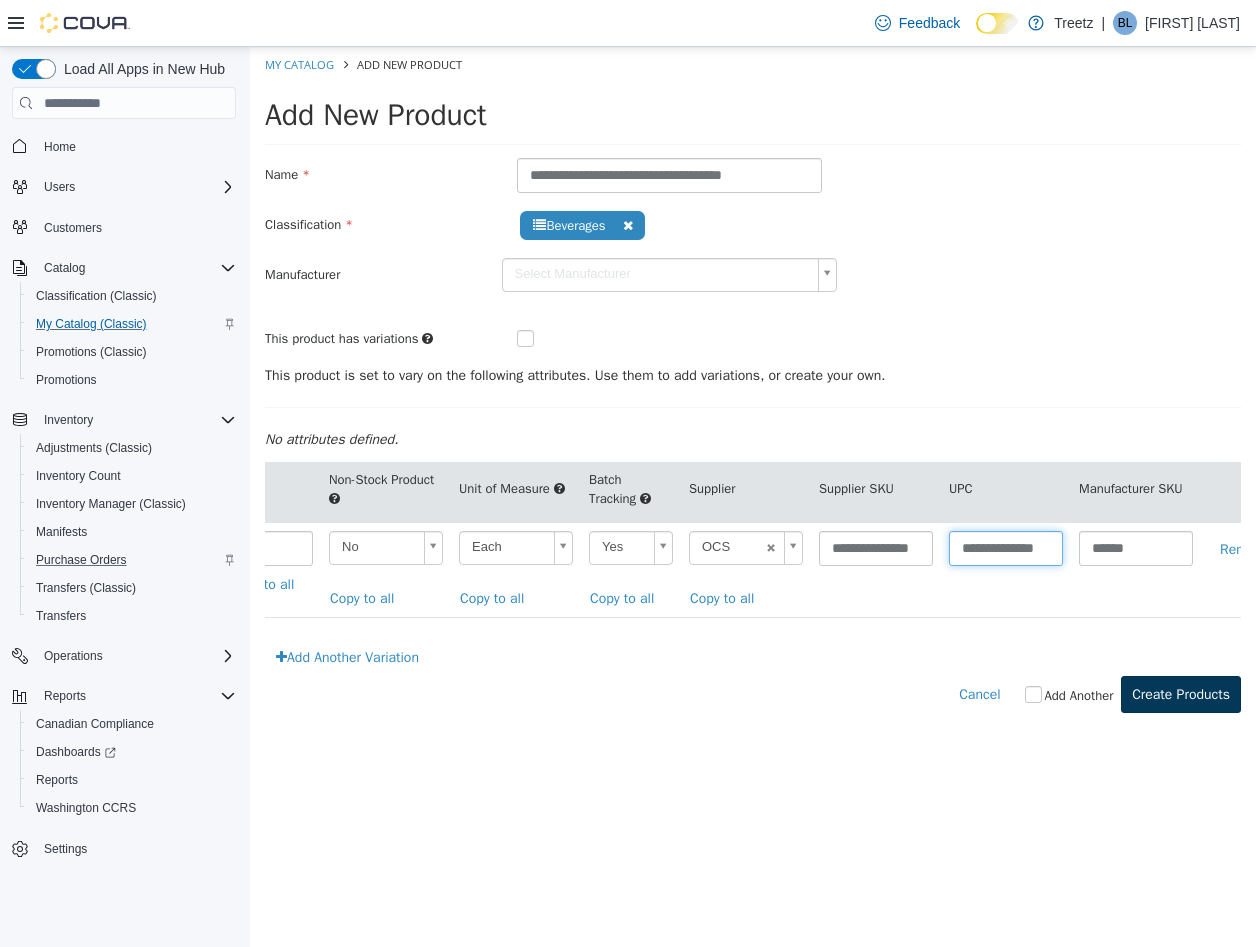 type on "**********" 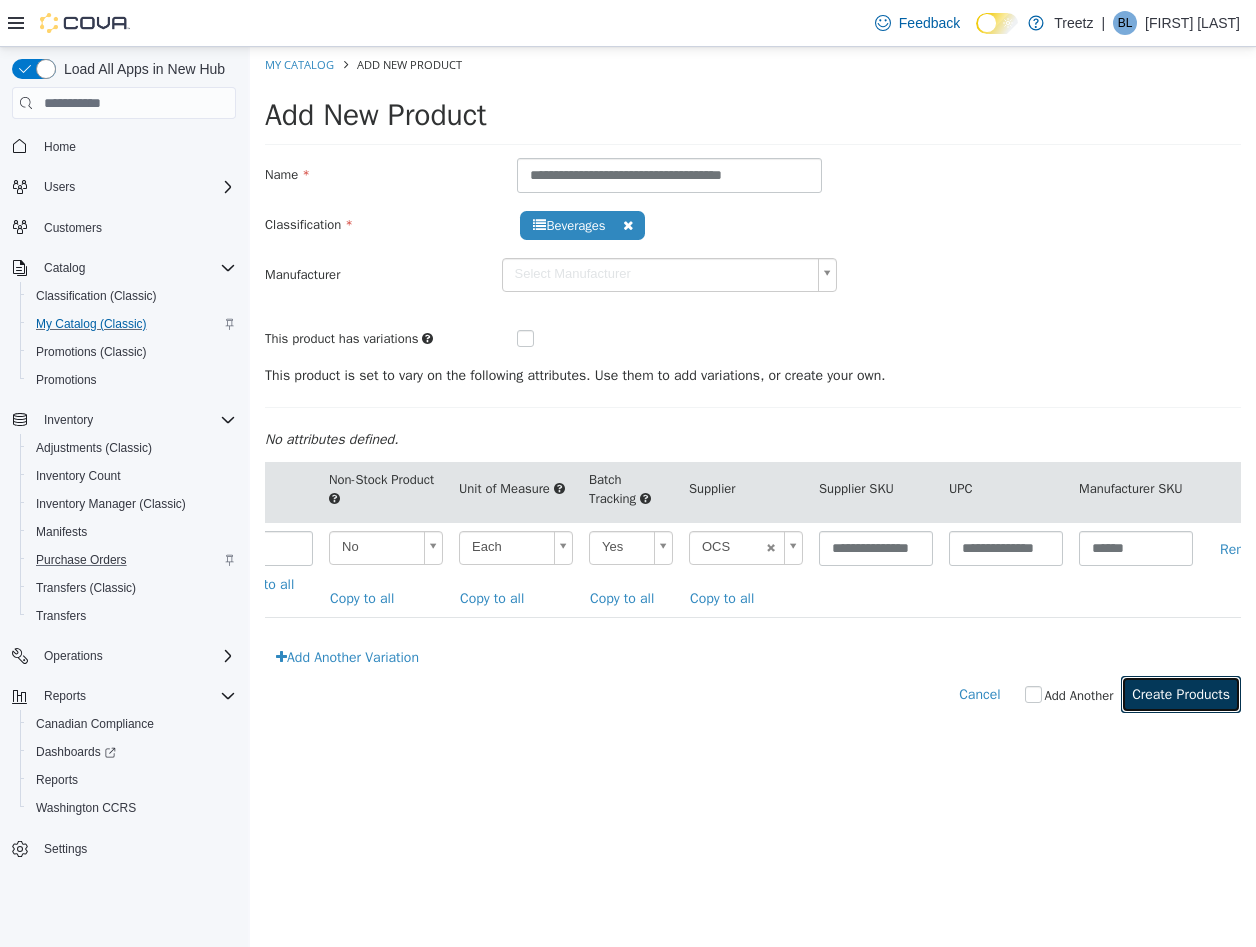 click on "Create Products" at bounding box center (1181, 694) 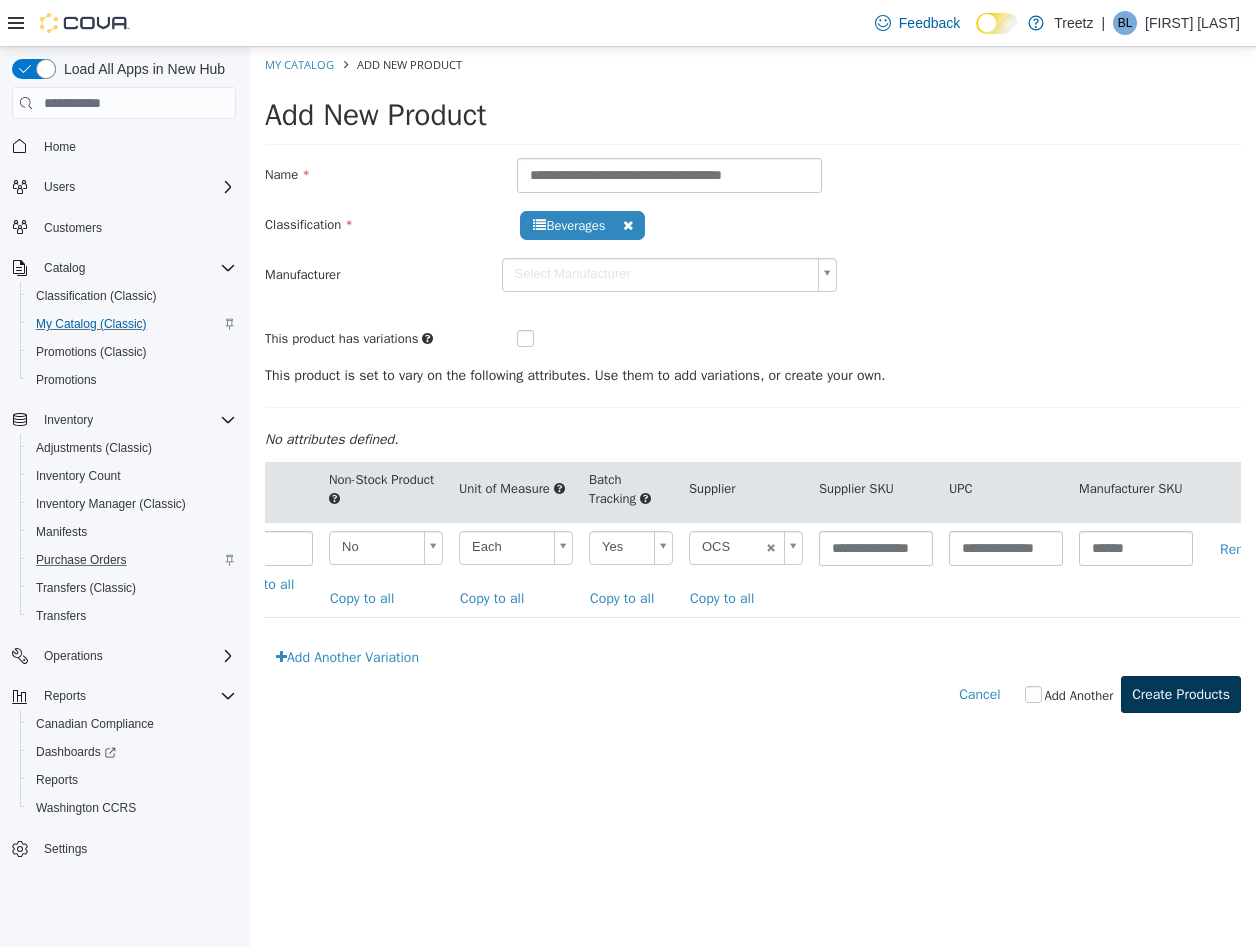scroll, scrollTop: 0, scrollLeft: 0, axis: both 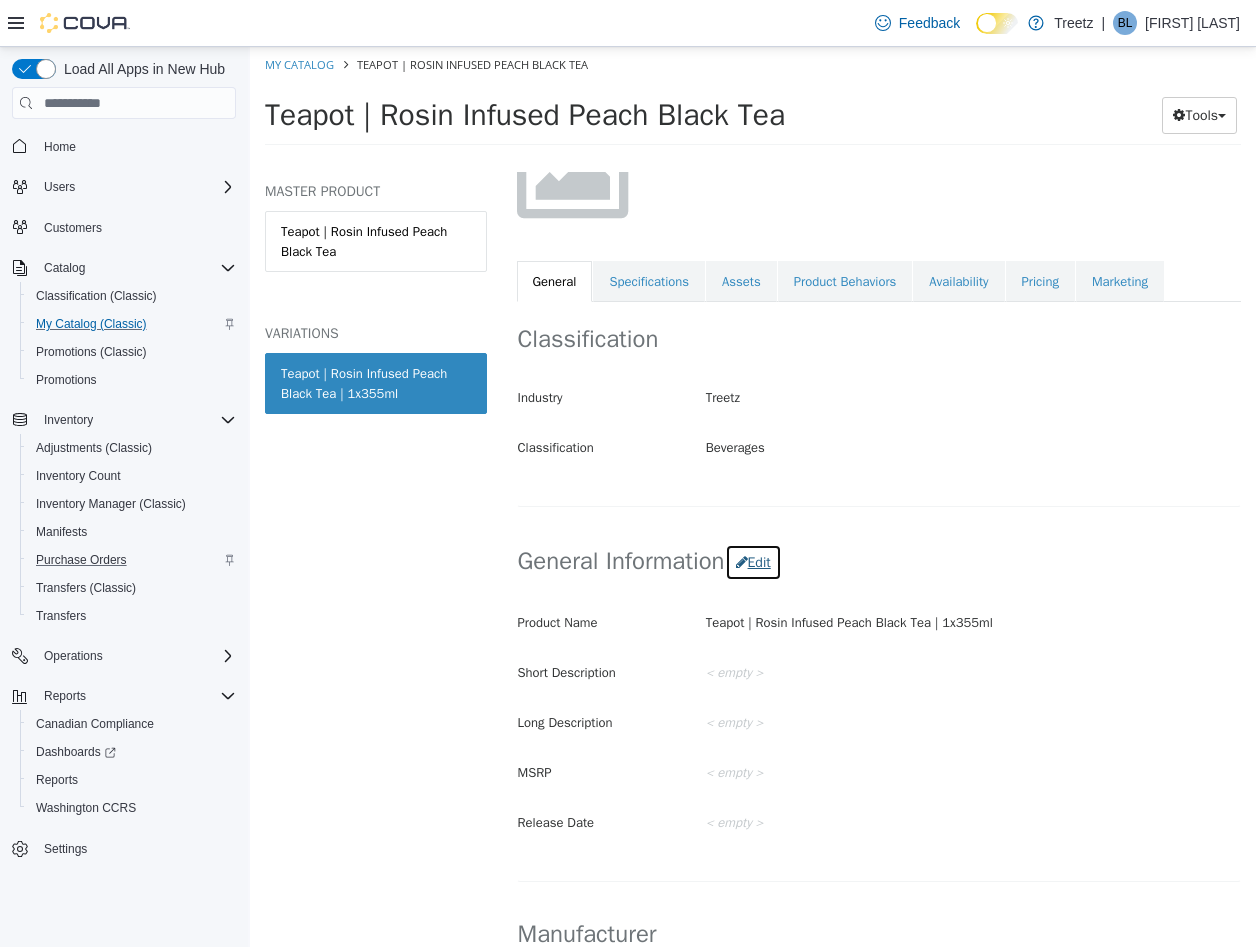click on "Edit" at bounding box center [753, 562] 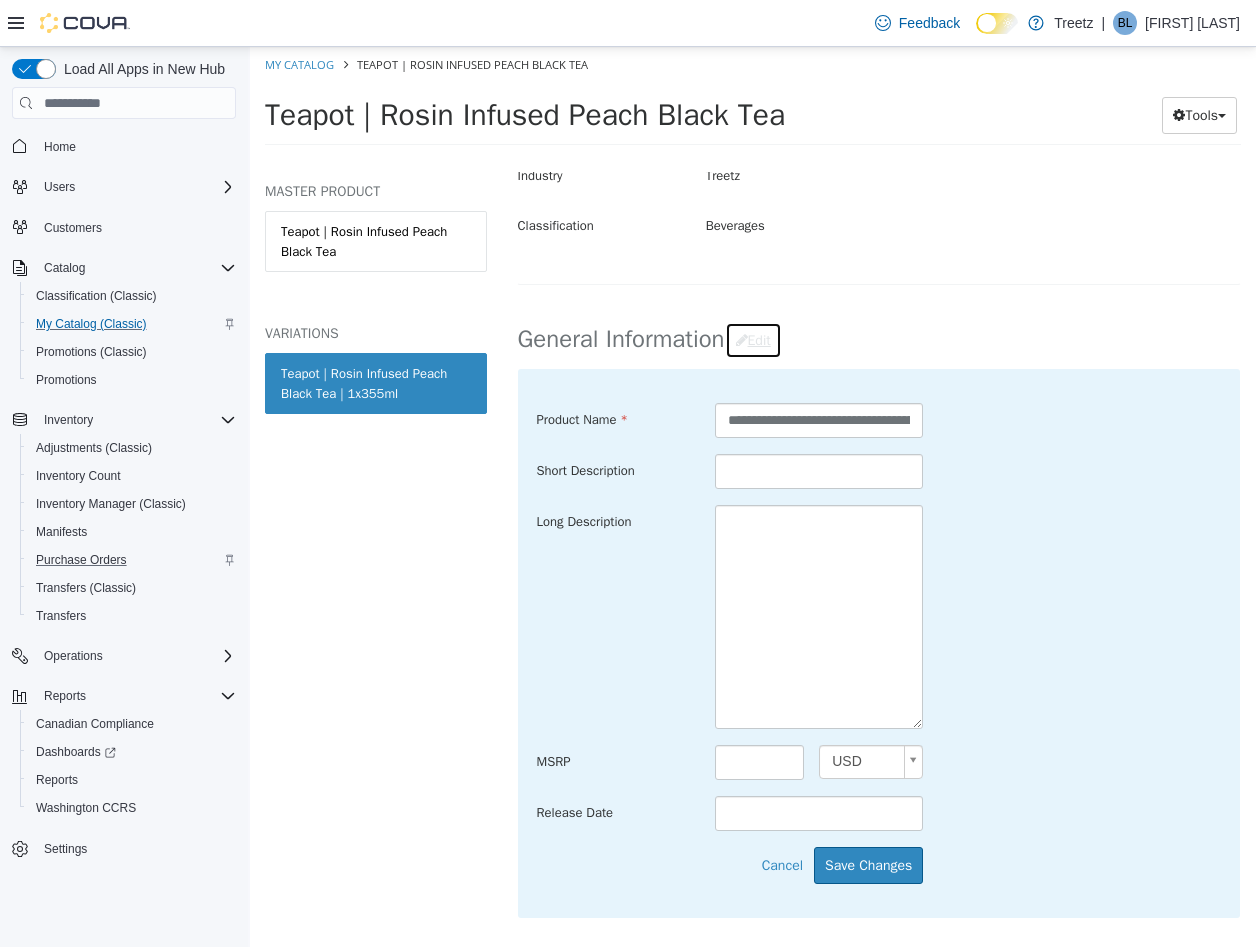 scroll, scrollTop: 500, scrollLeft: 0, axis: vertical 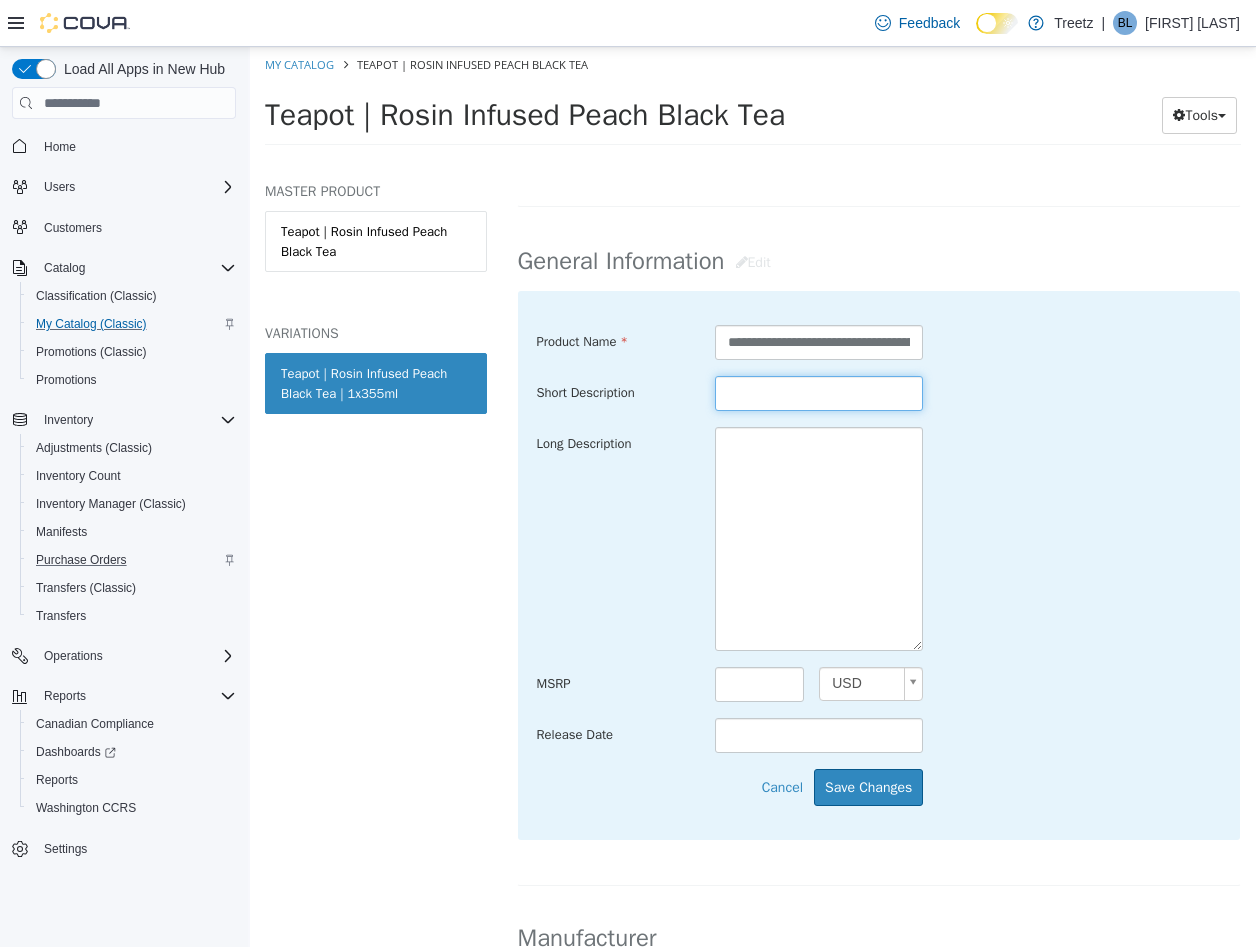 click at bounding box center (819, 393) 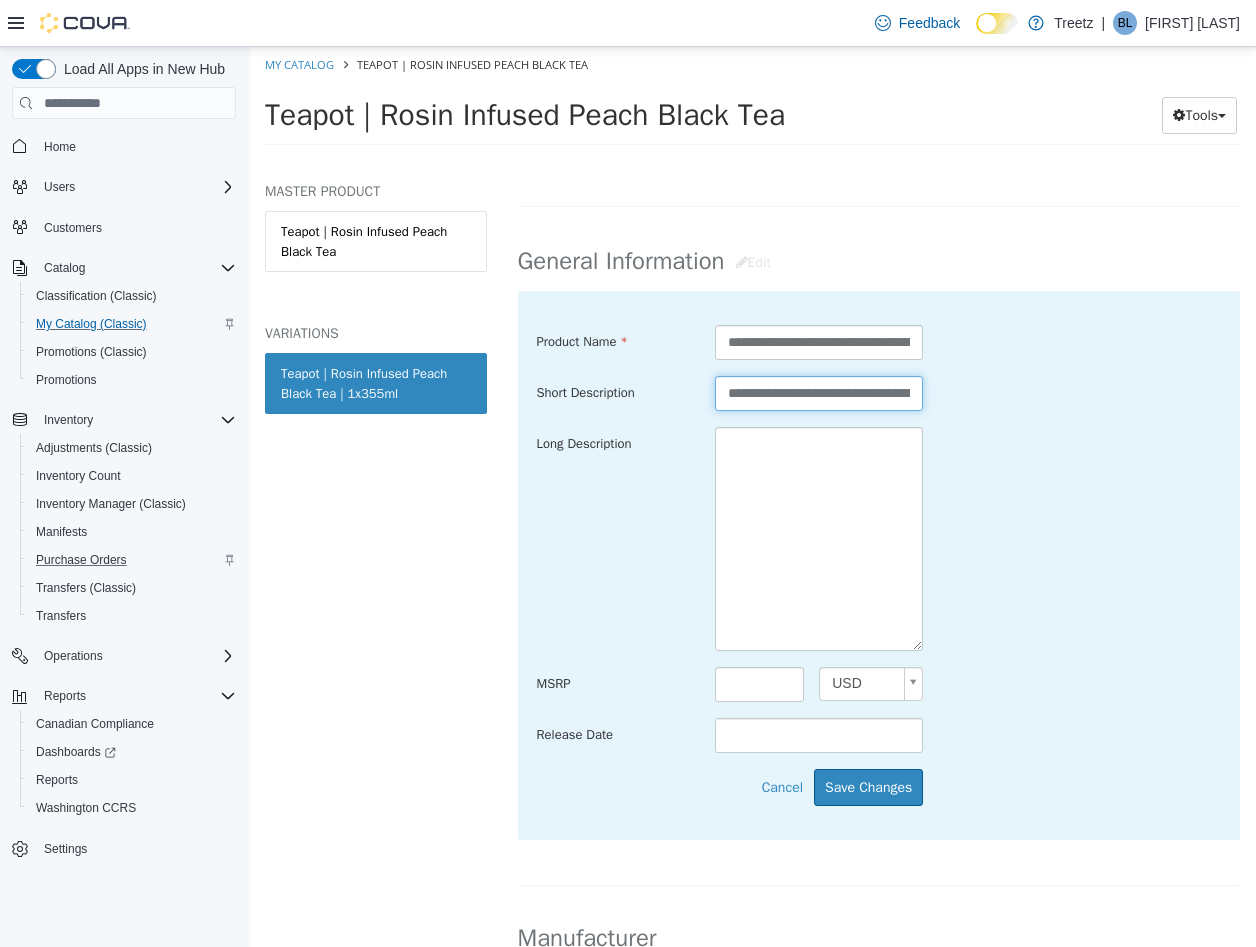 scroll, scrollTop: 0, scrollLeft: 154, axis: horizontal 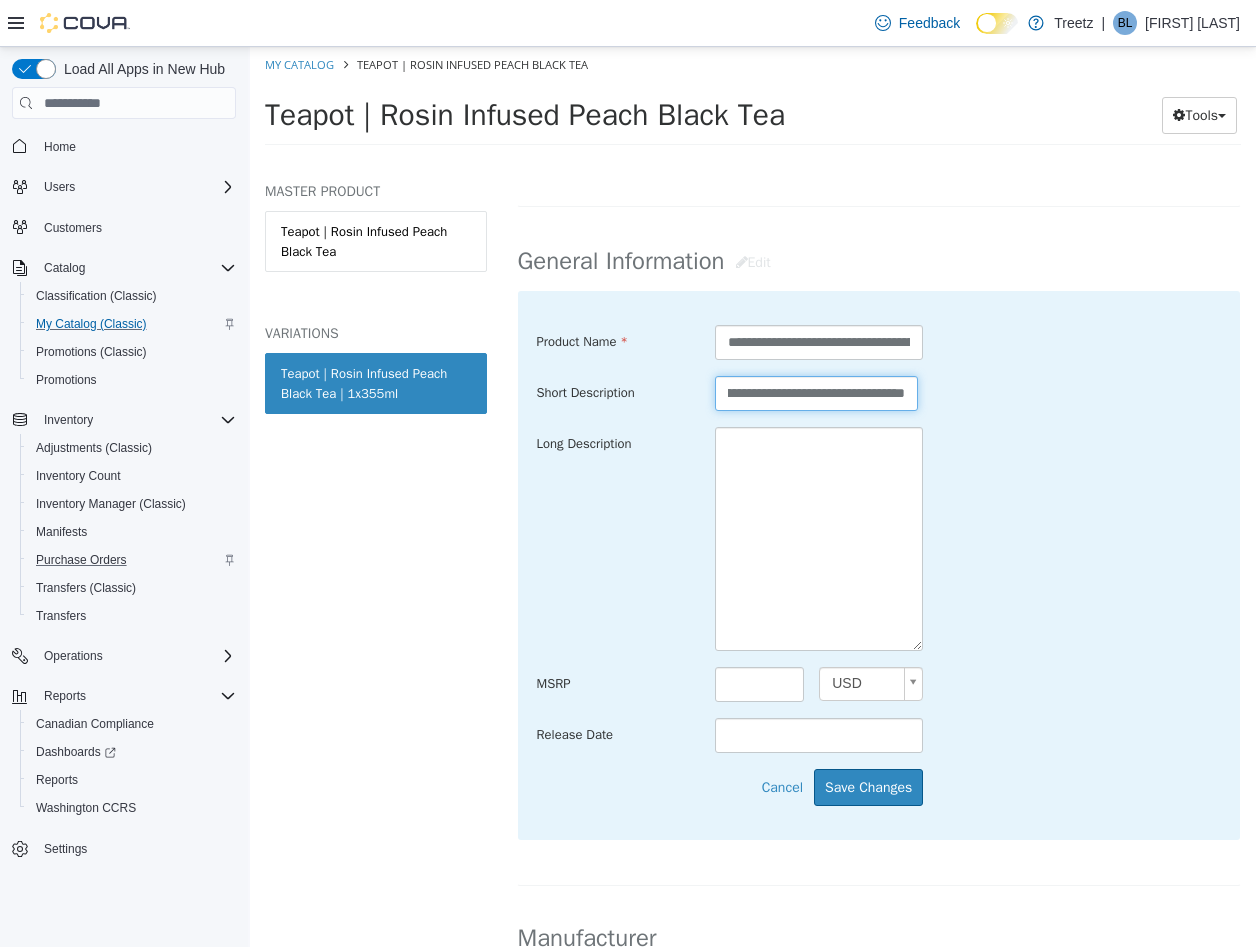 type on "**********" 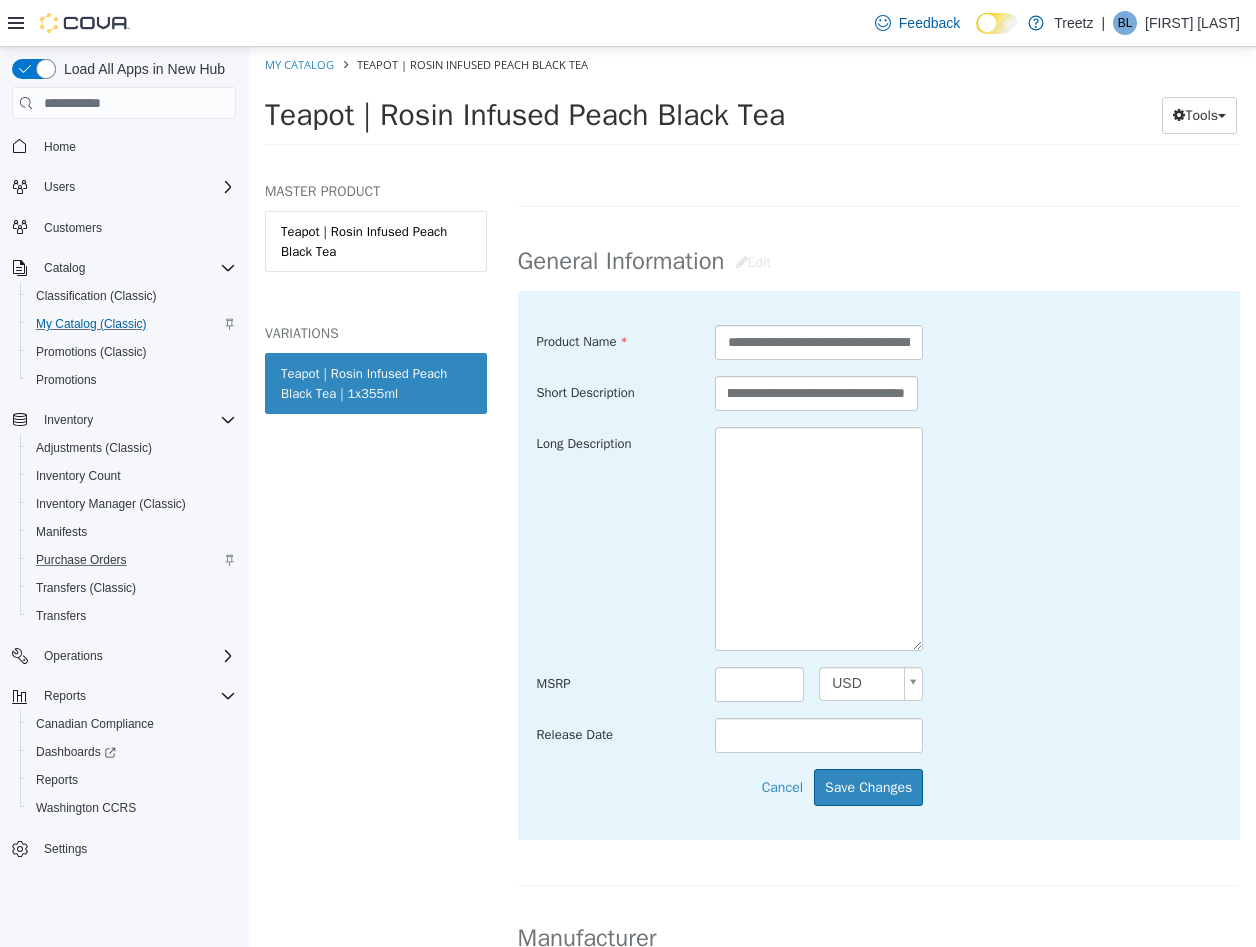 scroll, scrollTop: 0, scrollLeft: 0, axis: both 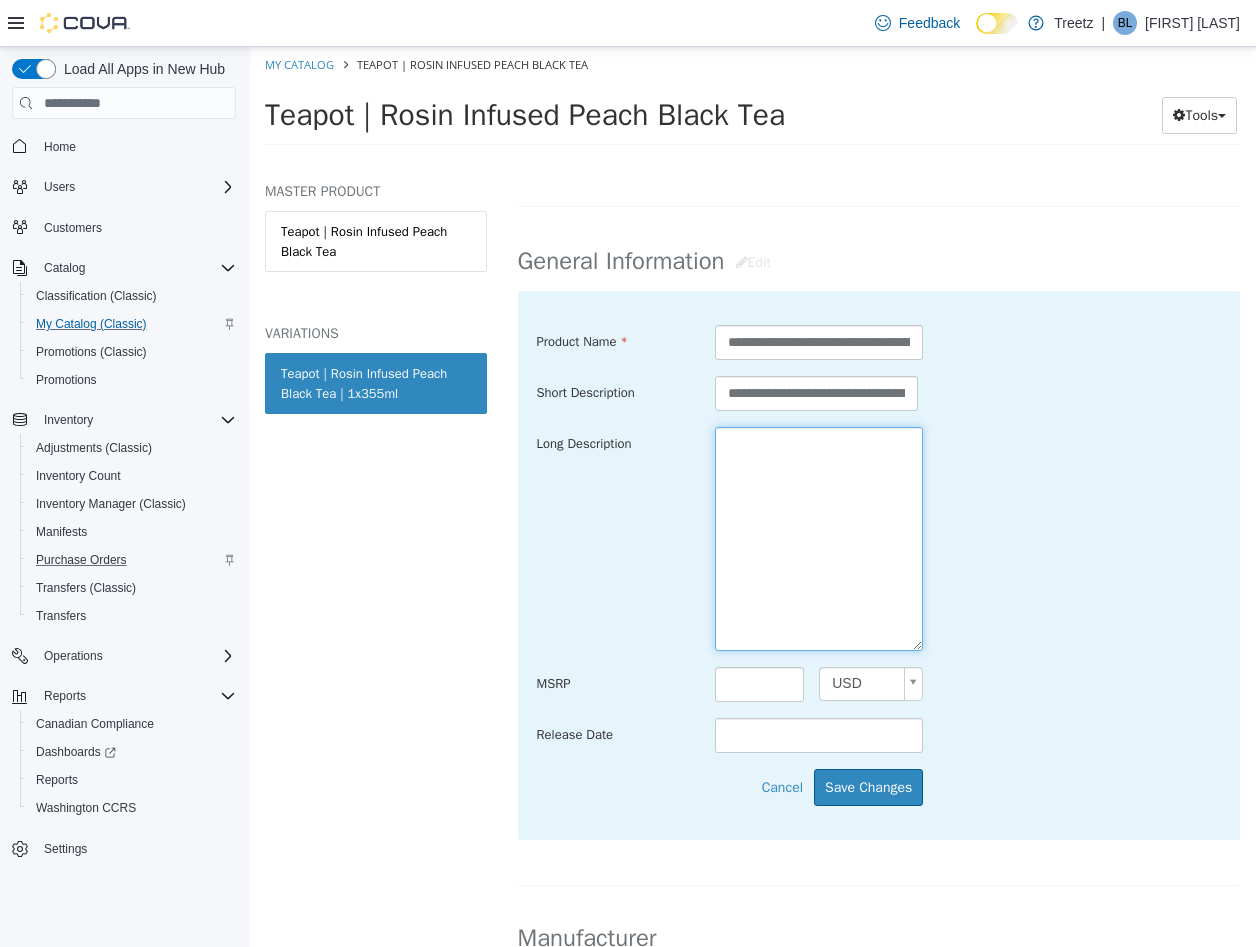 click at bounding box center (819, 539) 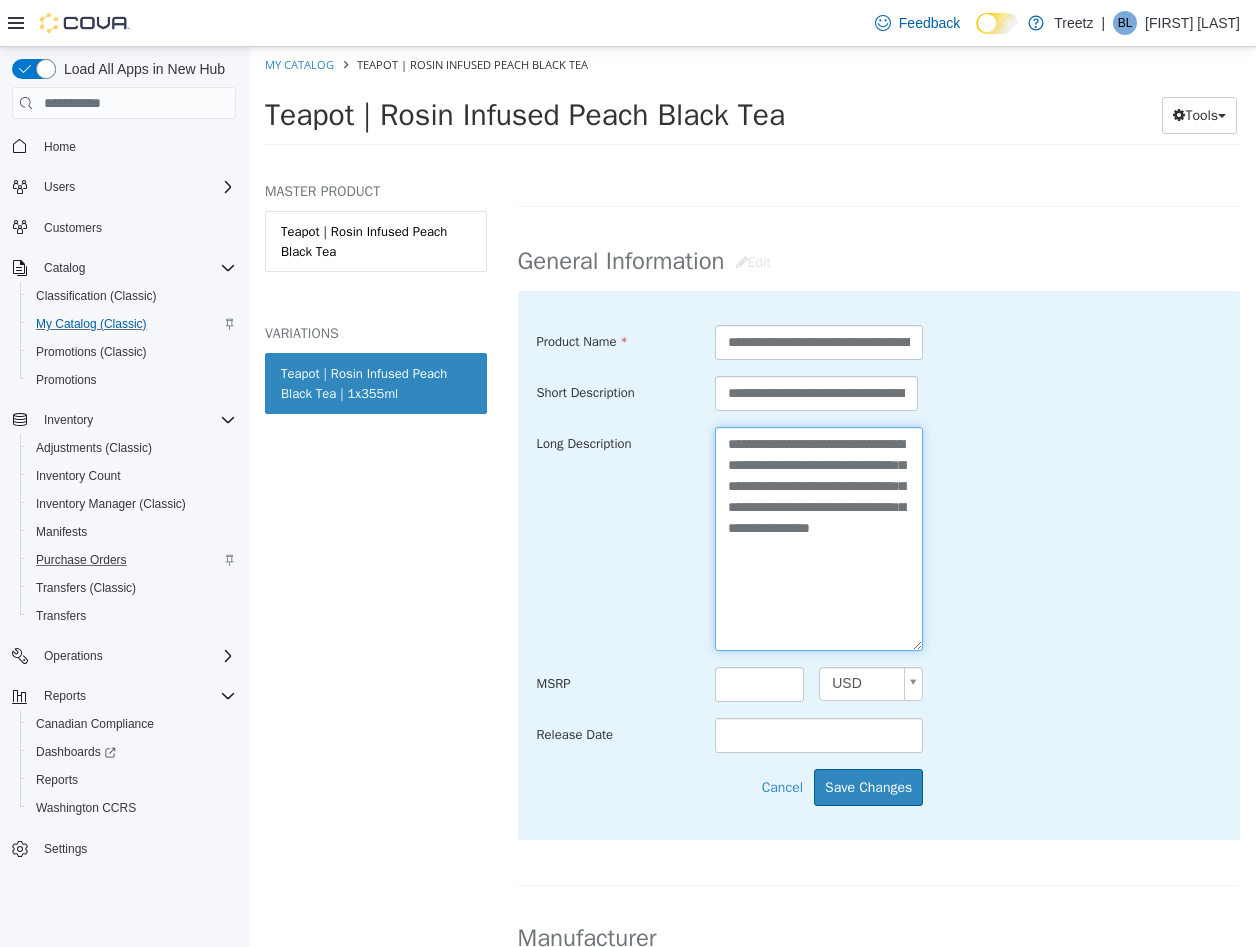 type on "**********" 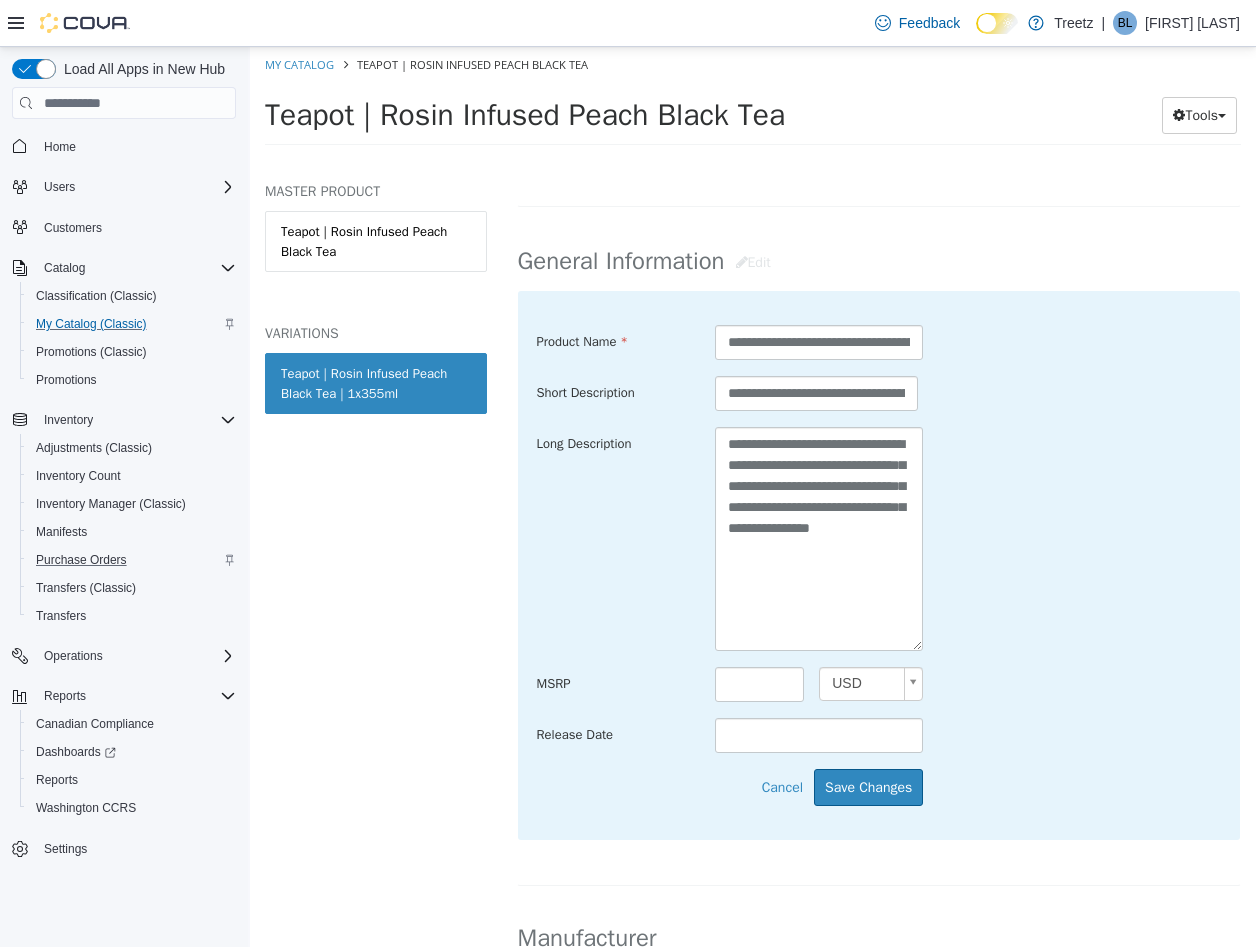 click on "**********" at bounding box center (879, 565) 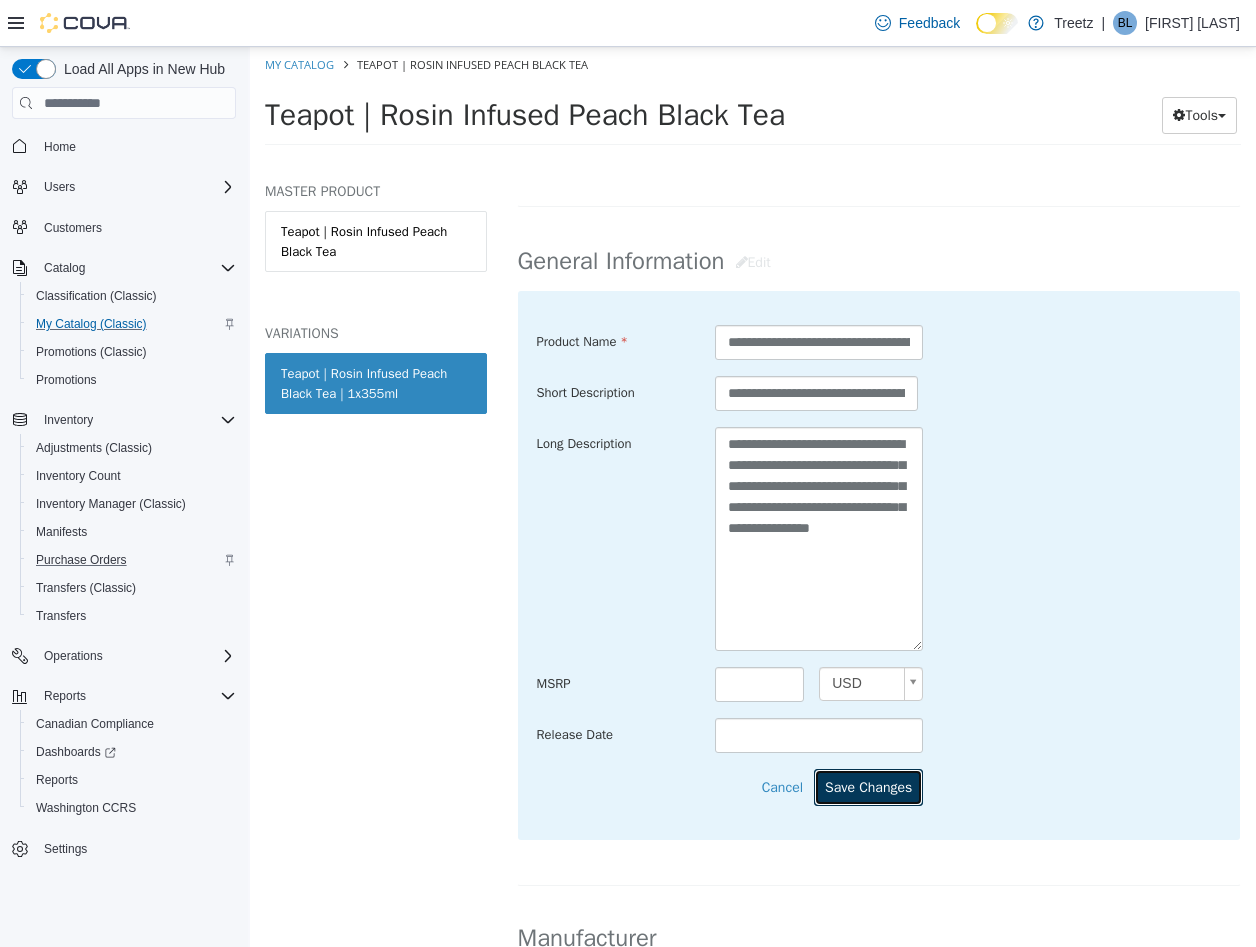 click on "Save Changes" at bounding box center [868, 787] 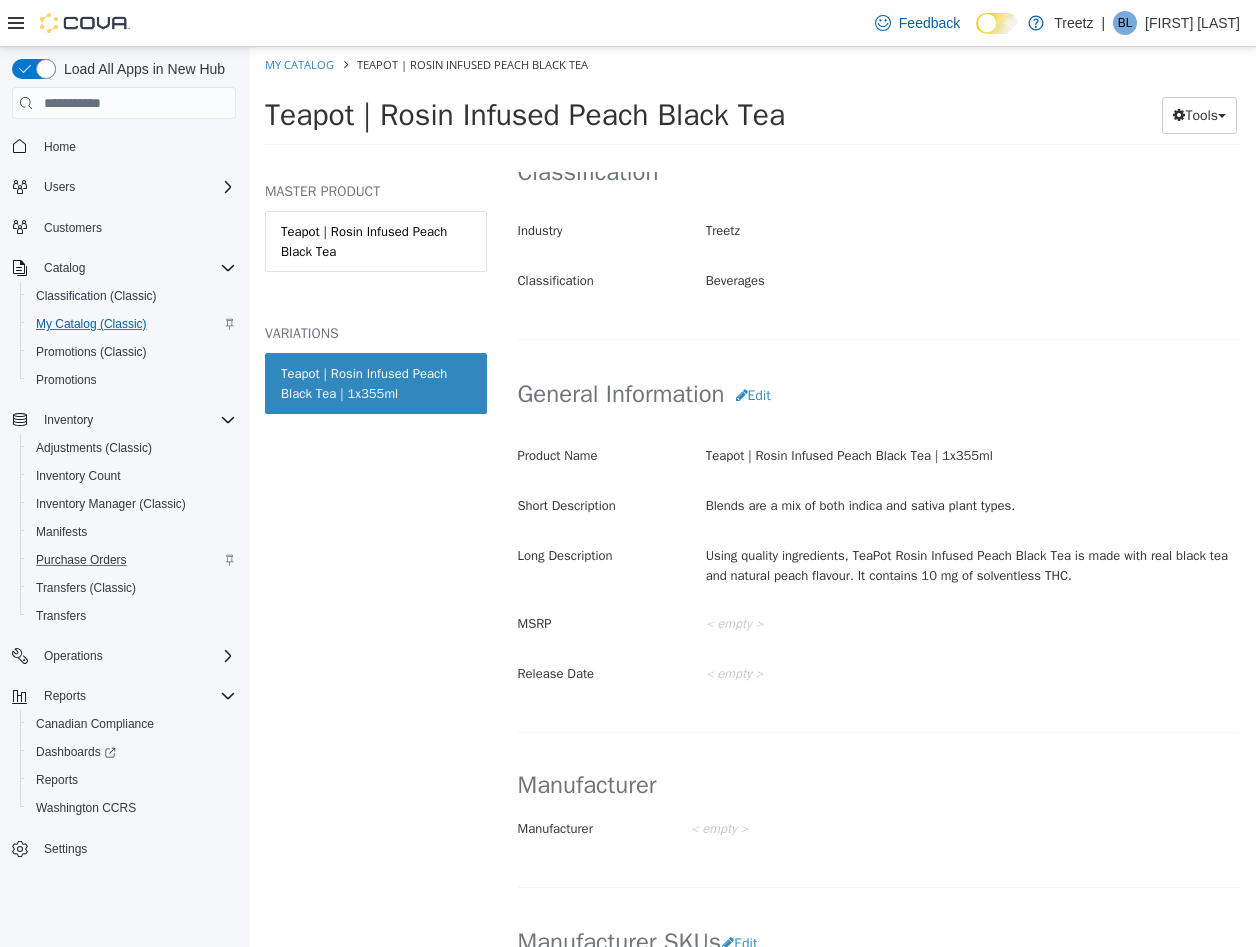 scroll, scrollTop: 100, scrollLeft: 0, axis: vertical 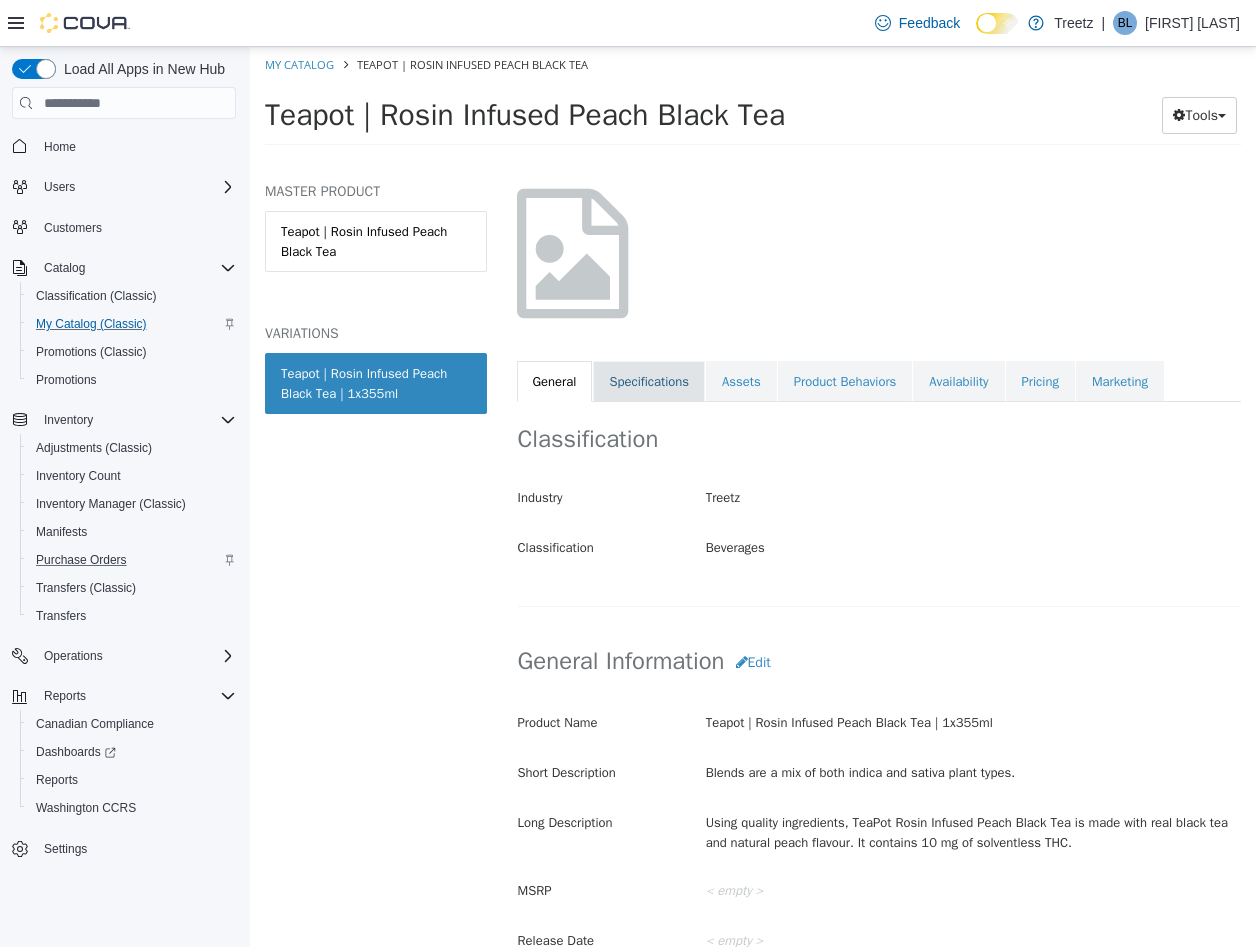 click on "Specifications" at bounding box center (649, 382) 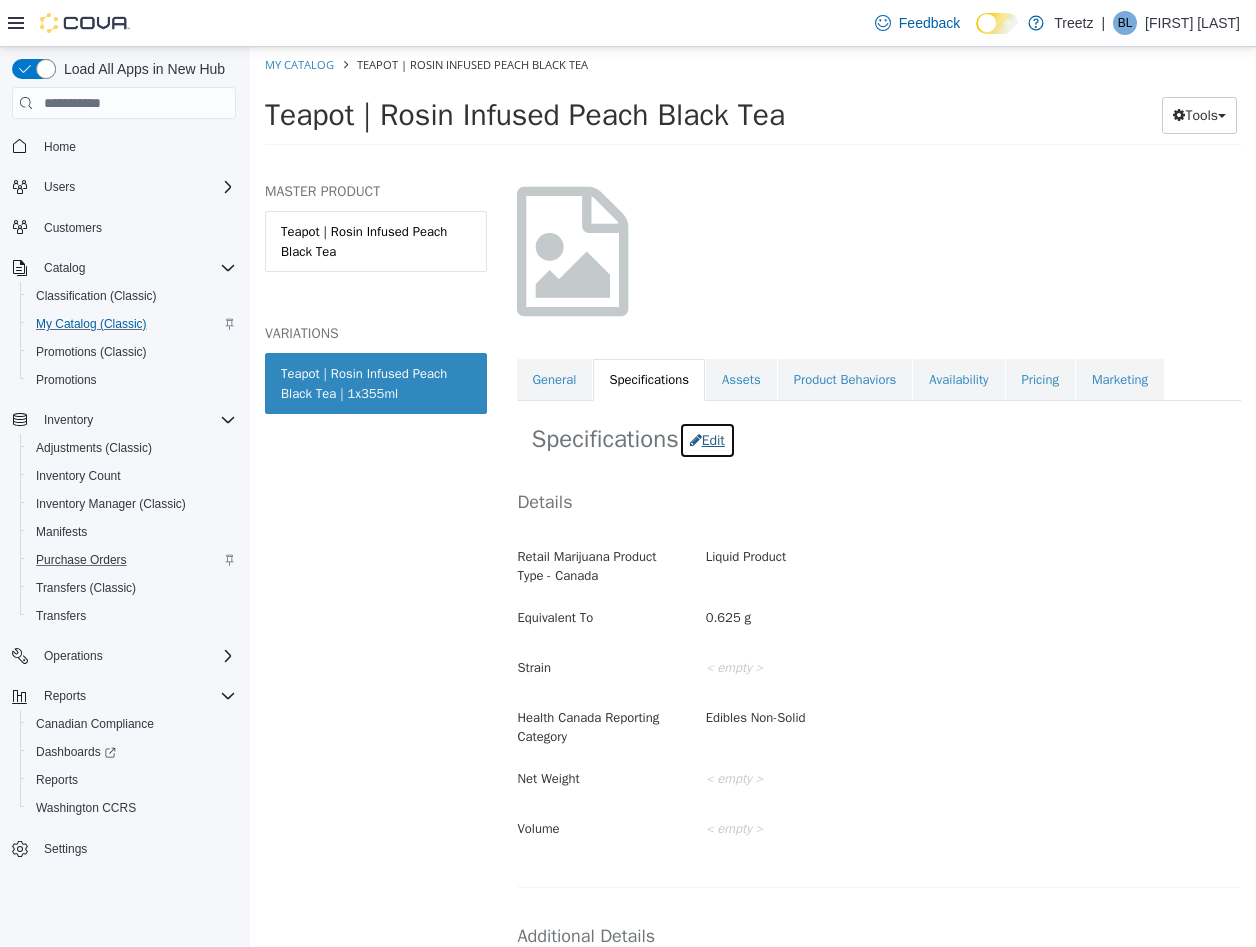 click on "Edit" at bounding box center (707, 440) 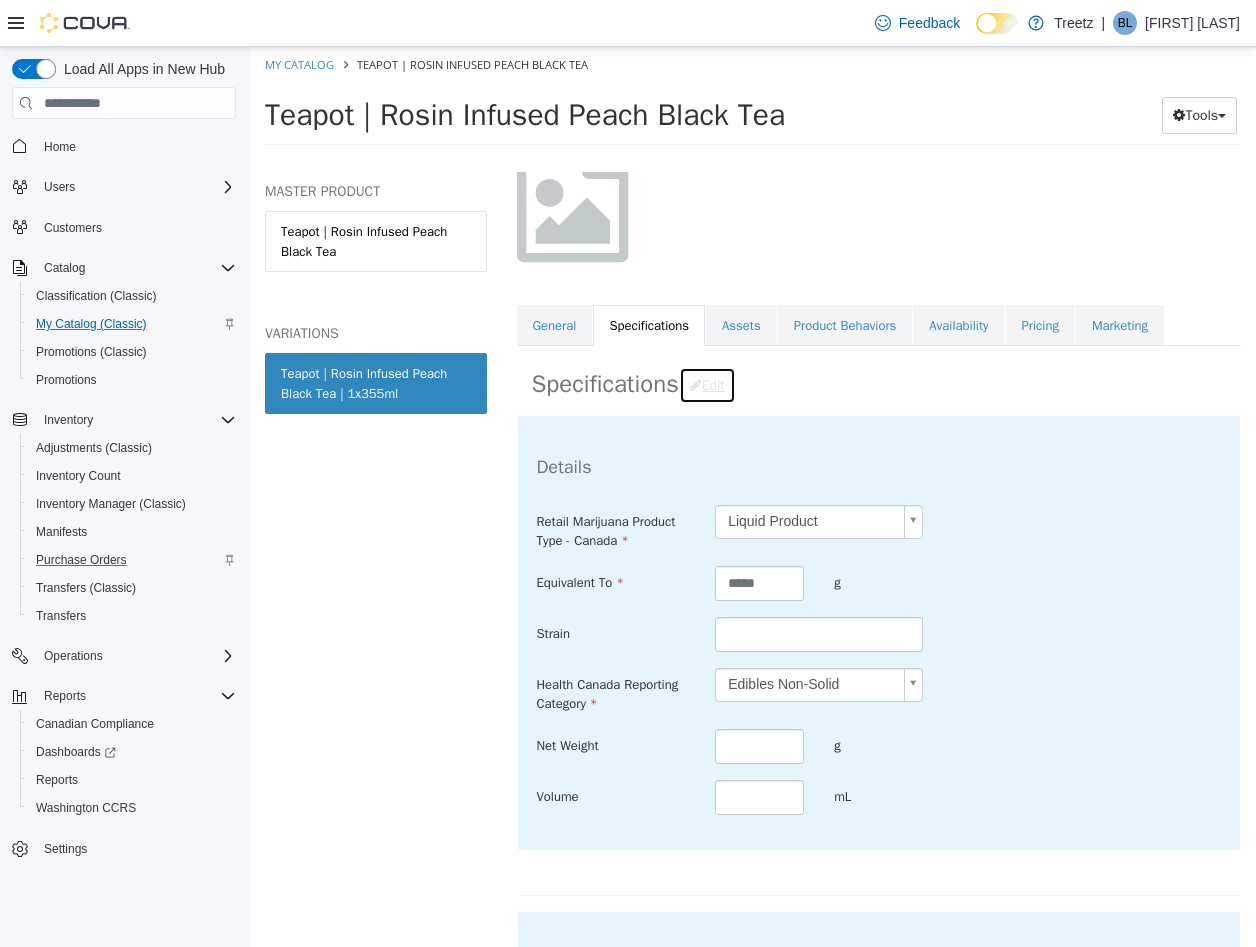 scroll, scrollTop: 200, scrollLeft: 0, axis: vertical 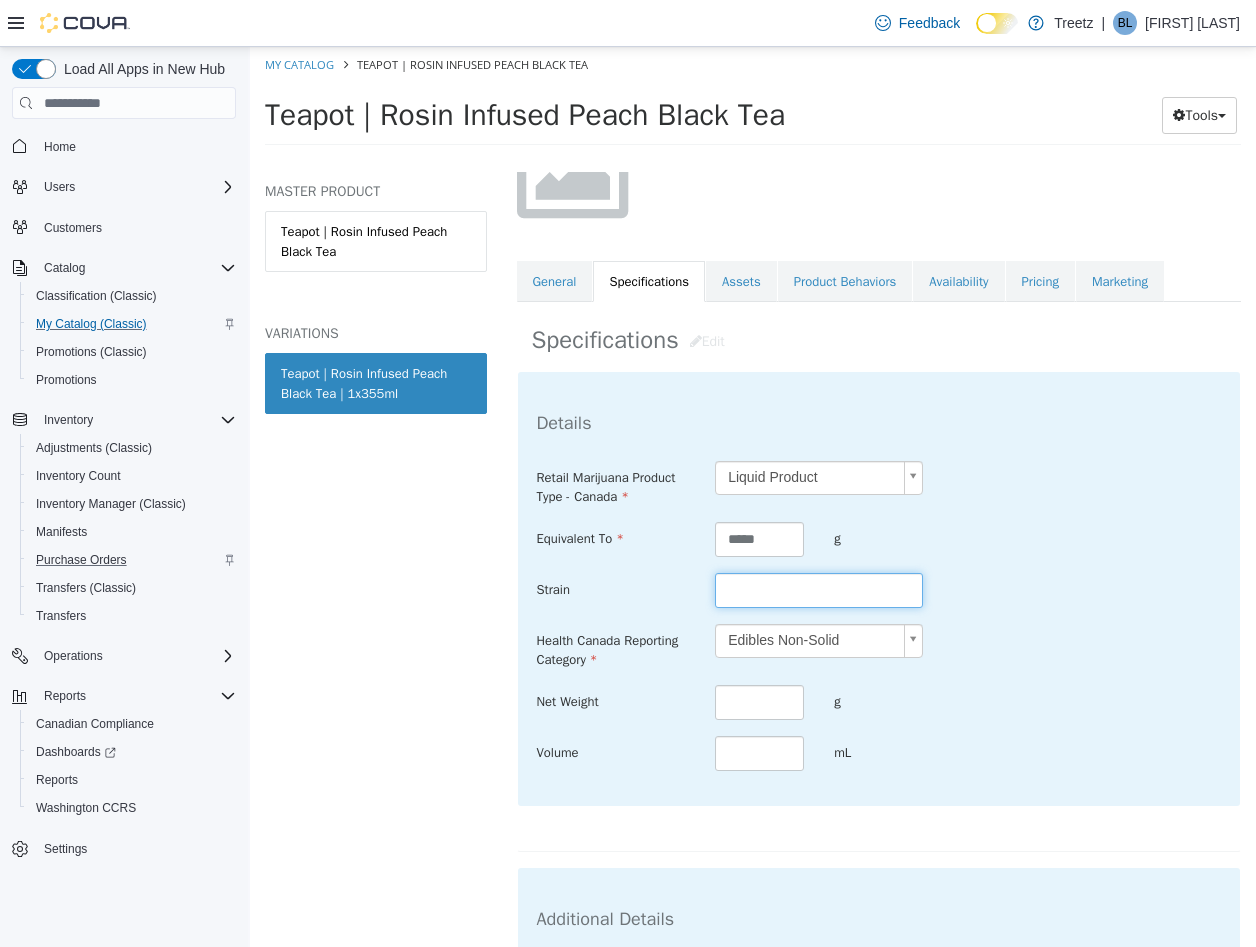 click at bounding box center (819, 590) 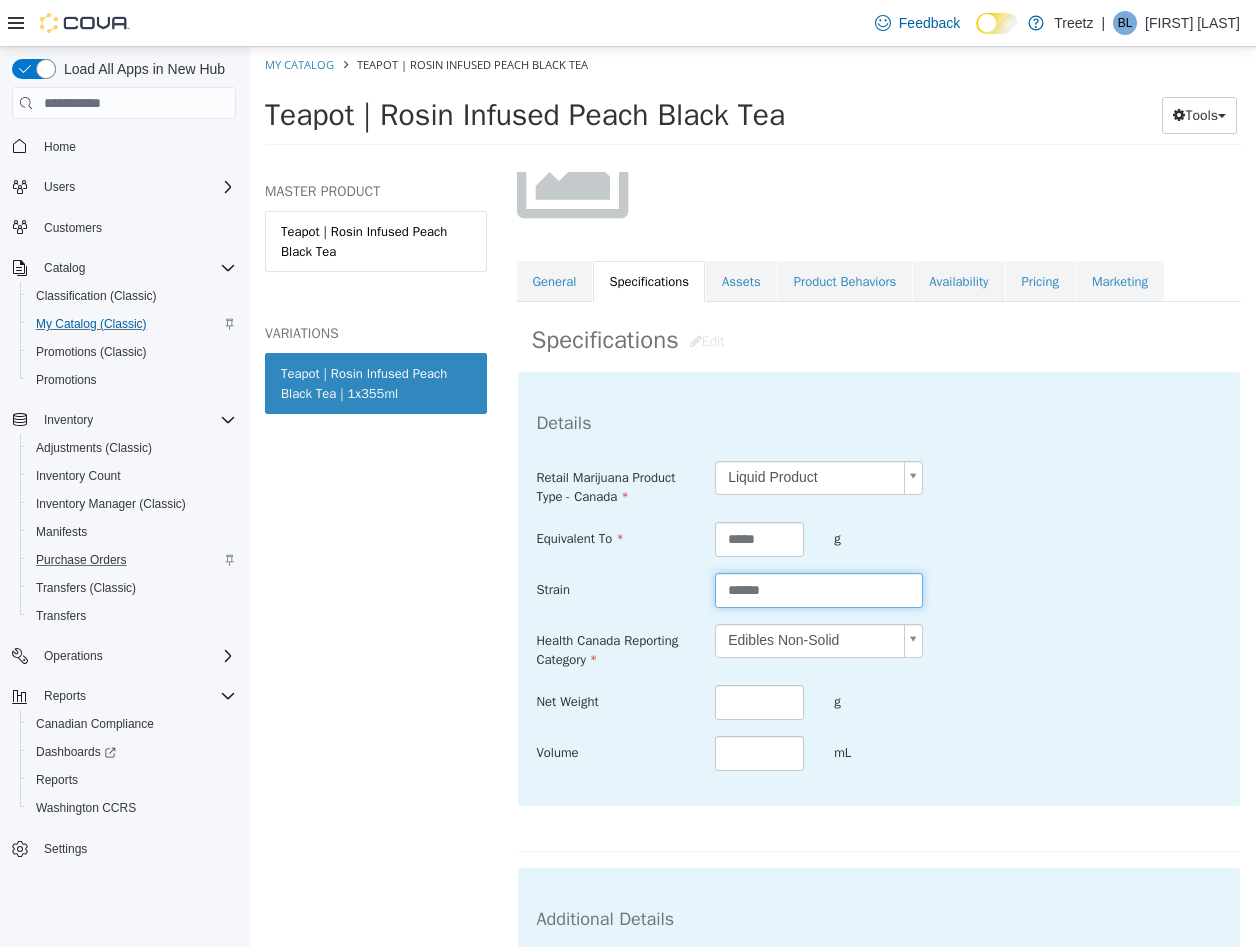 type on "*****" 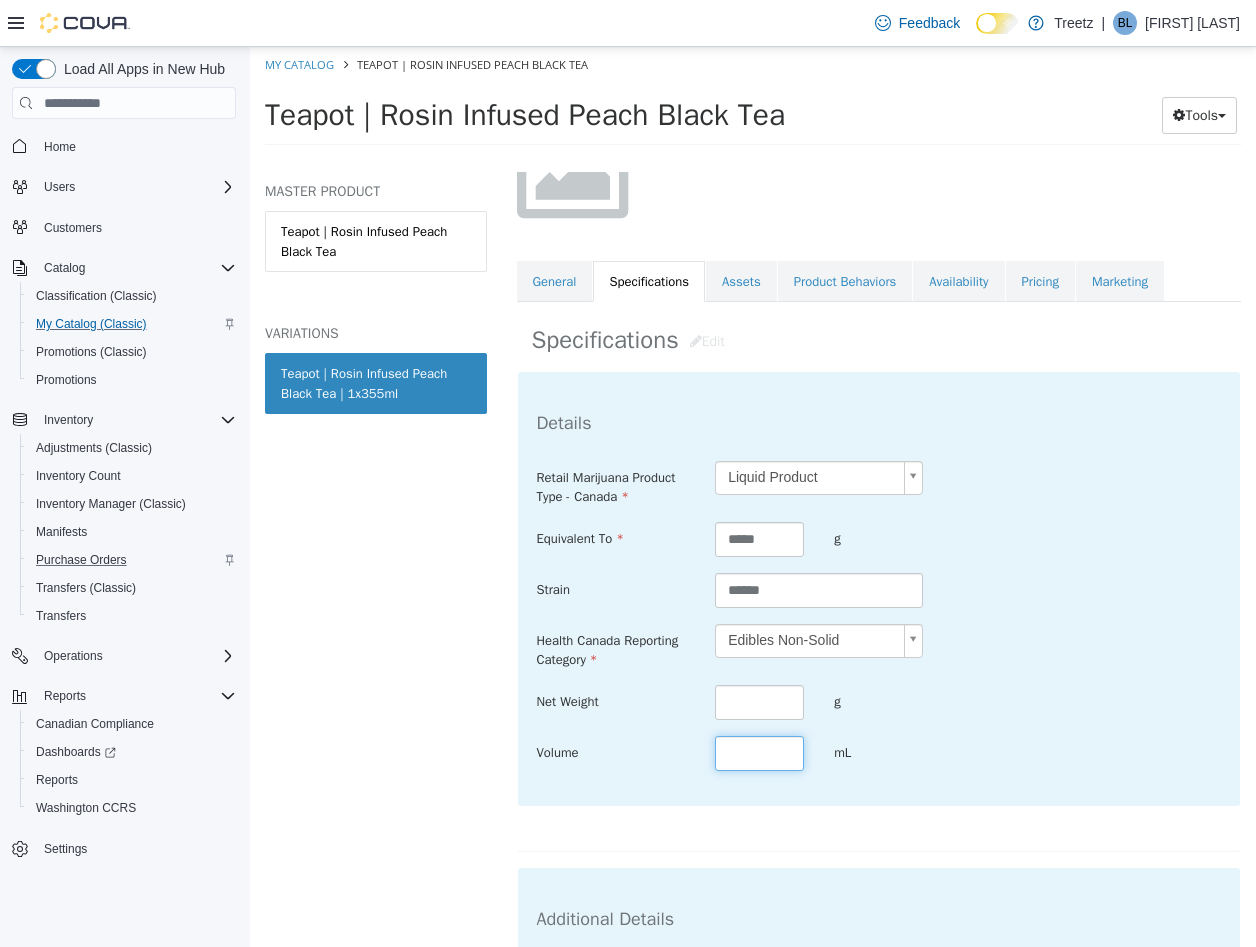 click at bounding box center [759, 753] 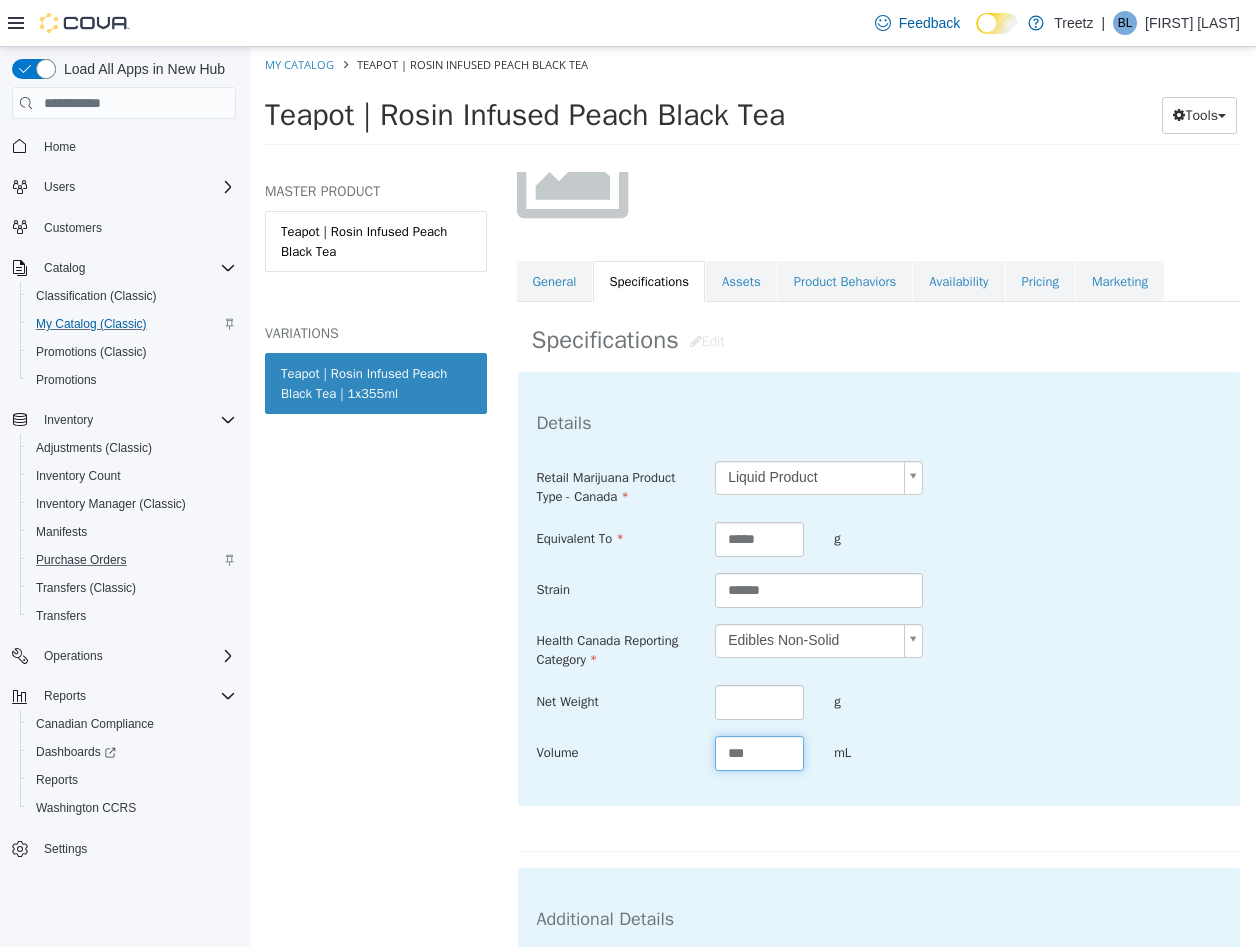 type on "***" 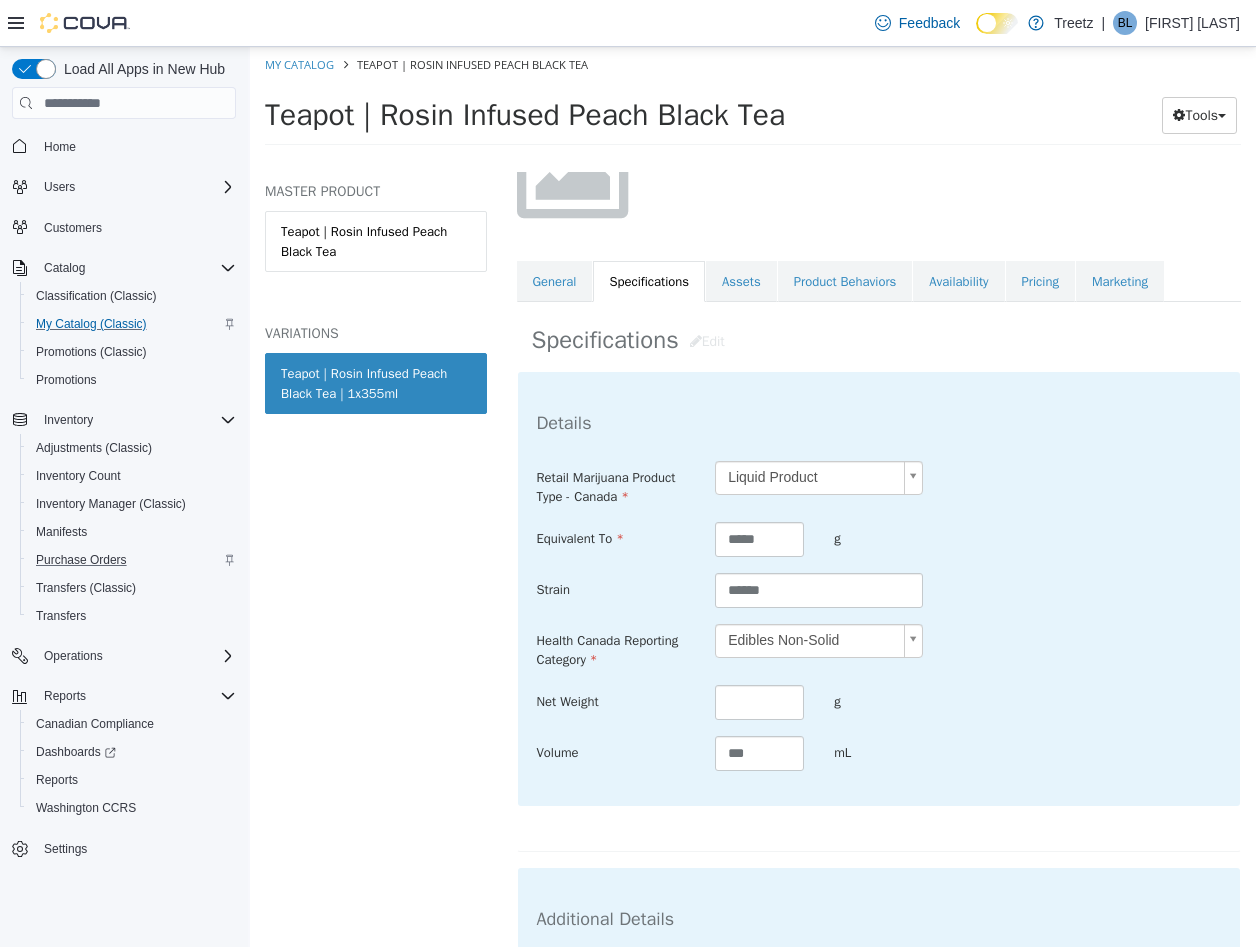 click on "**********" at bounding box center [879, 611] 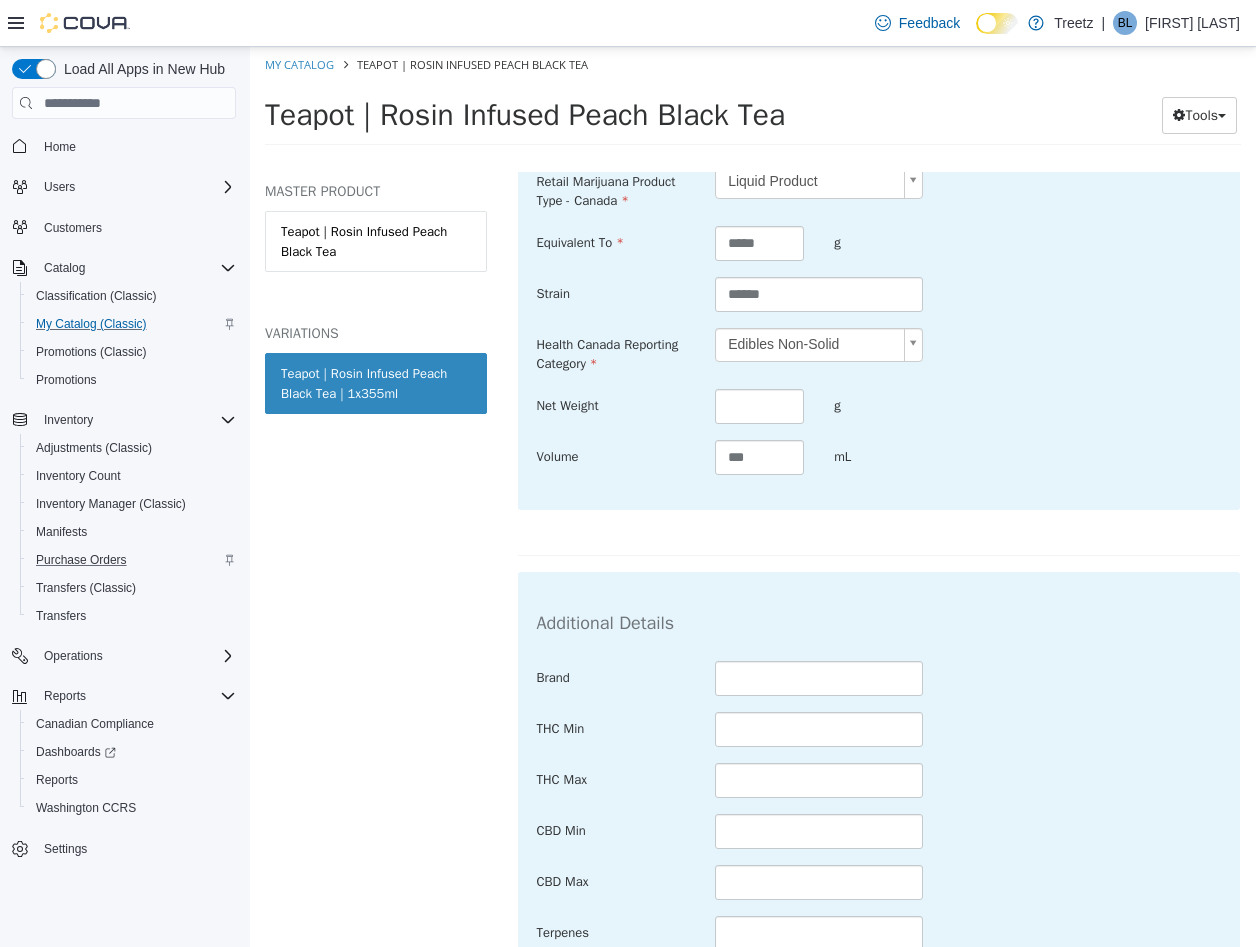 scroll, scrollTop: 500, scrollLeft: 0, axis: vertical 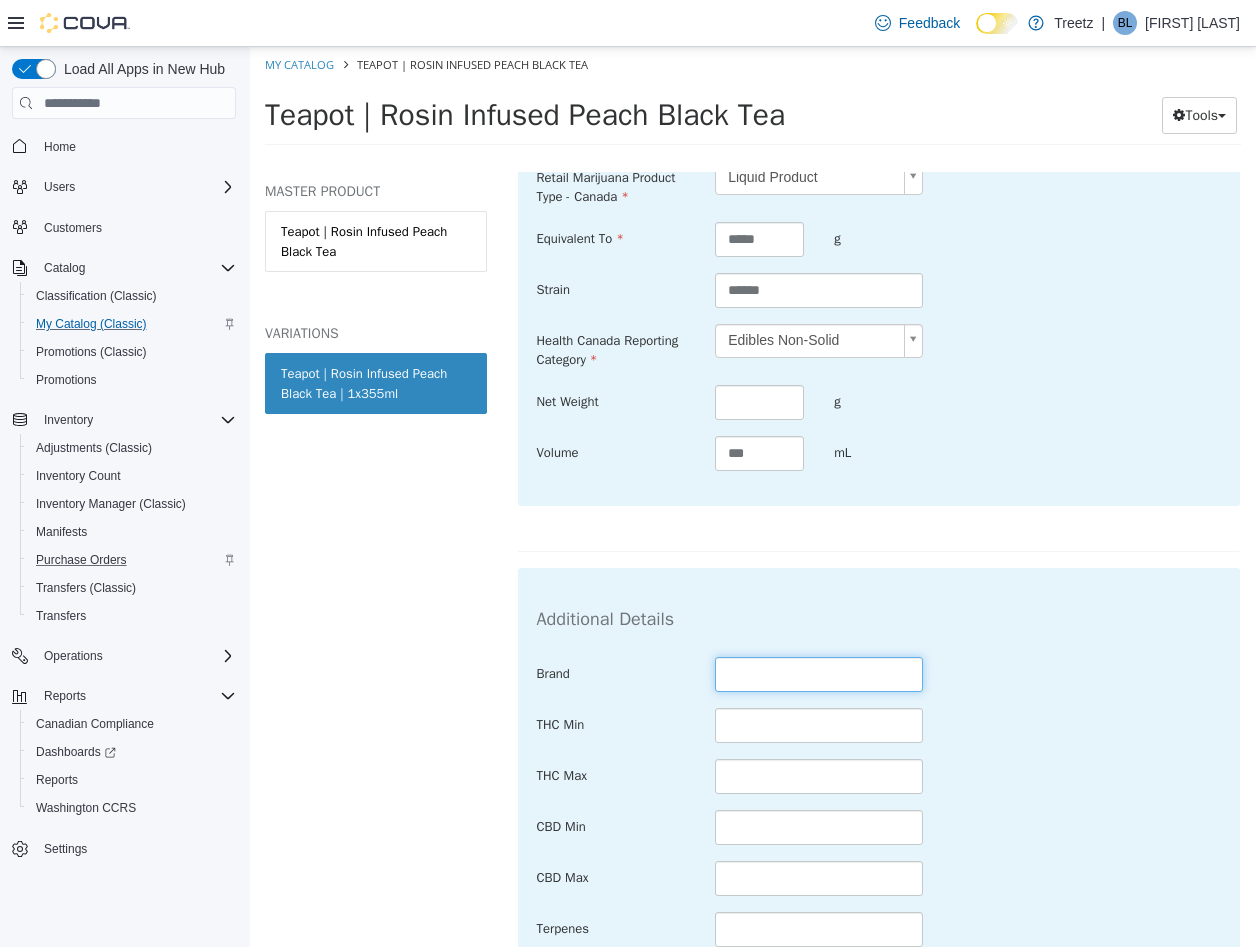 click at bounding box center (819, 674) 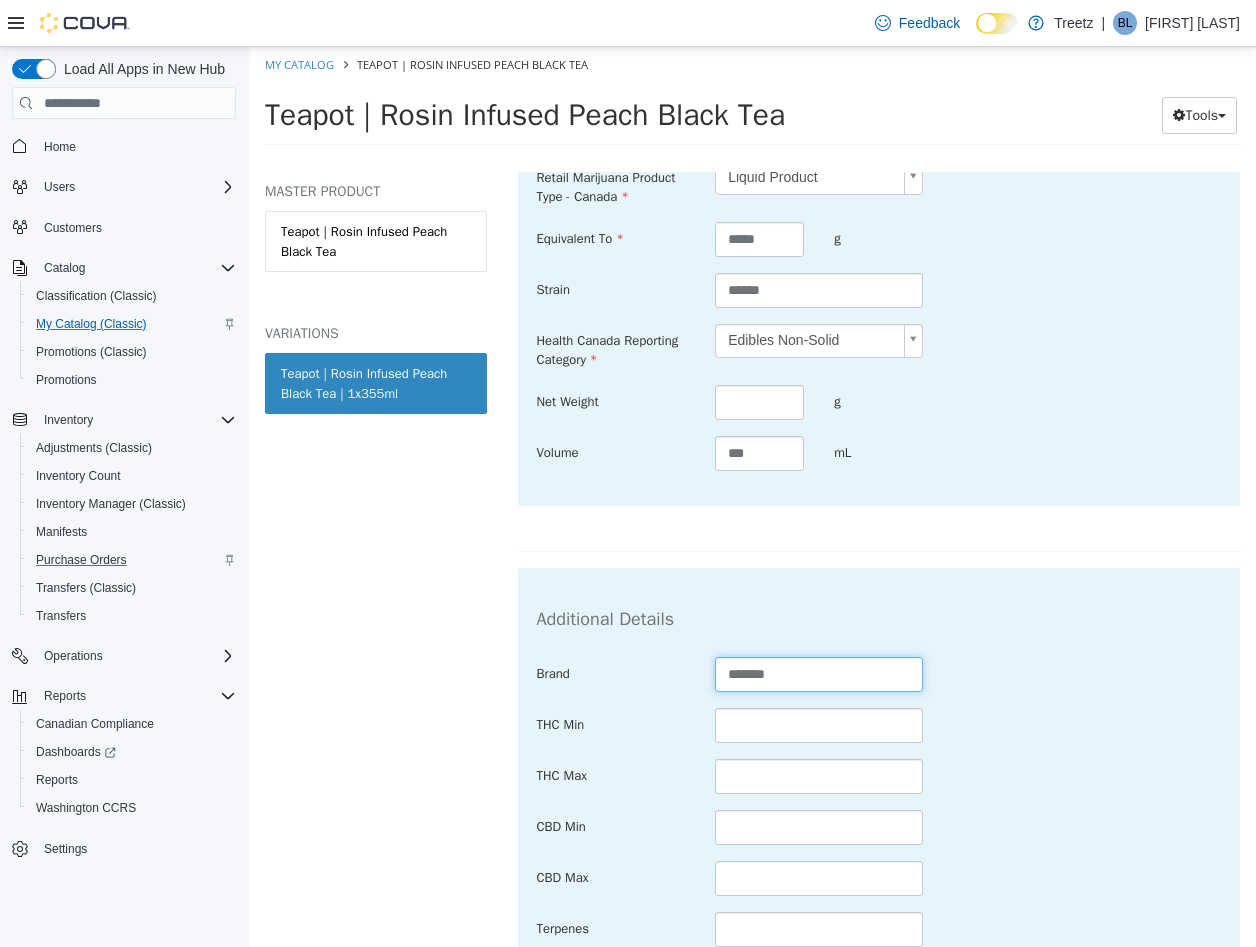 type on "******" 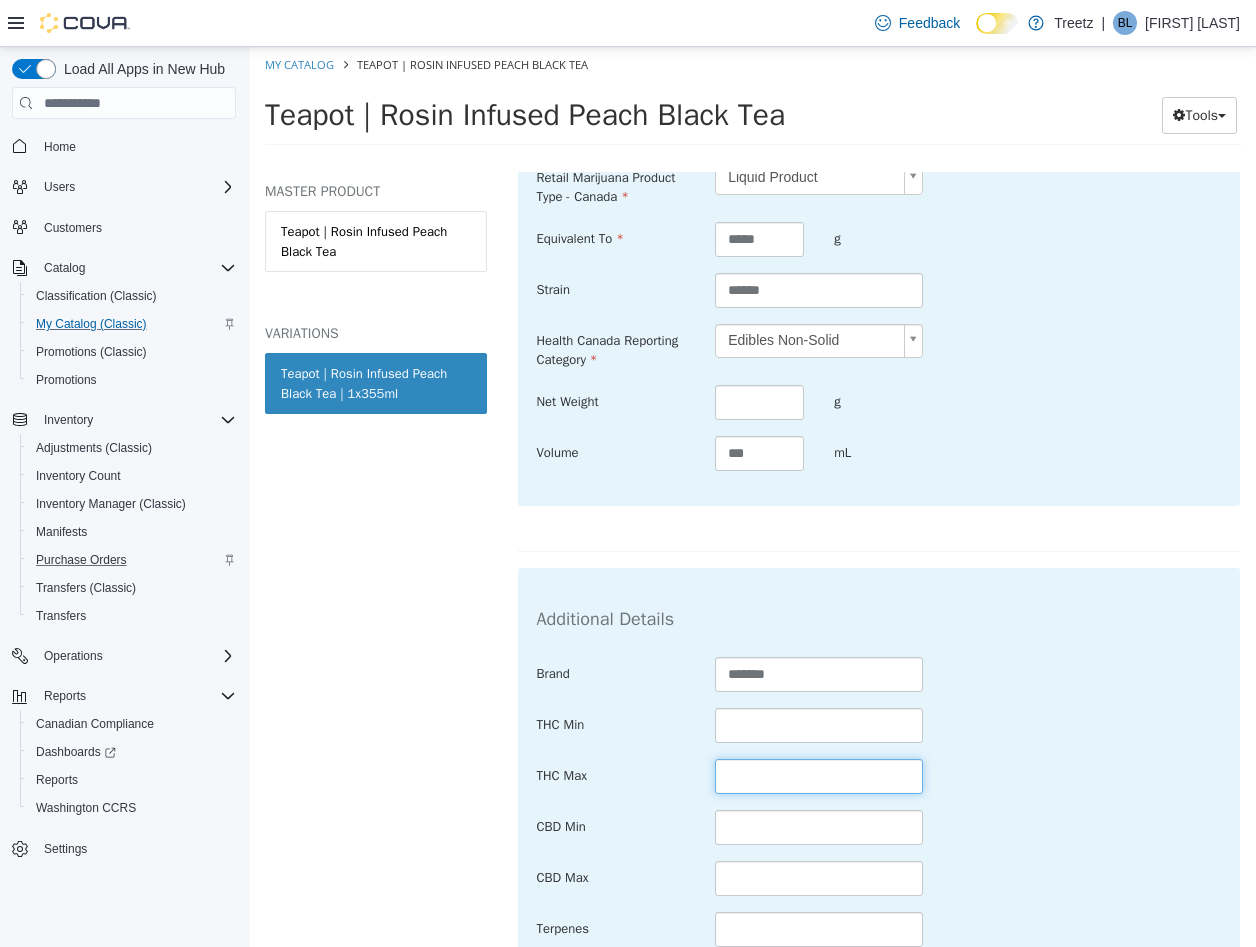 click at bounding box center [819, 776] 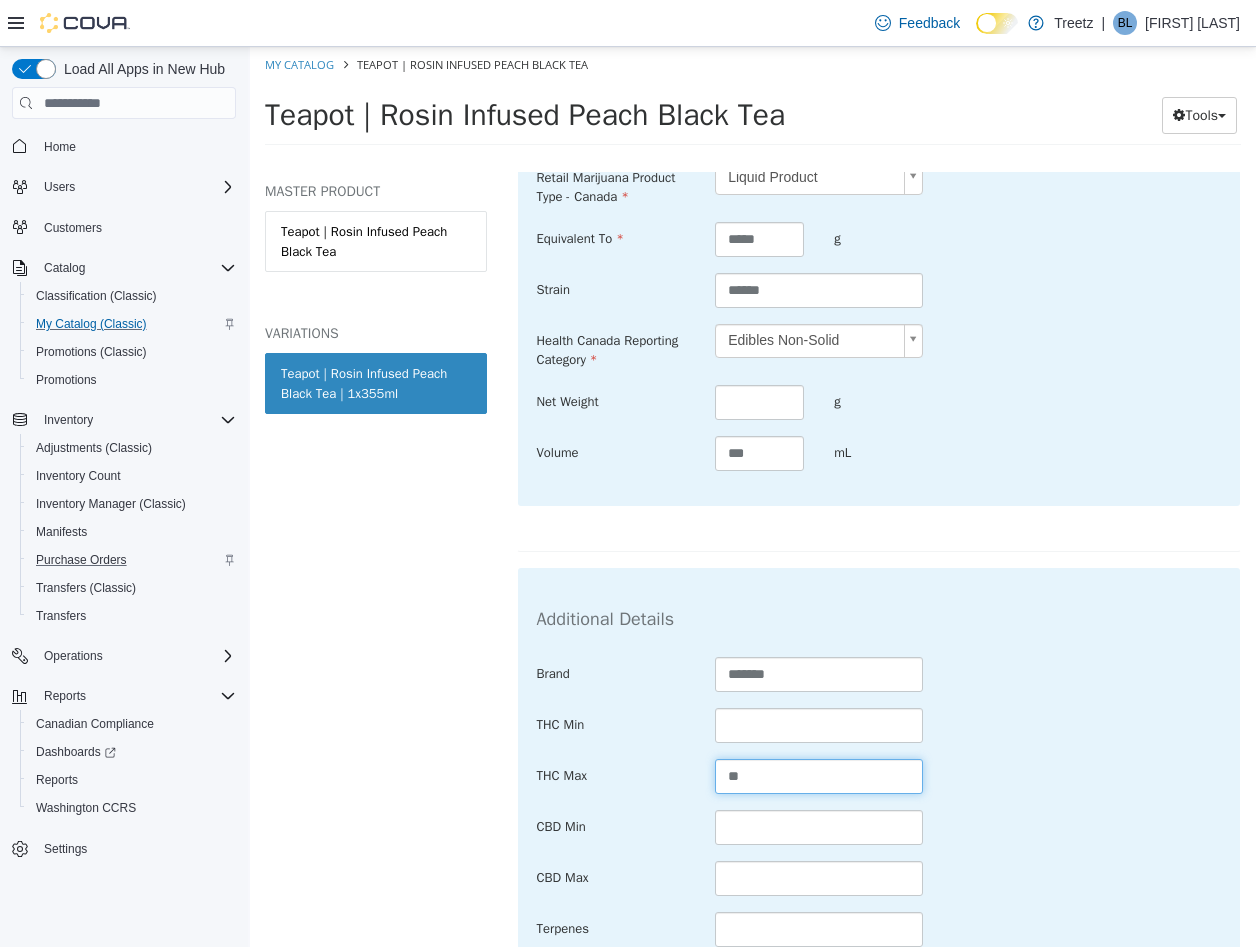 type on "**" 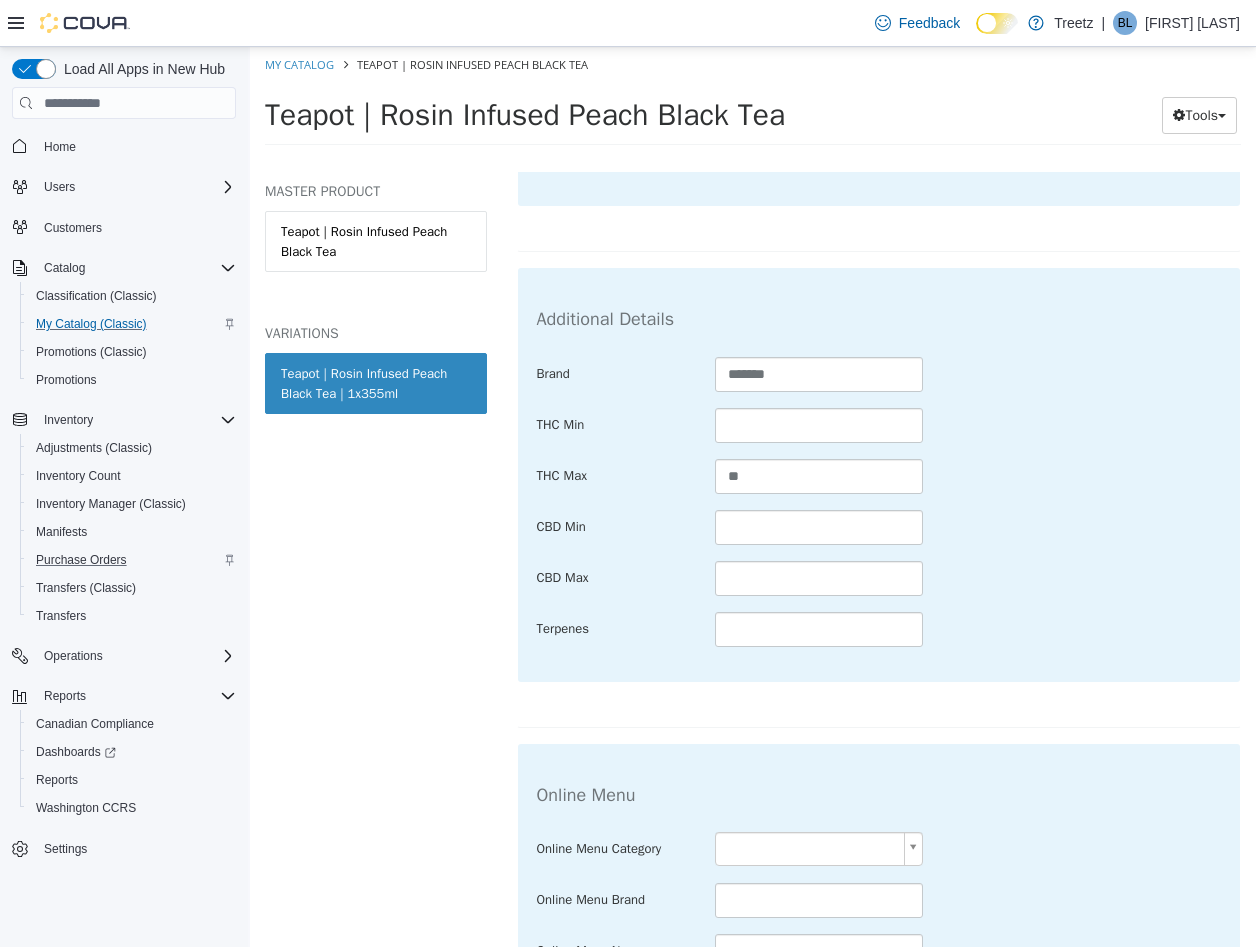 scroll, scrollTop: 976, scrollLeft: 0, axis: vertical 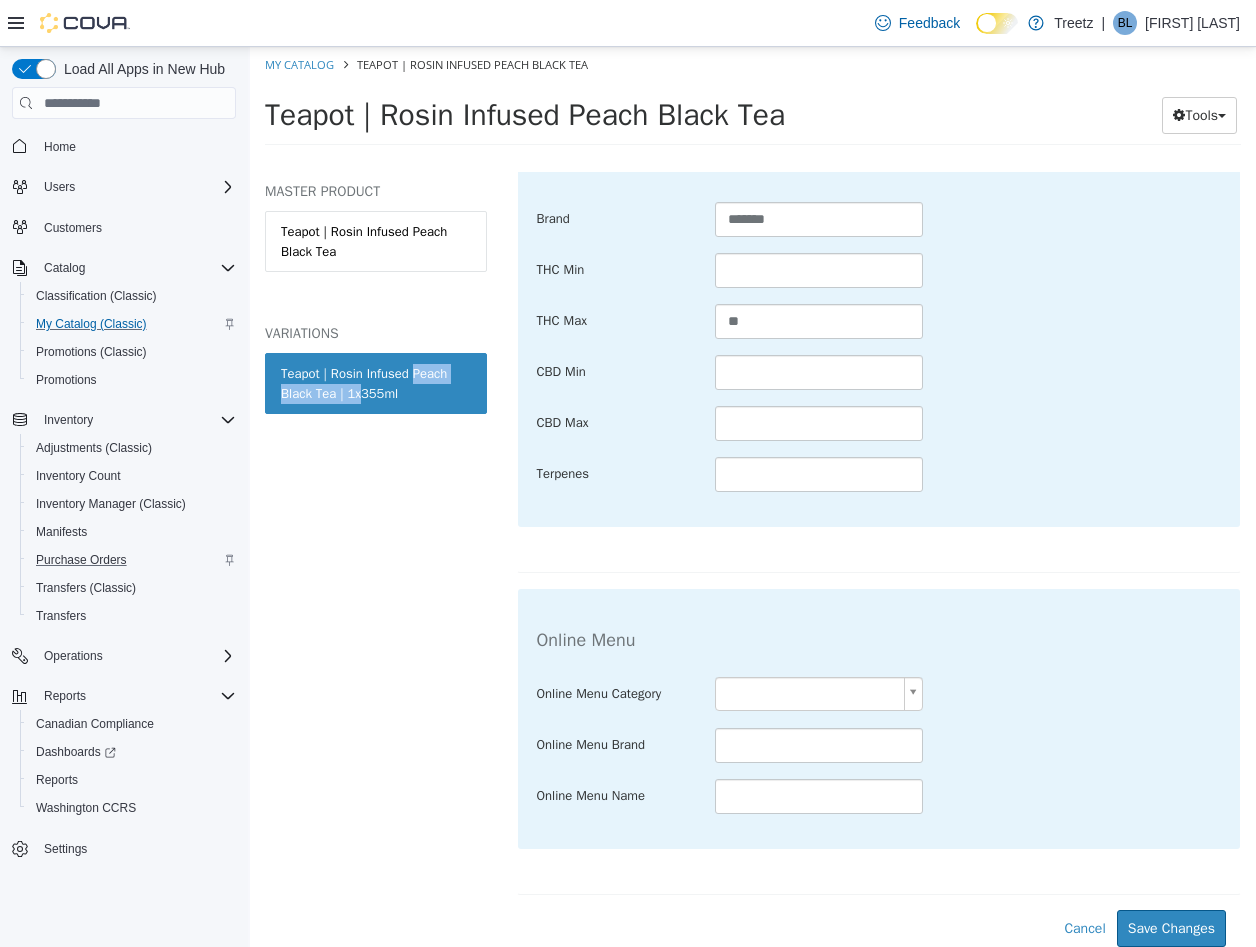 drag, startPoint x: 406, startPoint y: 381, endPoint x: 351, endPoint y: 387, distance: 55.326305 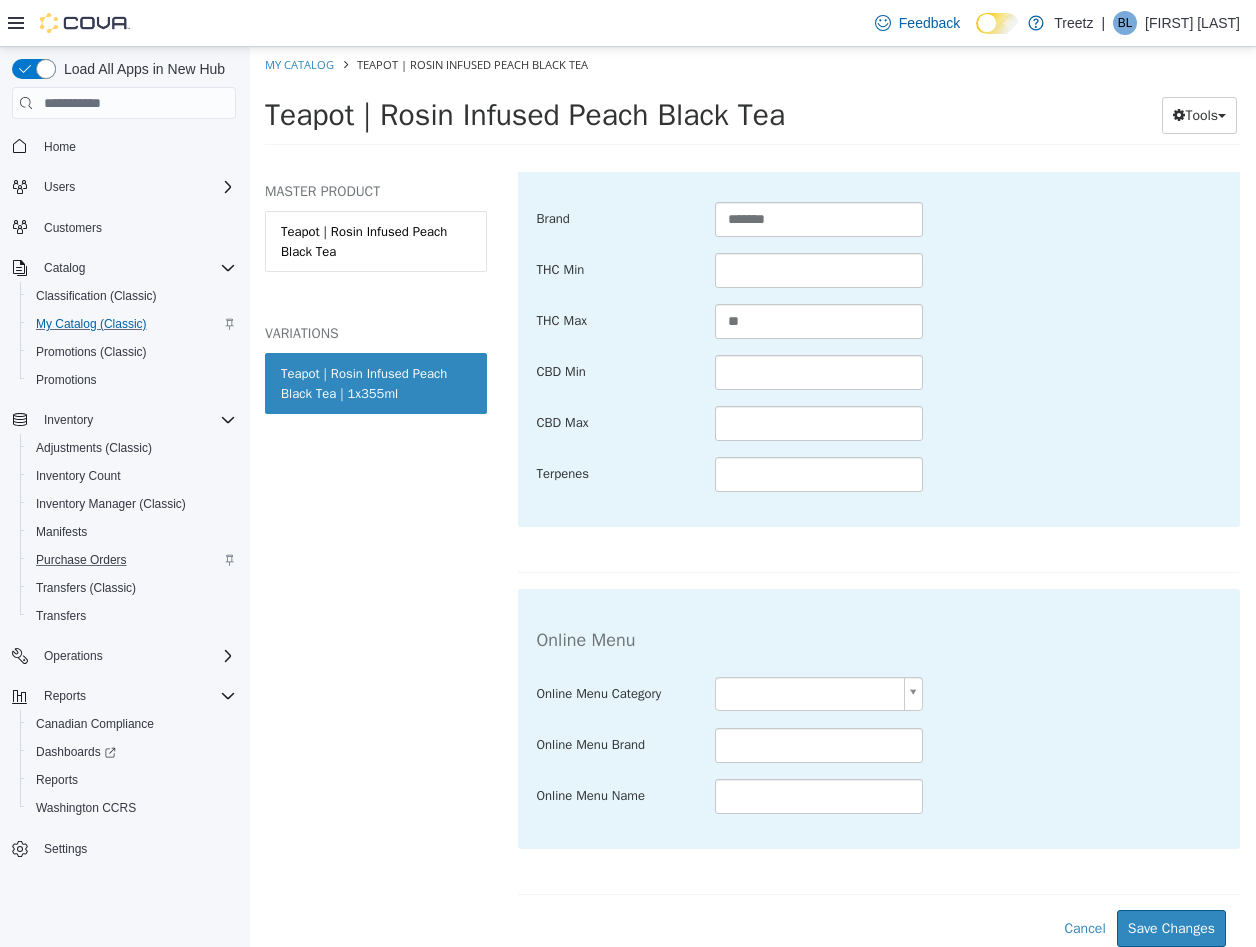 drag, startPoint x: 351, startPoint y: 387, endPoint x: 407, endPoint y: 416, distance: 63.06346 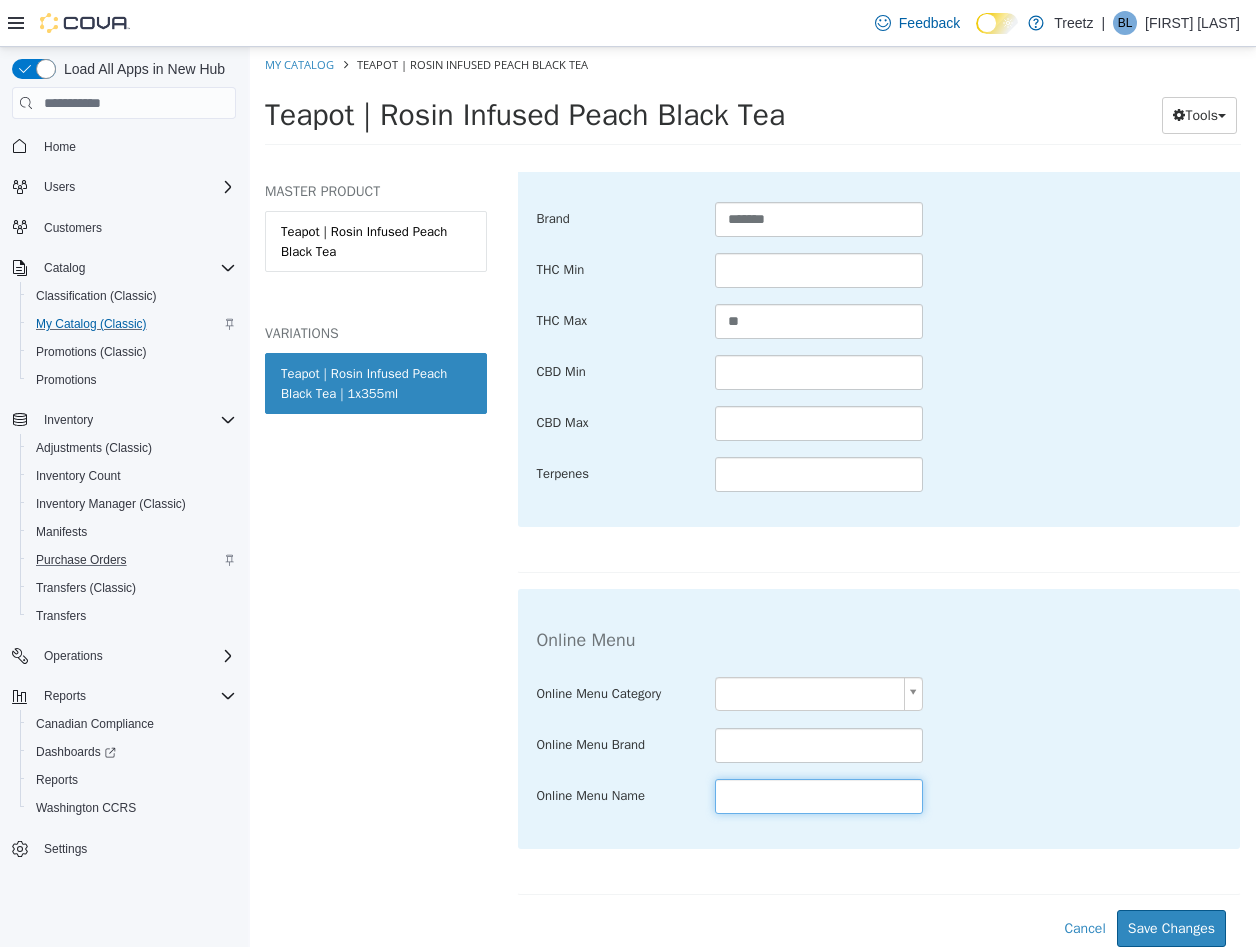 click at bounding box center (819, 796) 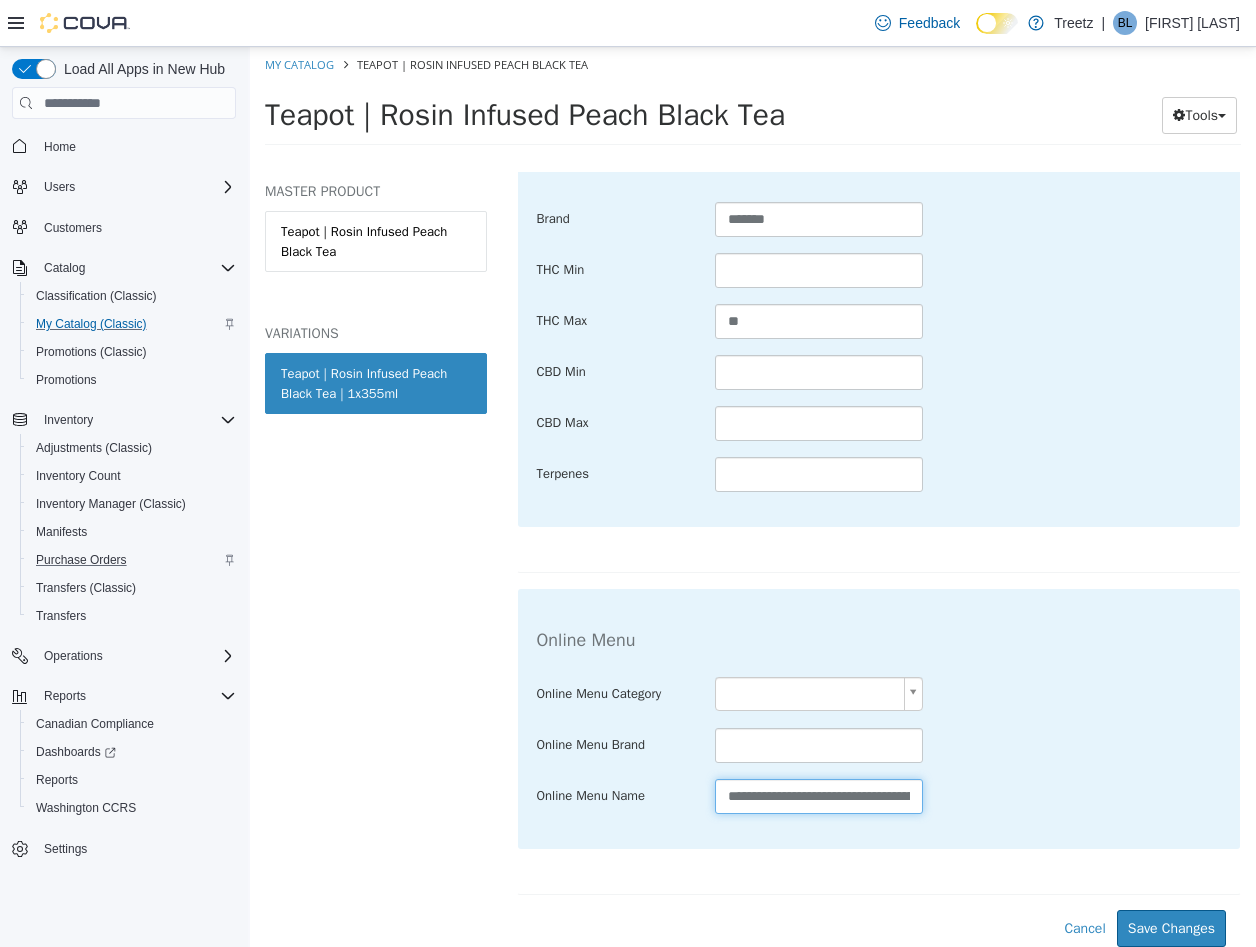scroll, scrollTop: 0, scrollLeft: 121, axis: horizontal 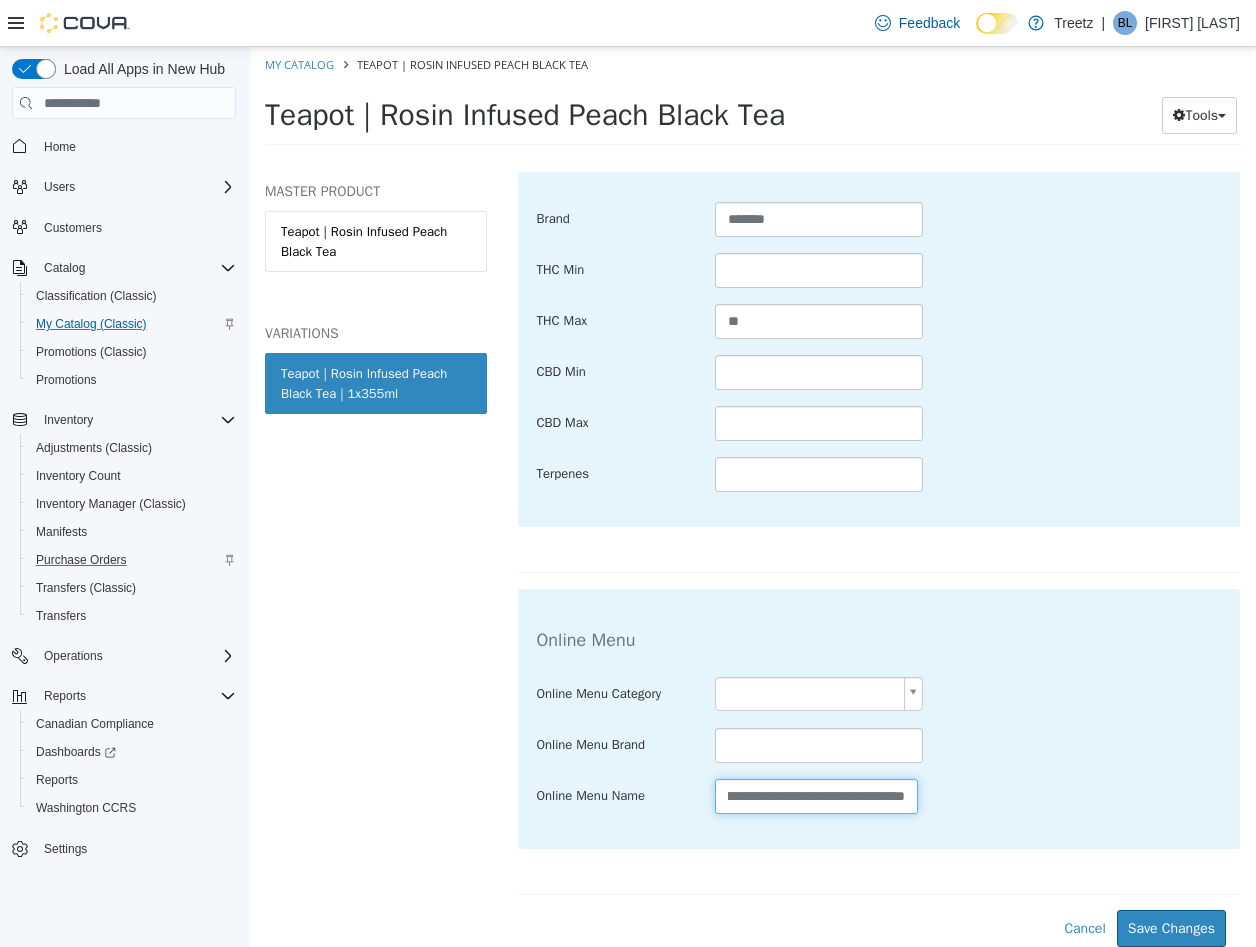 type on "**********" 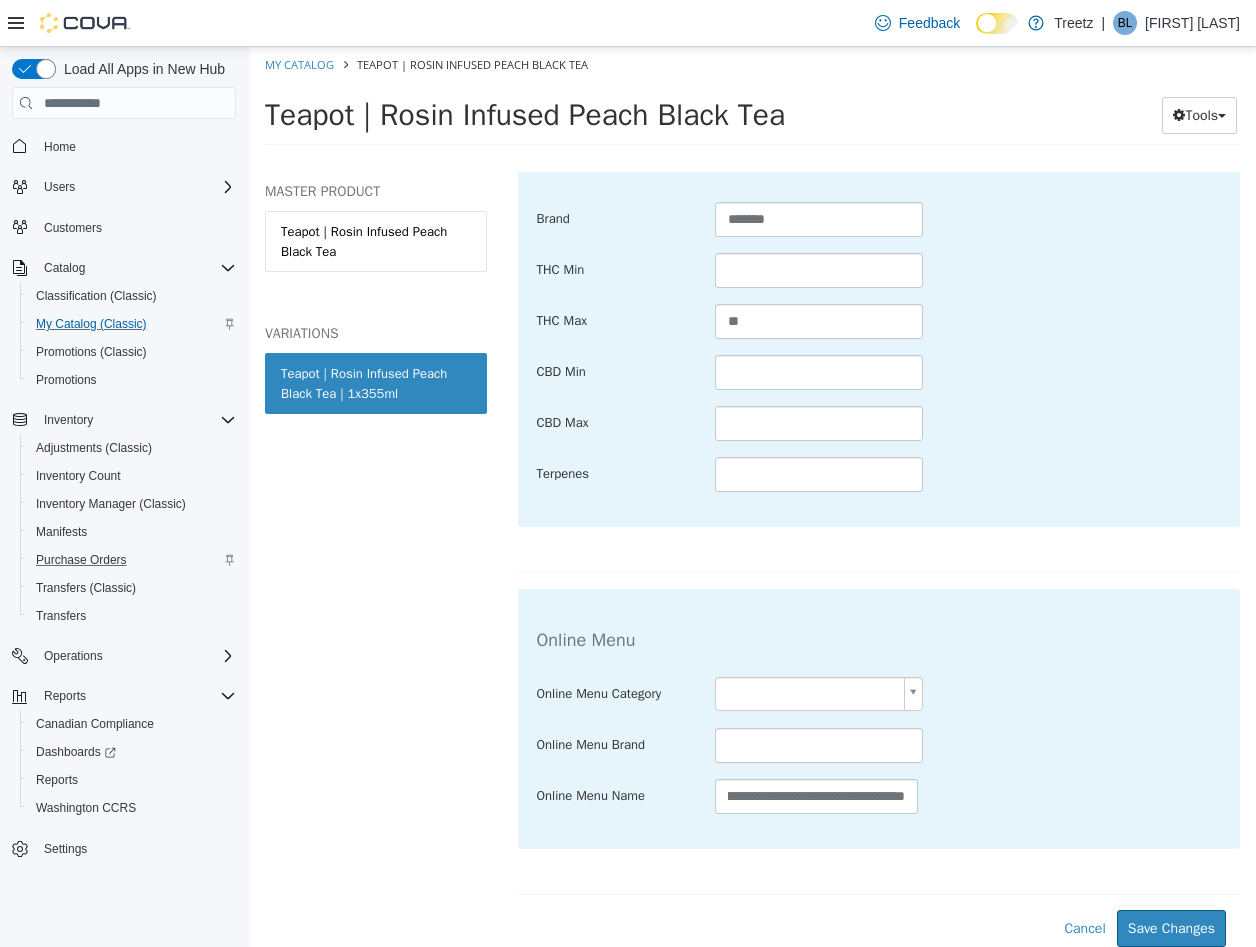 scroll, scrollTop: 0, scrollLeft: 0, axis: both 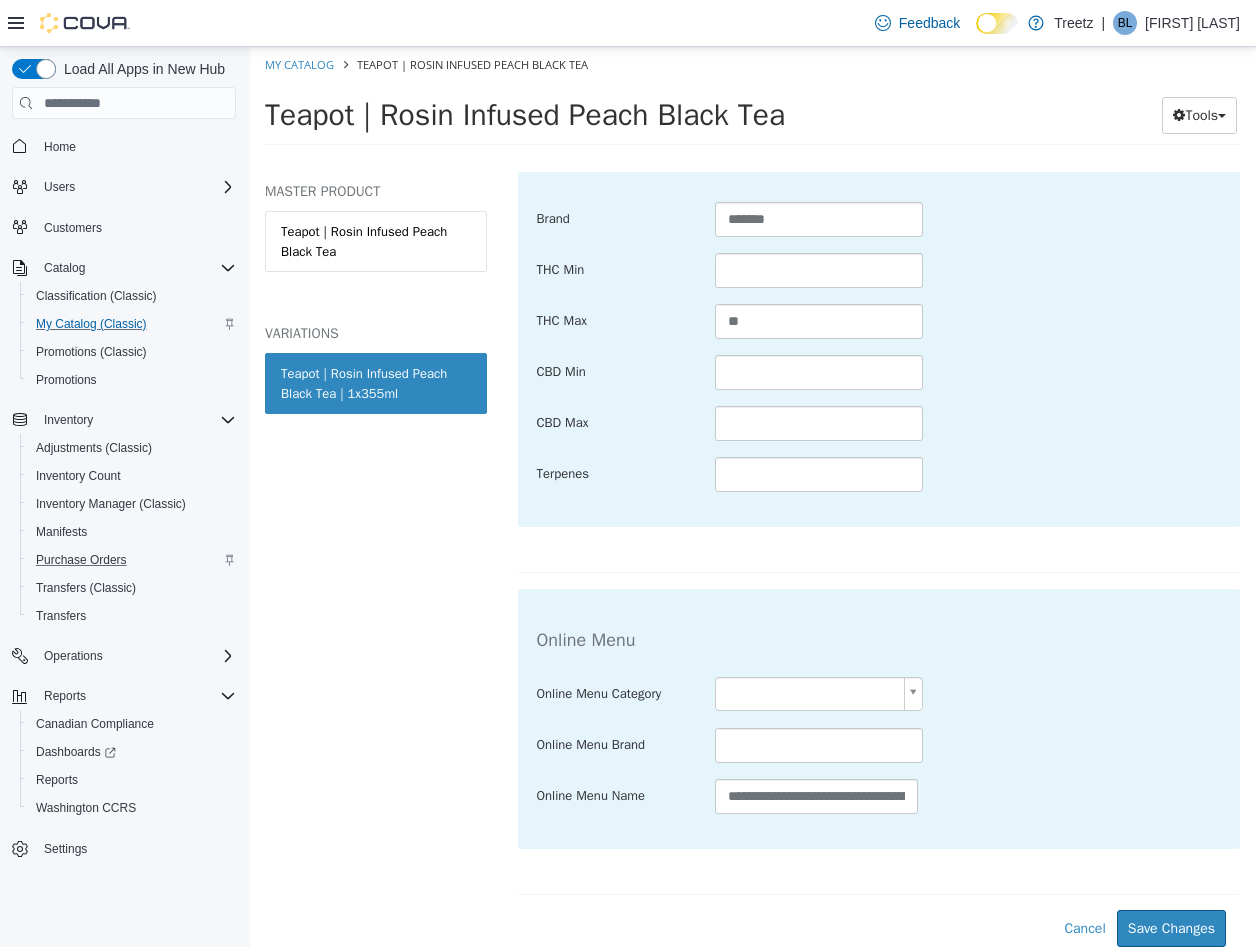 click on "**********" at bounding box center (879, 746) 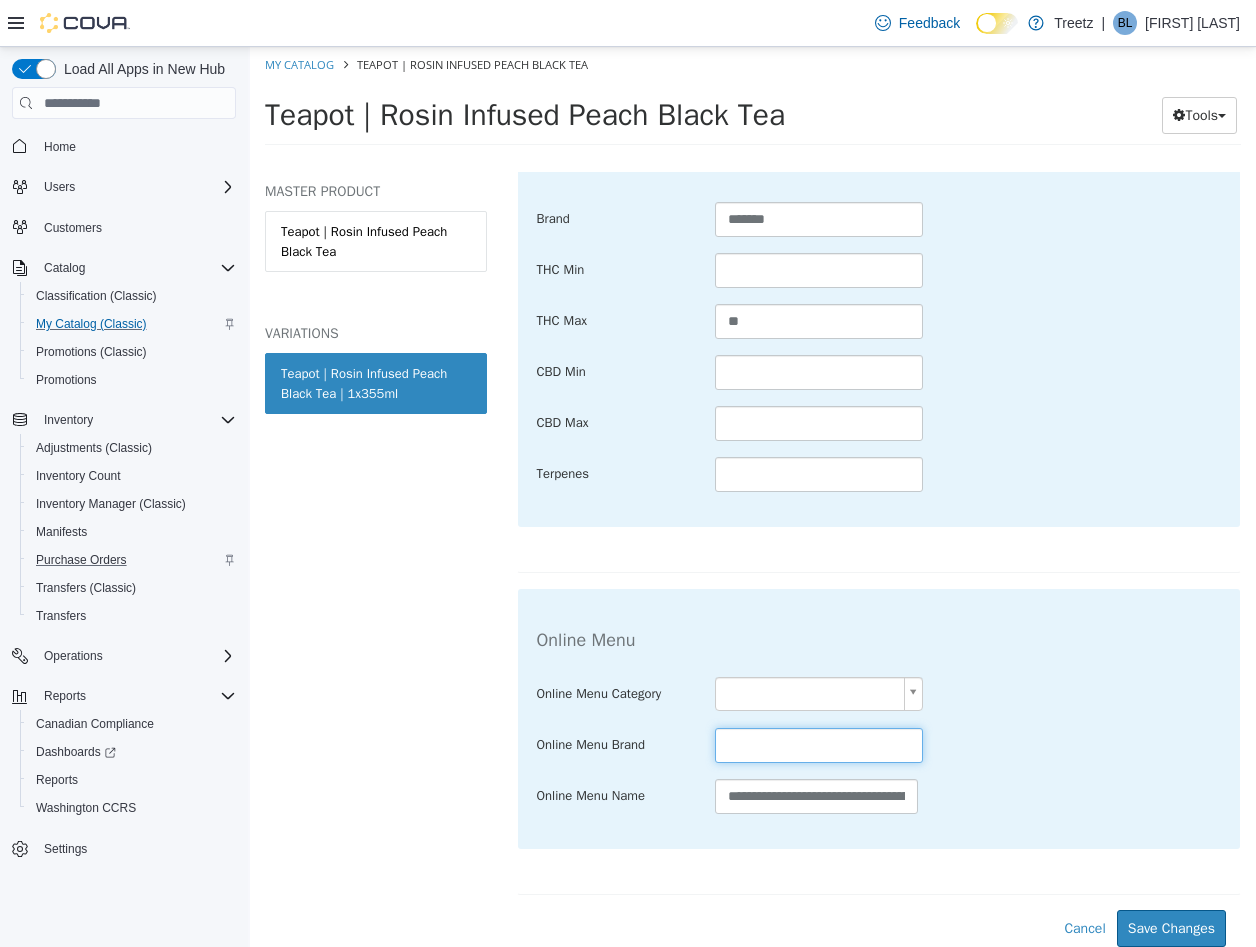 click at bounding box center [819, 745] 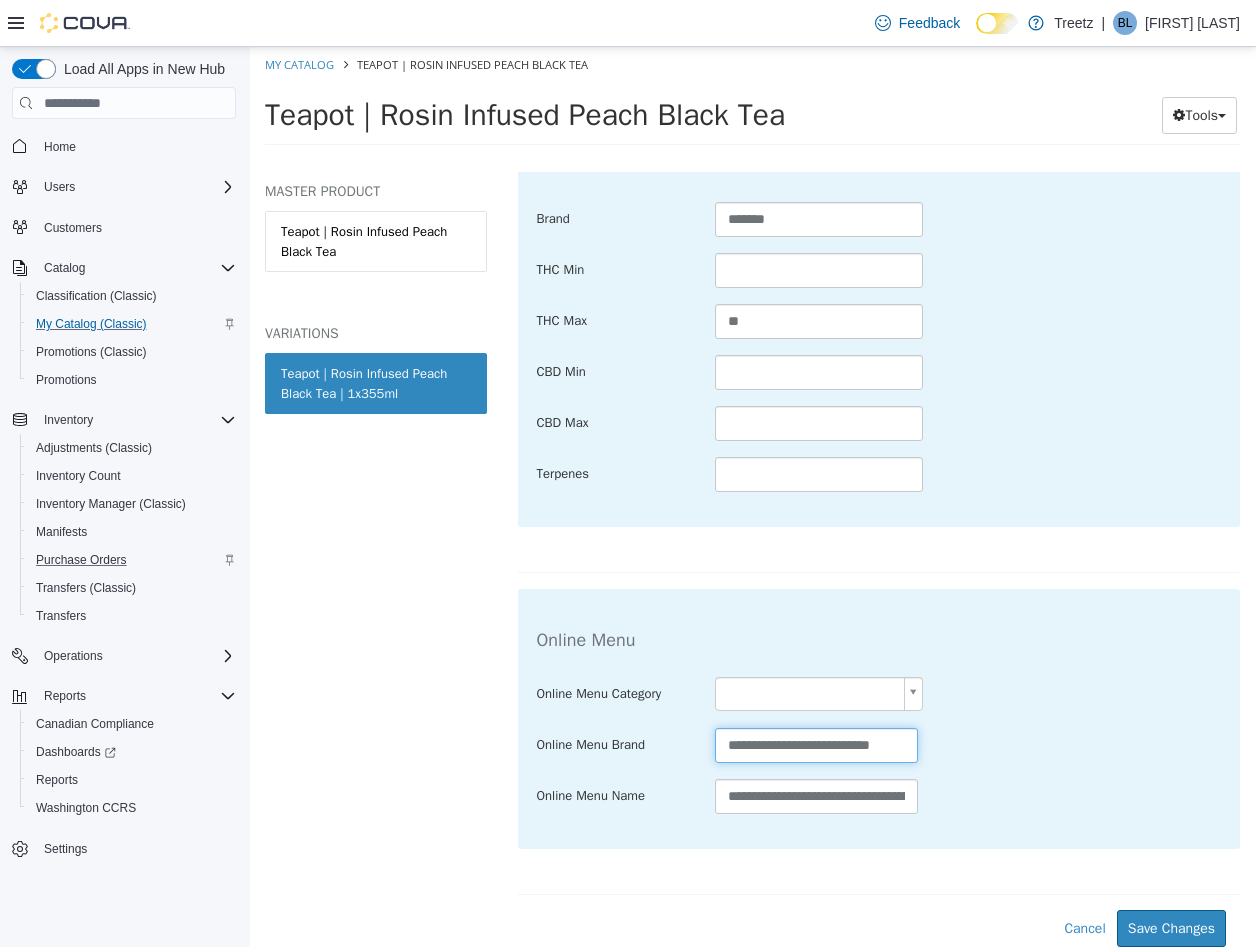 scroll, scrollTop: 0, scrollLeft: 0, axis: both 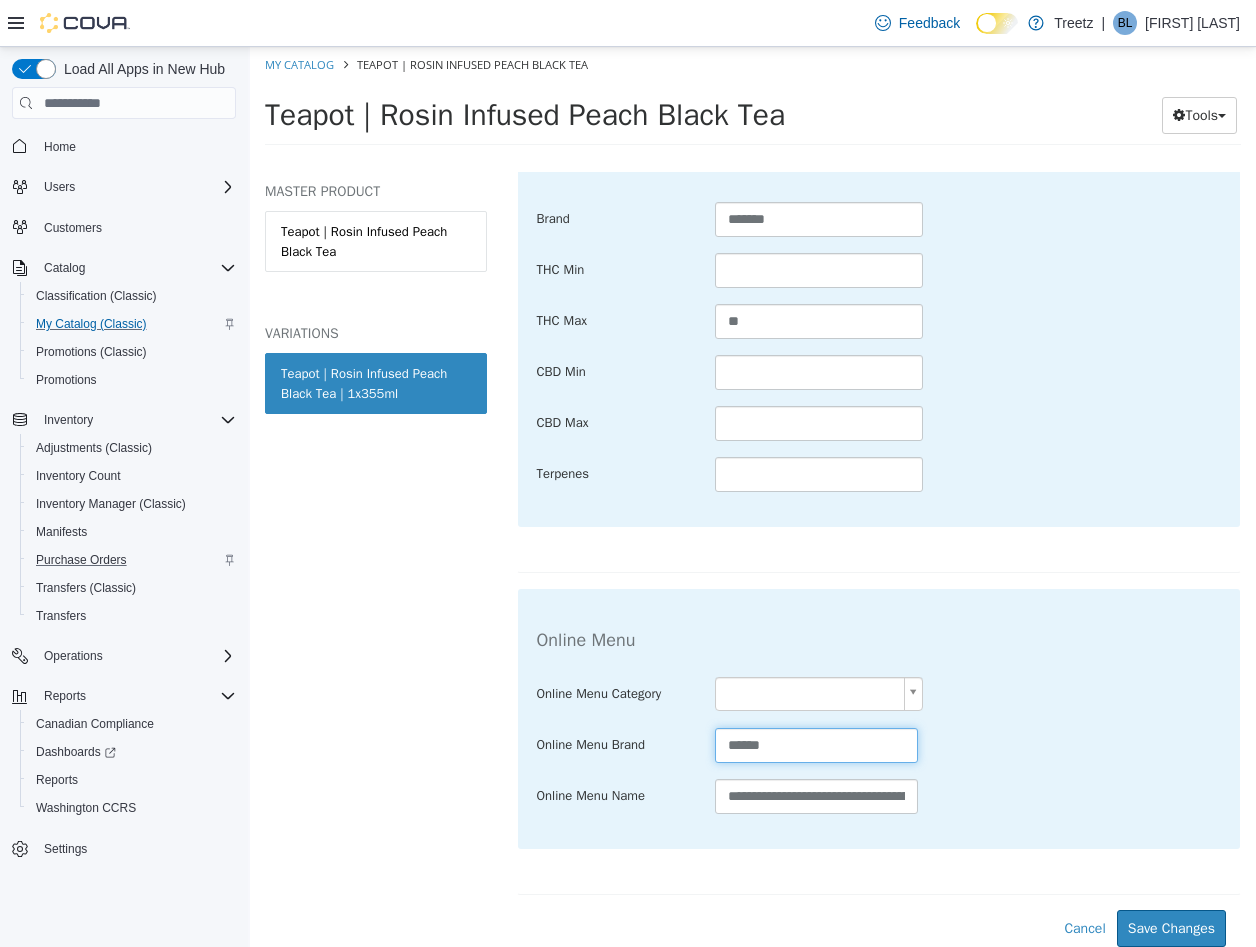 type on "******" 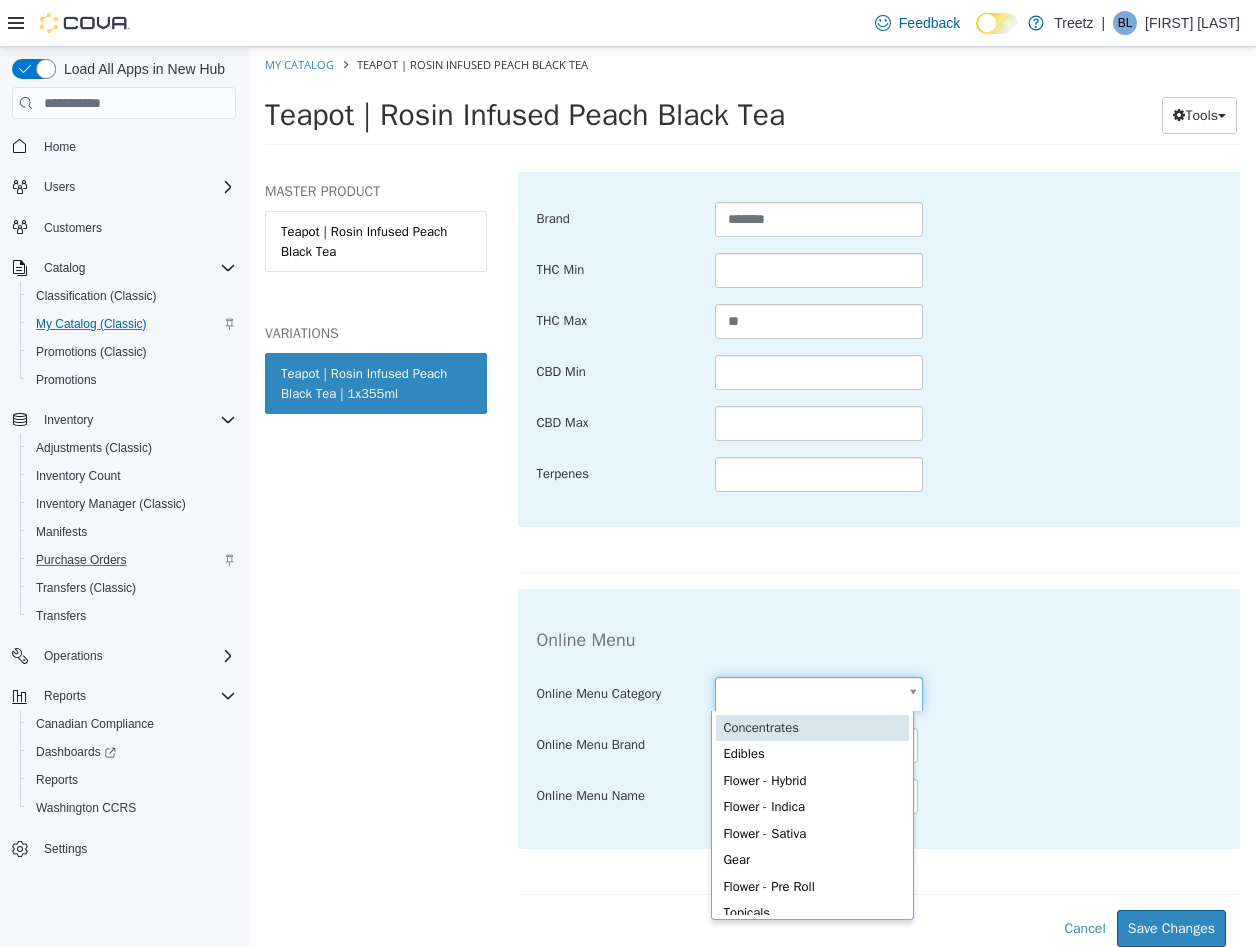 click on "**********" at bounding box center (753, 102) 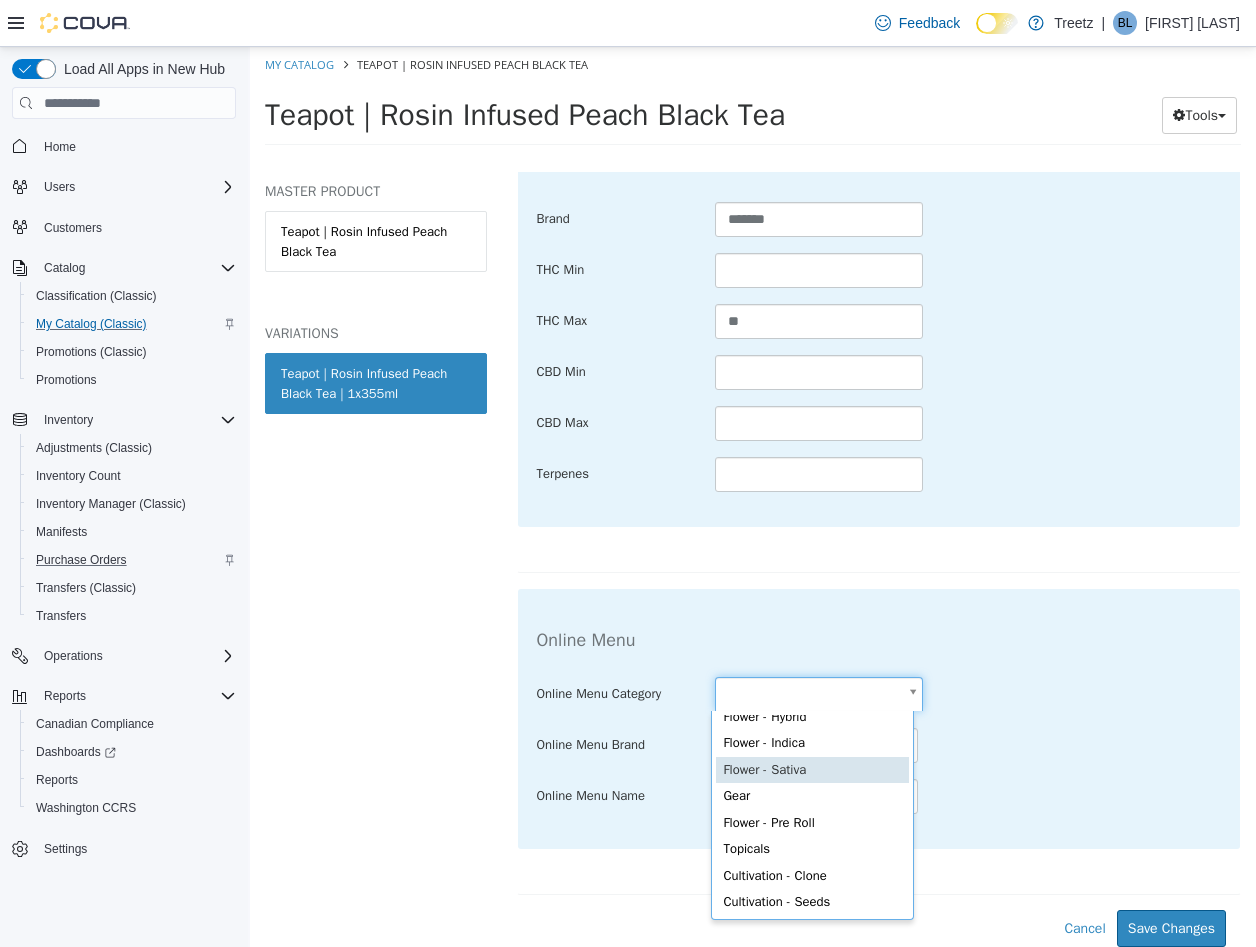 scroll, scrollTop: 137, scrollLeft: 0, axis: vertical 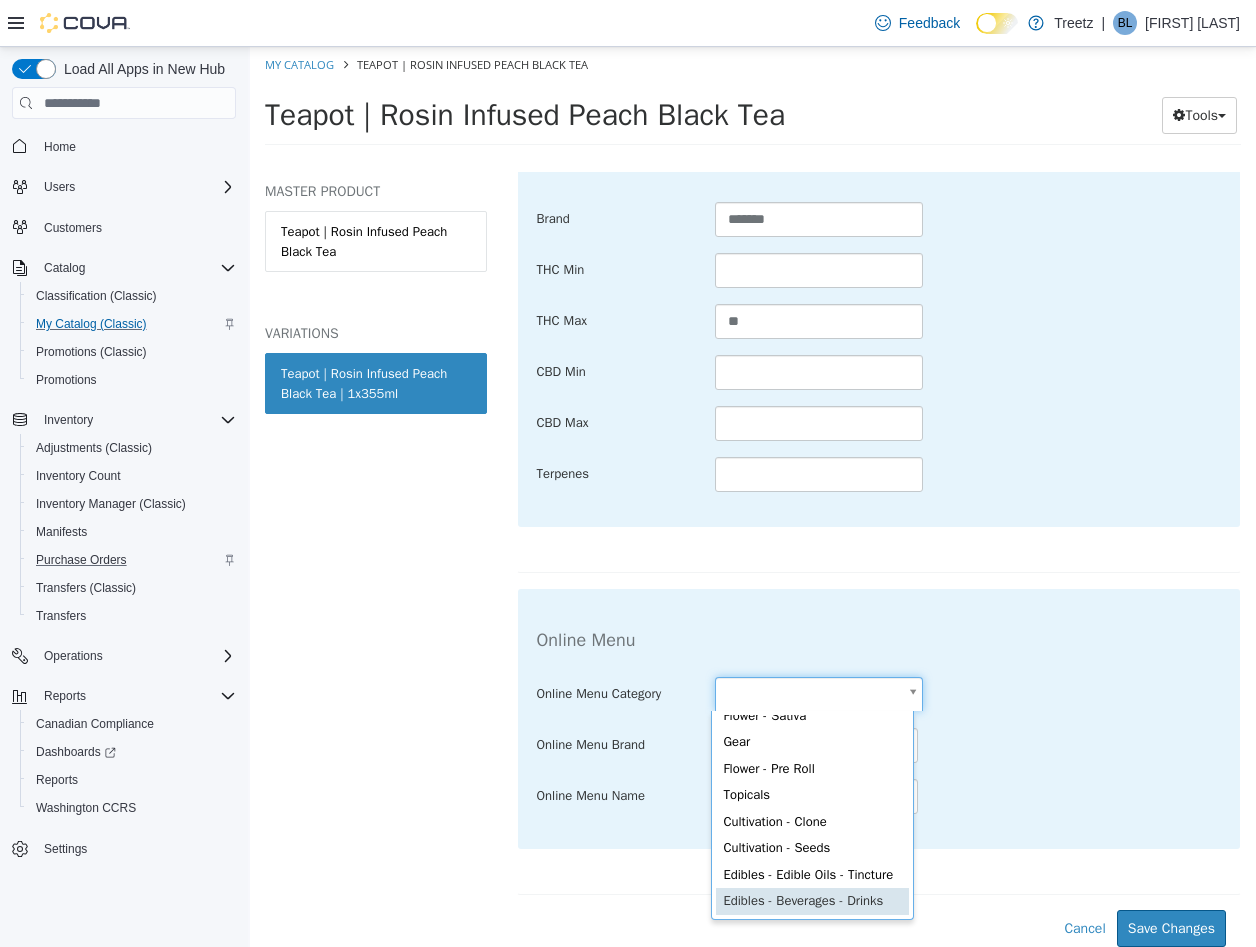 type on "**********" 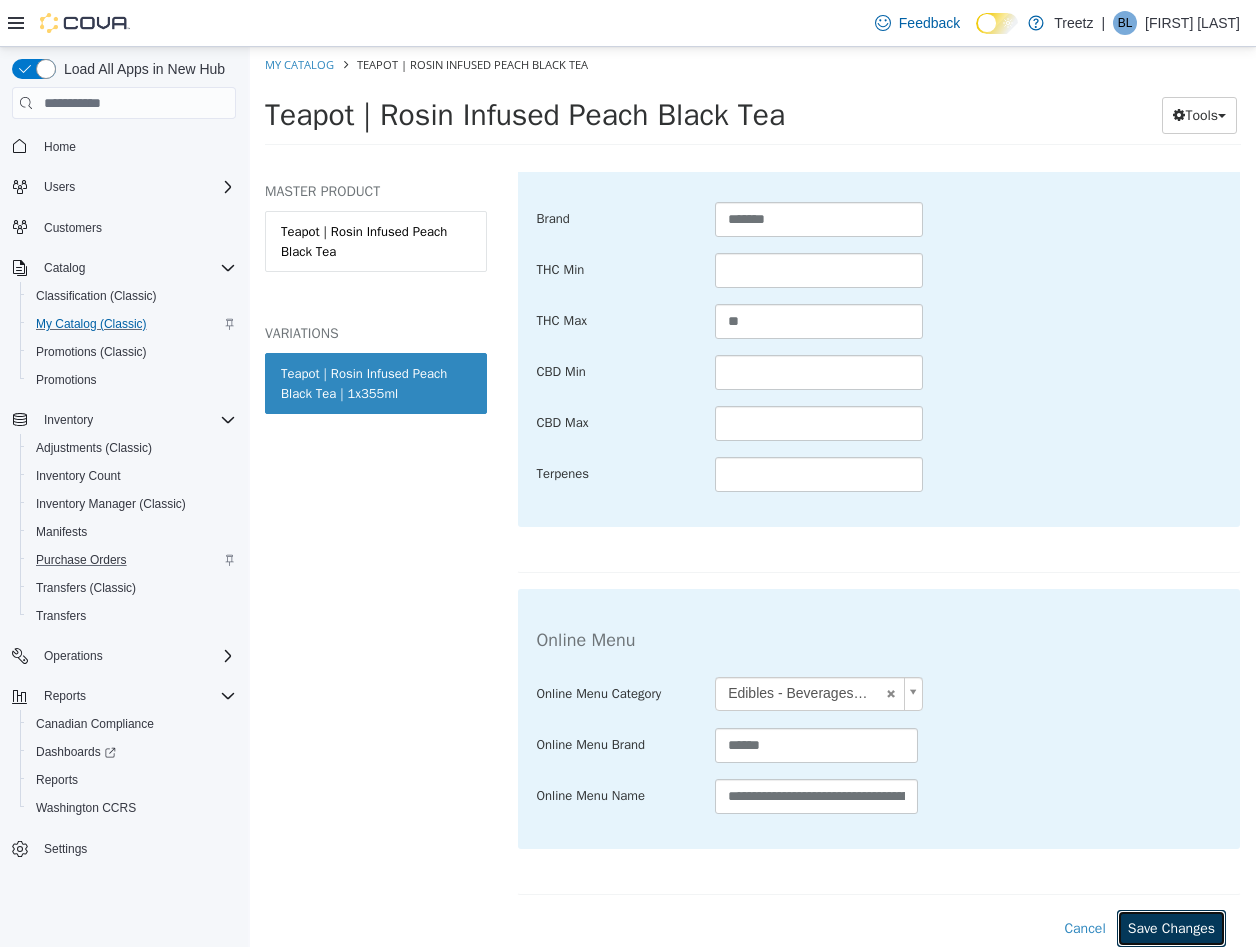 click on "Save Changes" at bounding box center [1171, 928] 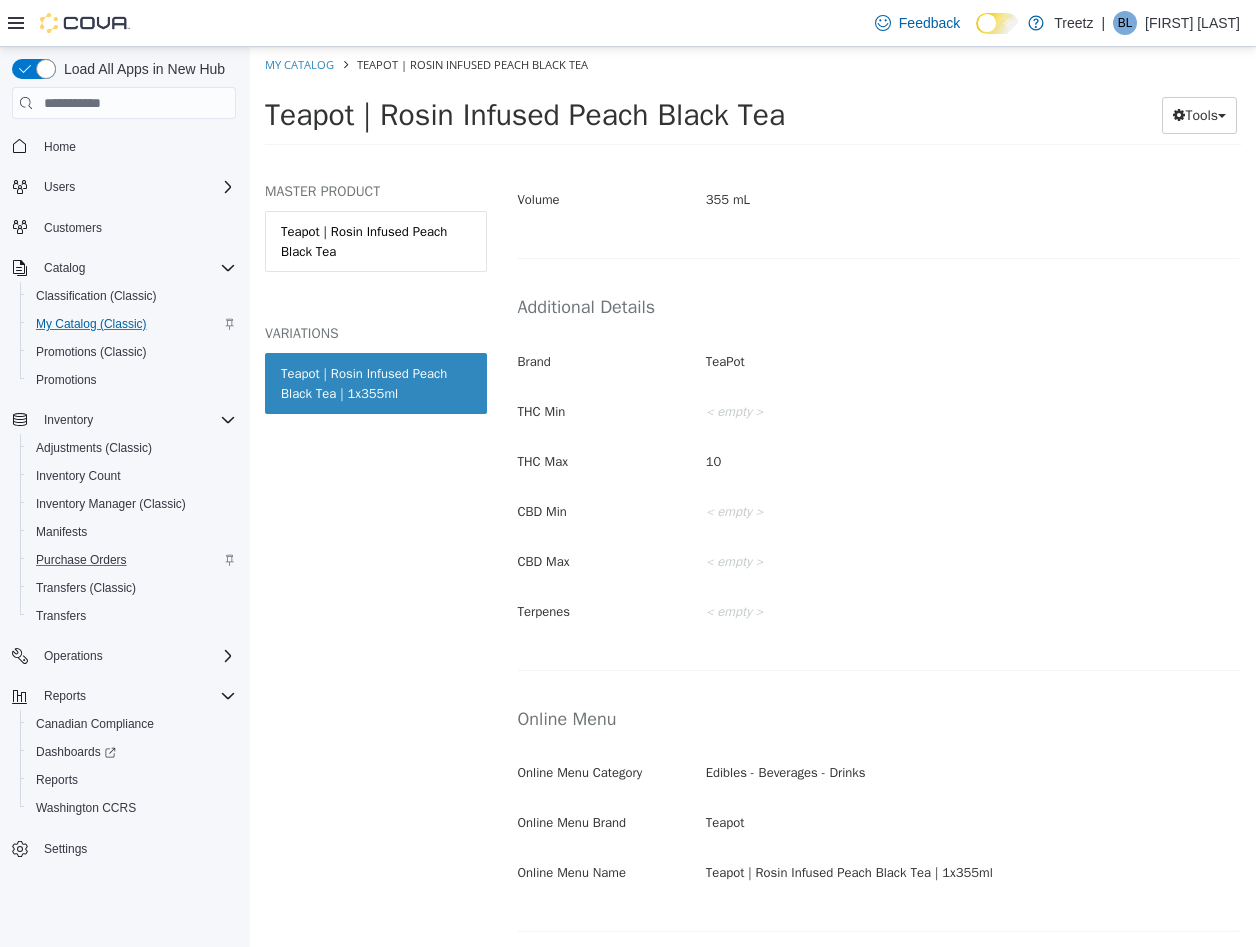 scroll, scrollTop: 0, scrollLeft: 0, axis: both 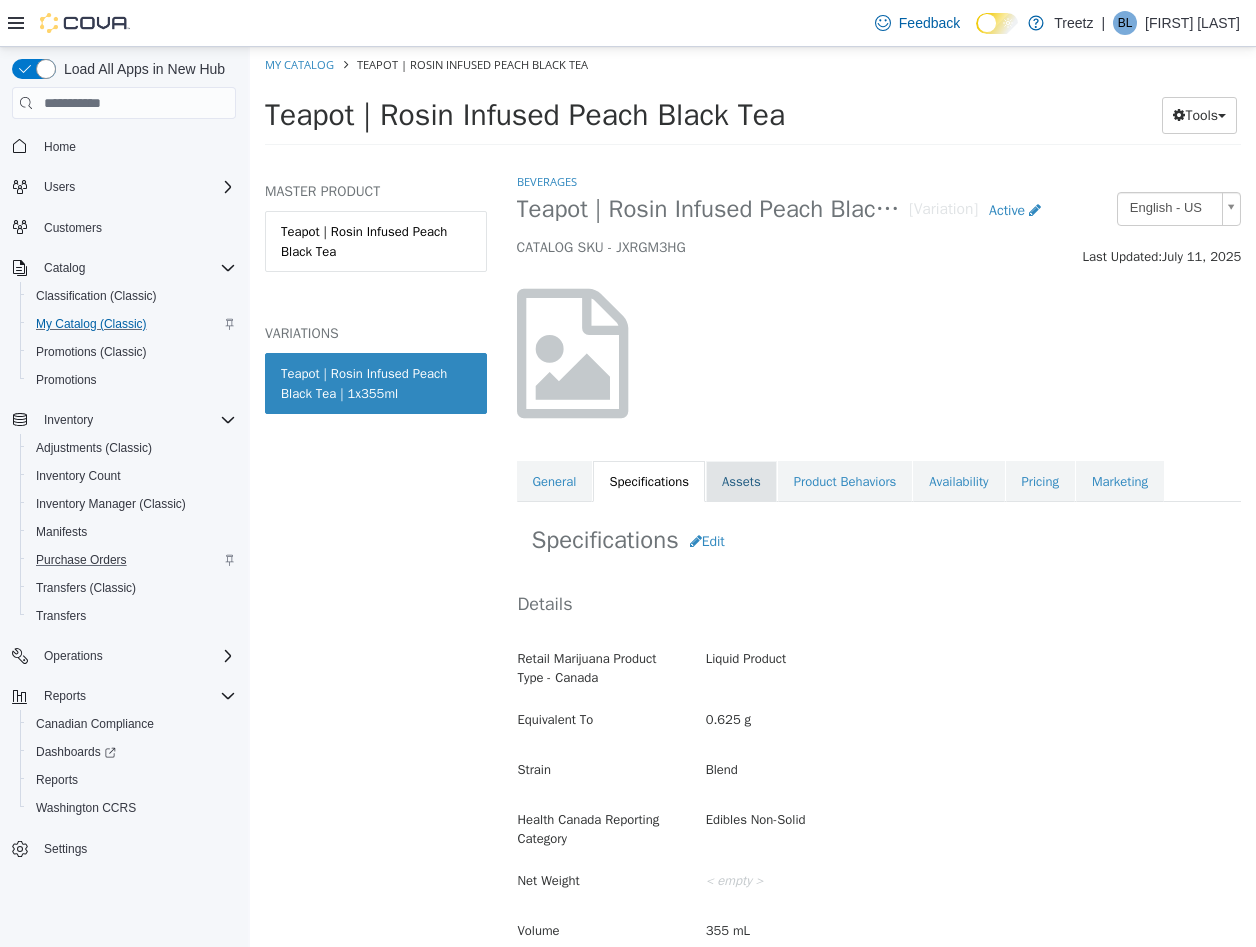 click on "Assets" at bounding box center (741, 482) 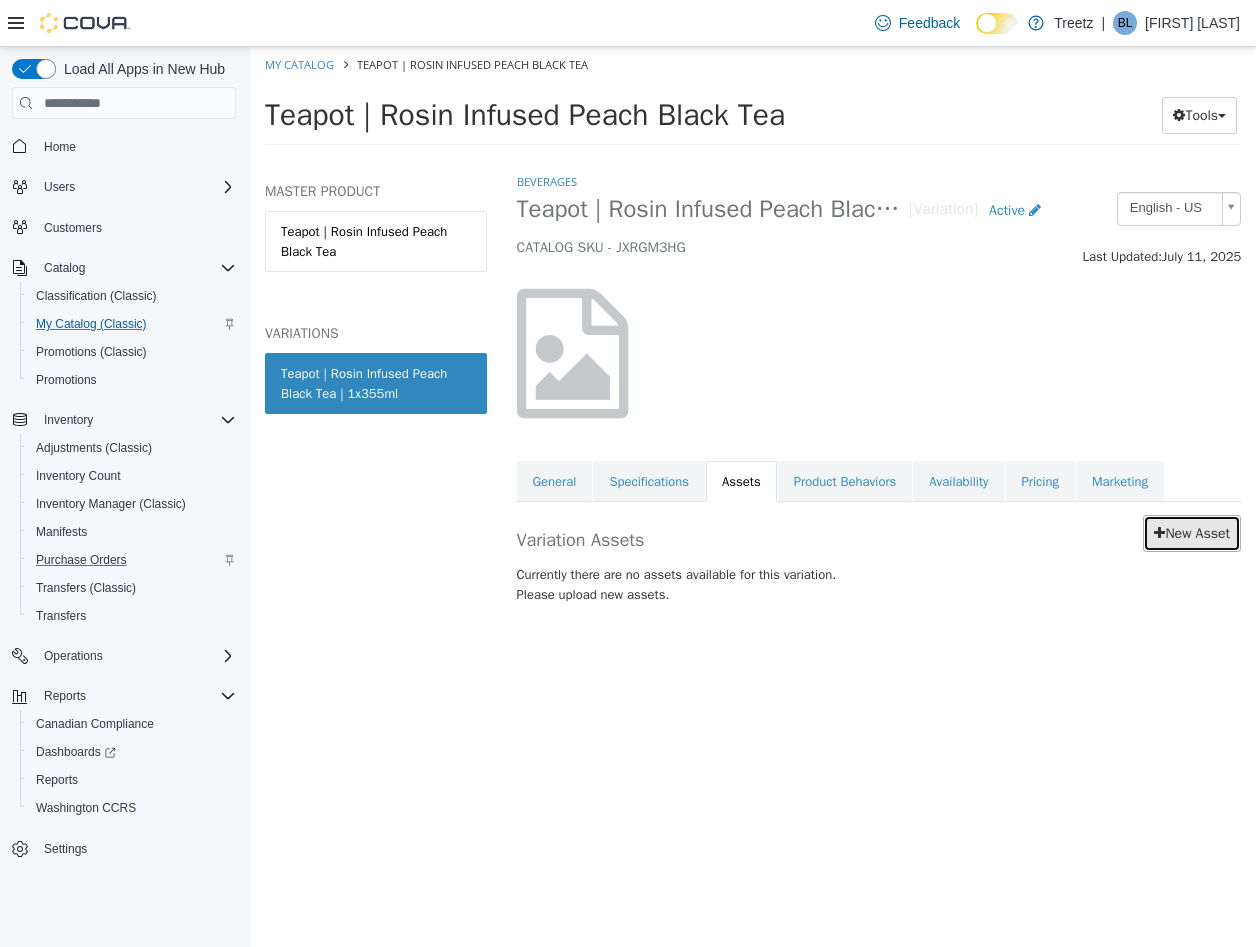 click on "New Asset" at bounding box center (1192, 533) 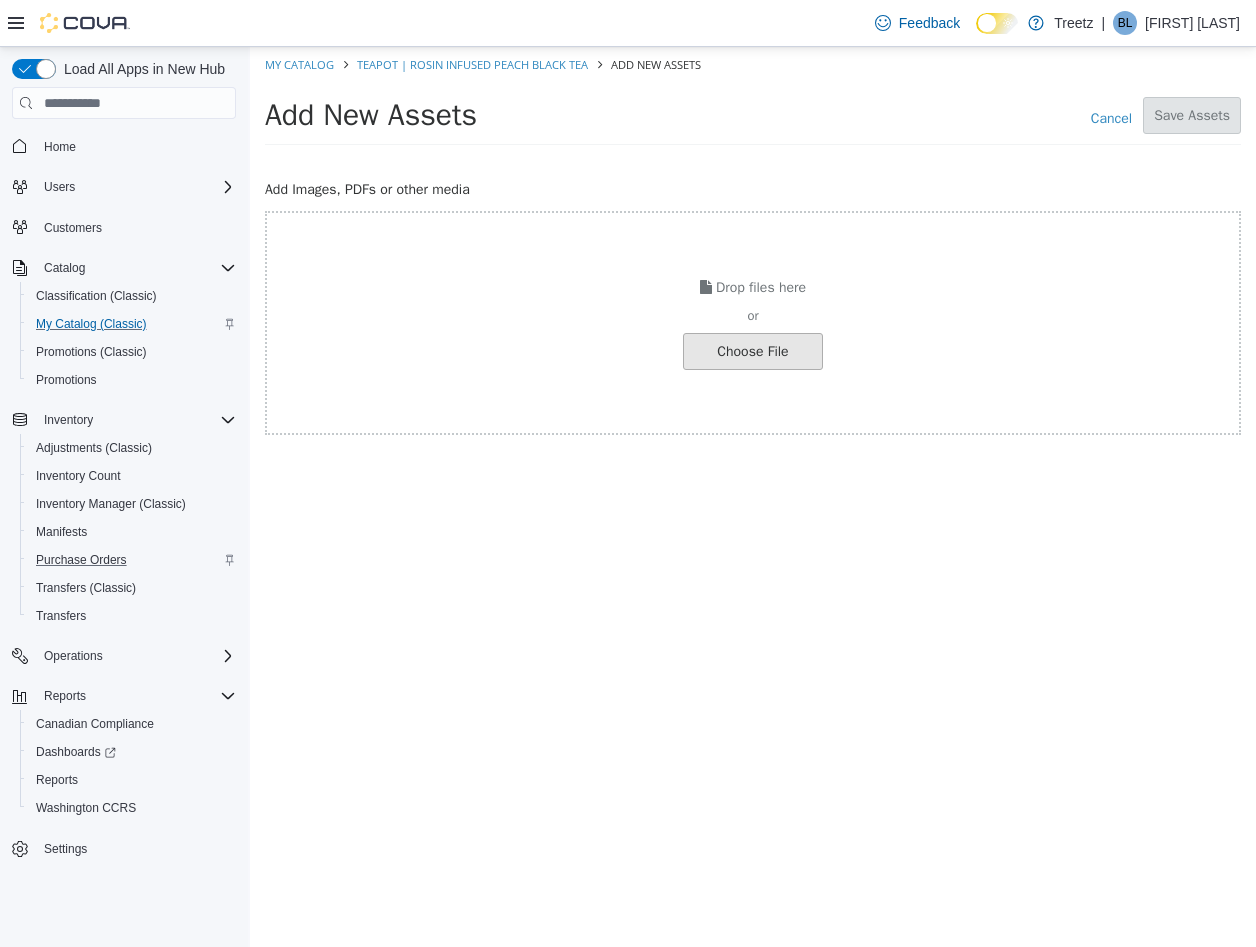 click on "Choose File" at bounding box center [753, 351] 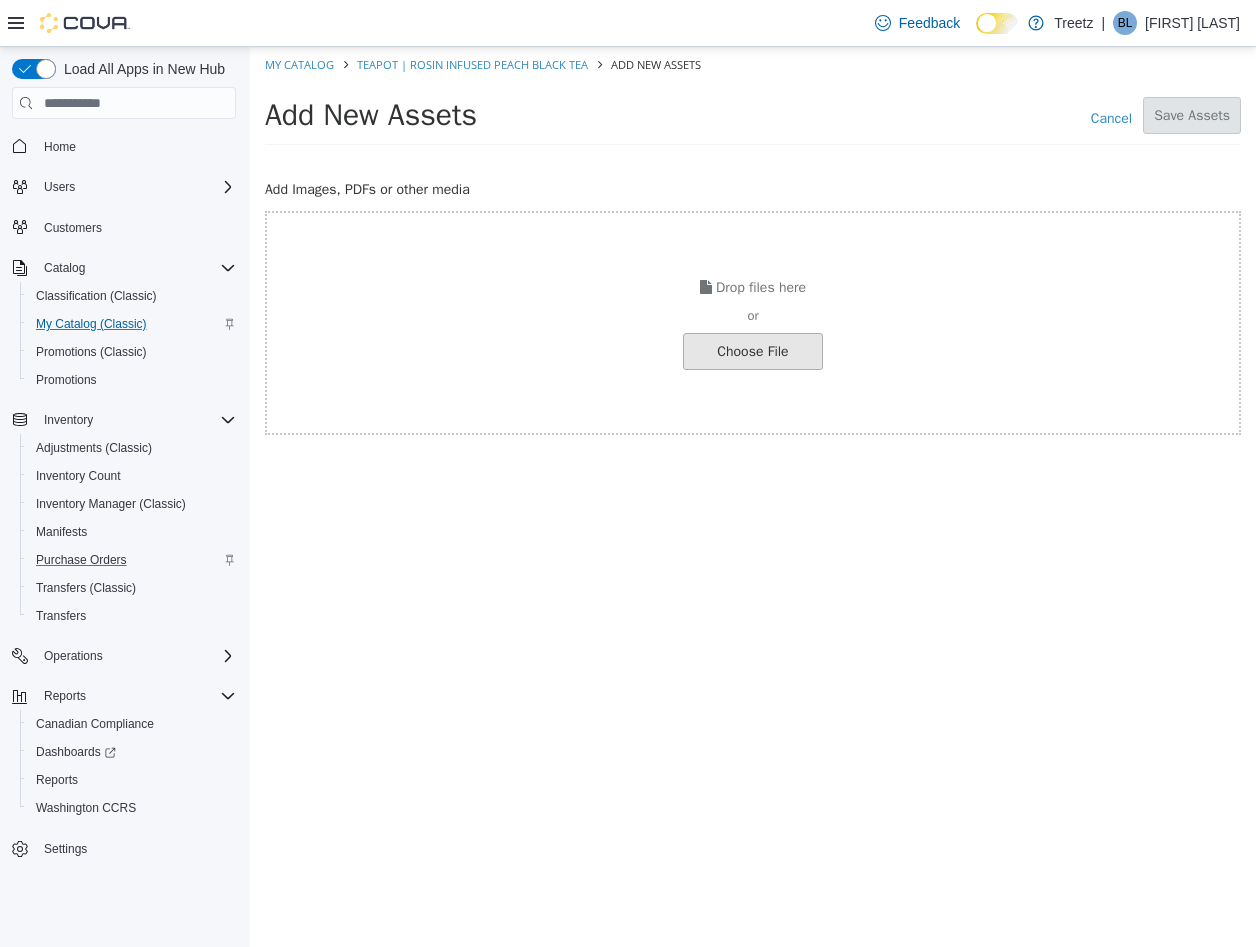 click at bounding box center [-294, 351] 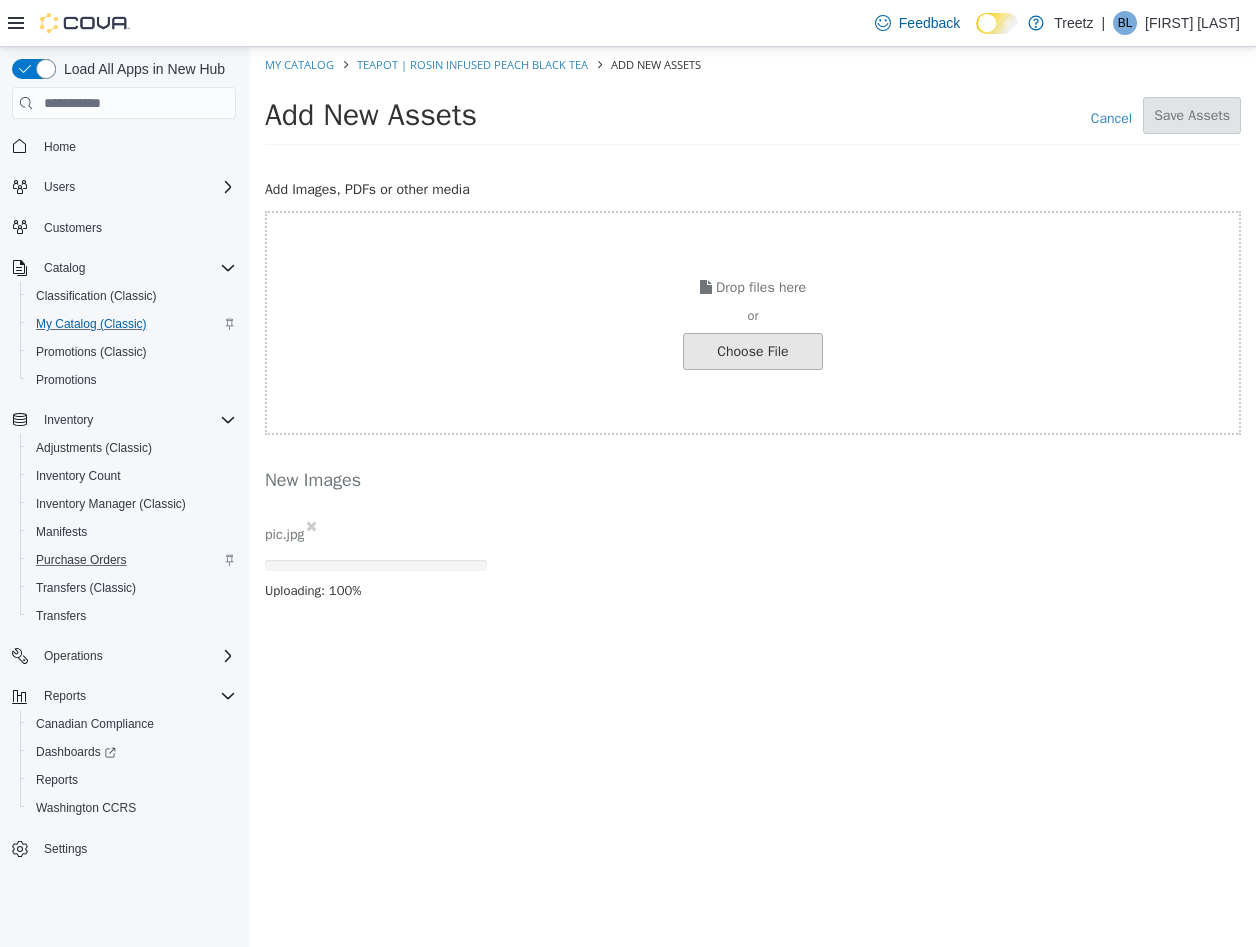 click at bounding box center [-294, 351] 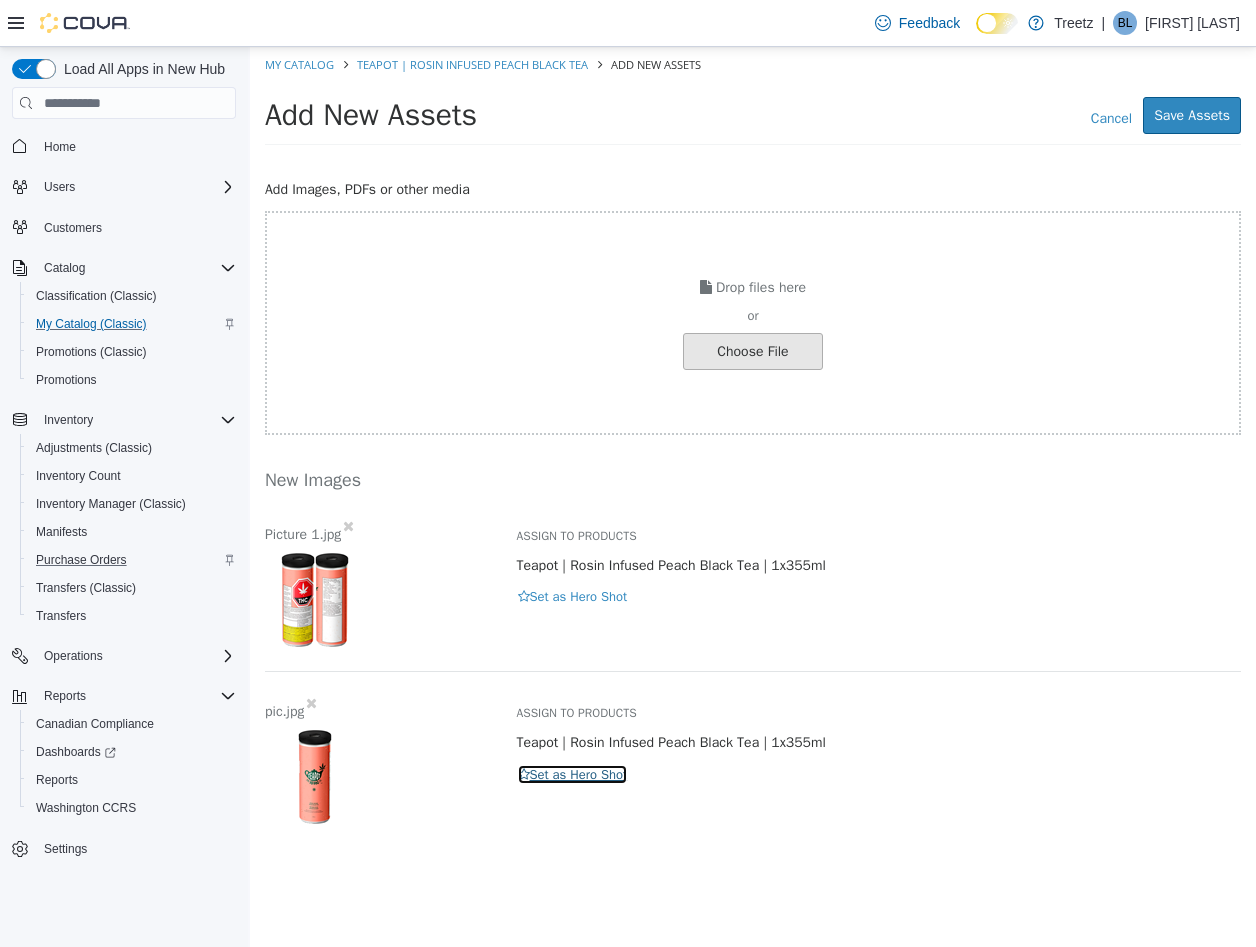 click on "Set as Hero Shot" at bounding box center (573, 775) 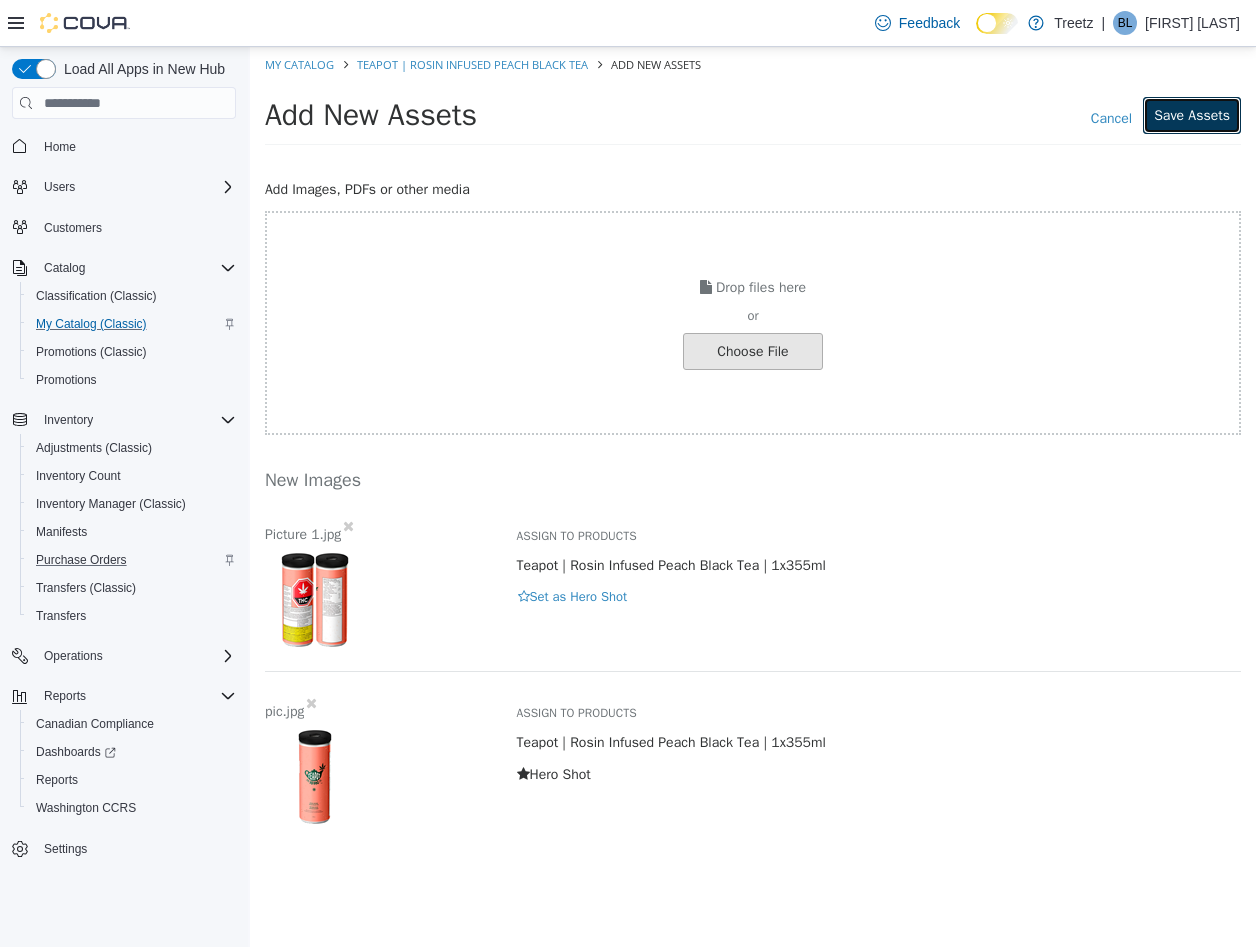 click on "Save Assets" at bounding box center (1192, 115) 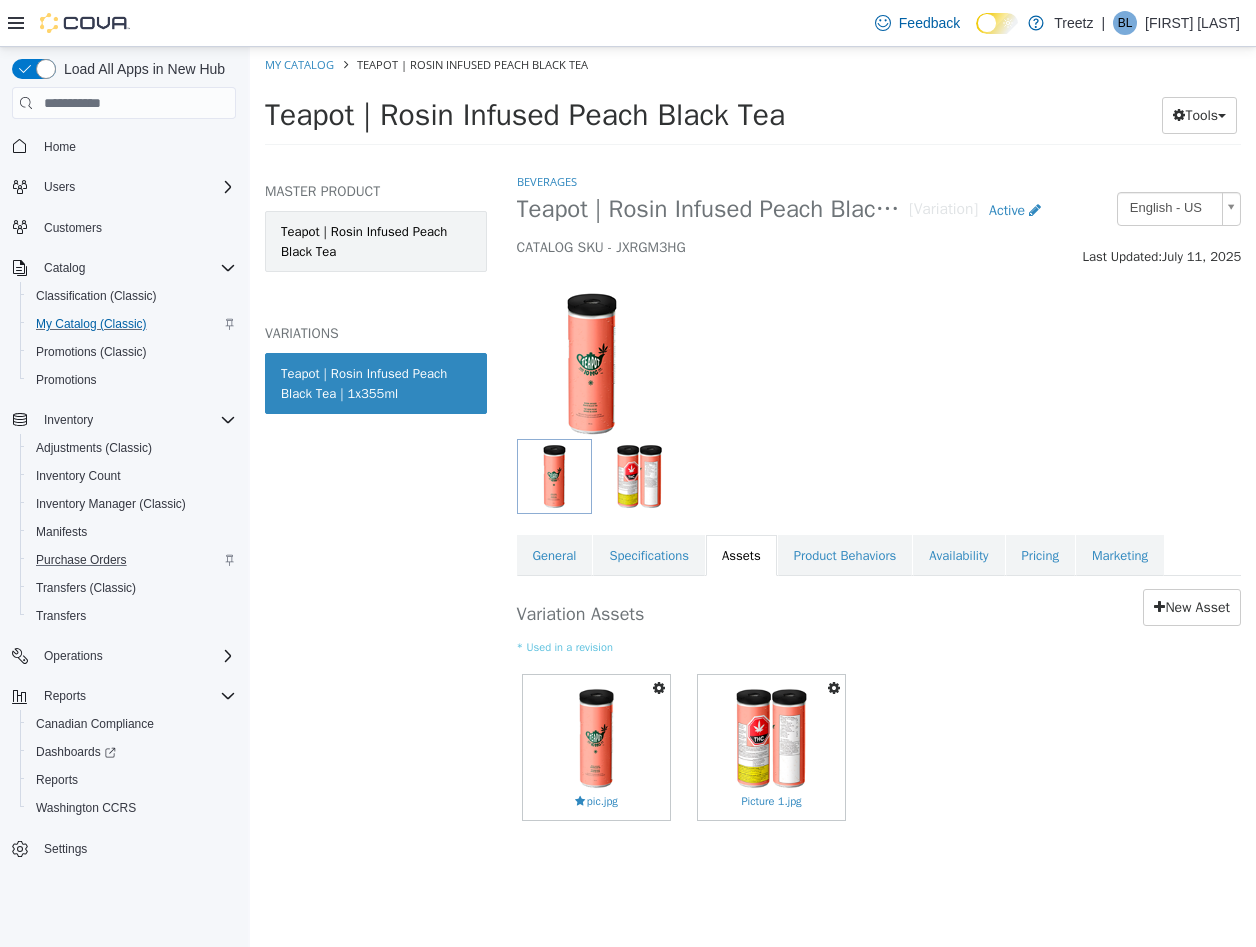 click on "Teapot | Rosin Infused Peach Black Tea" at bounding box center [376, 241] 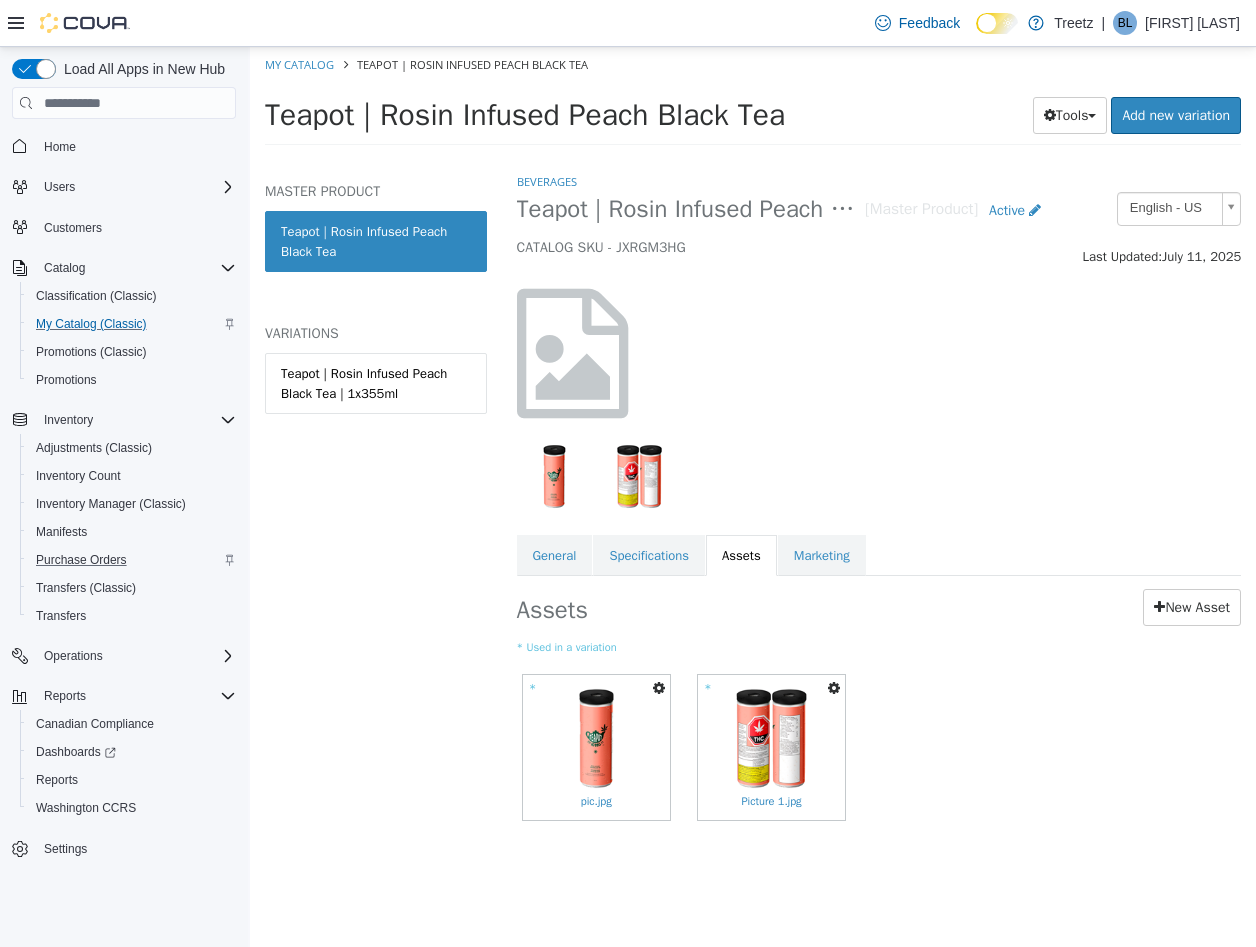 click at bounding box center (659, 688) 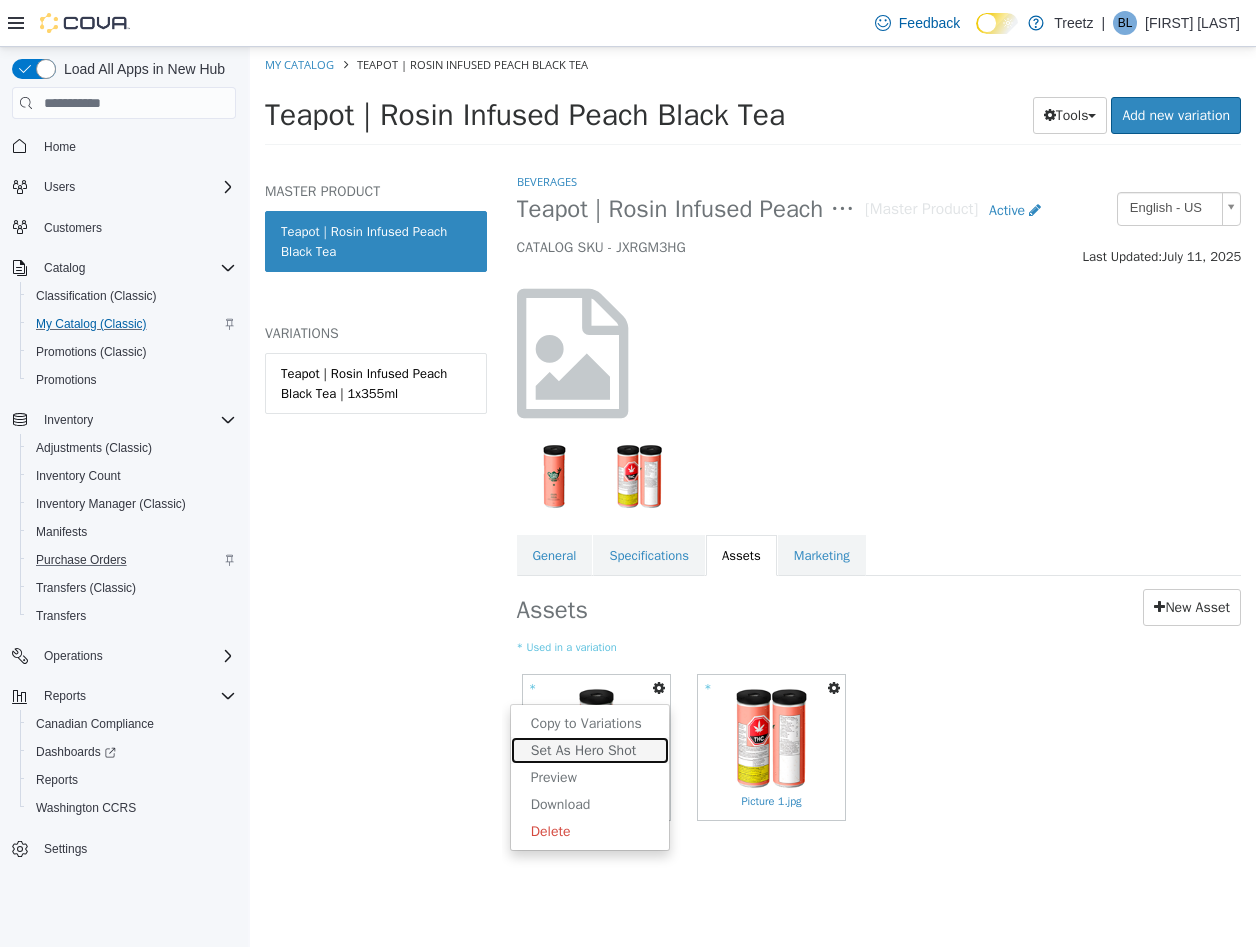 click on "Set As Hero Shot" at bounding box center [590, 750] 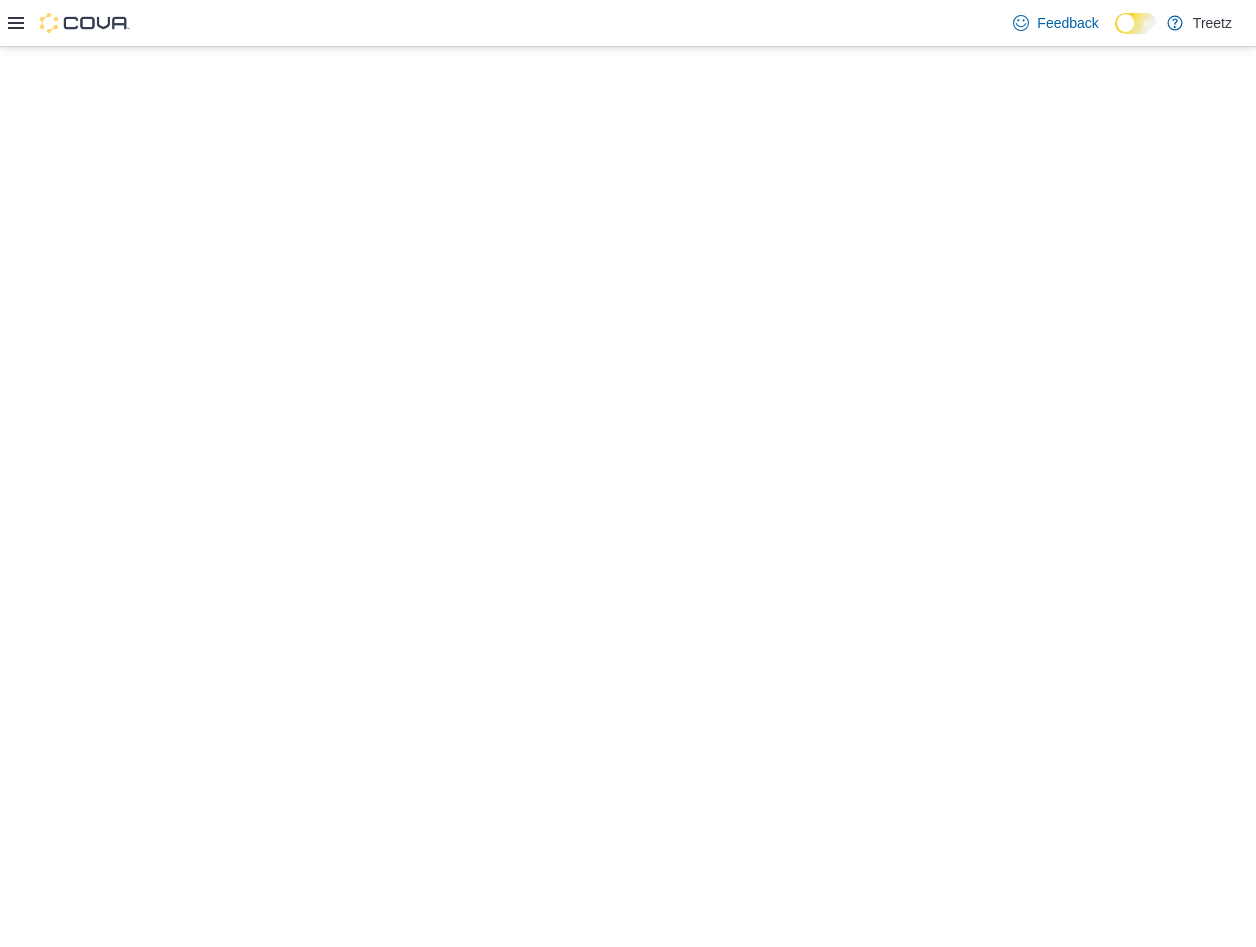 scroll, scrollTop: 0, scrollLeft: 0, axis: both 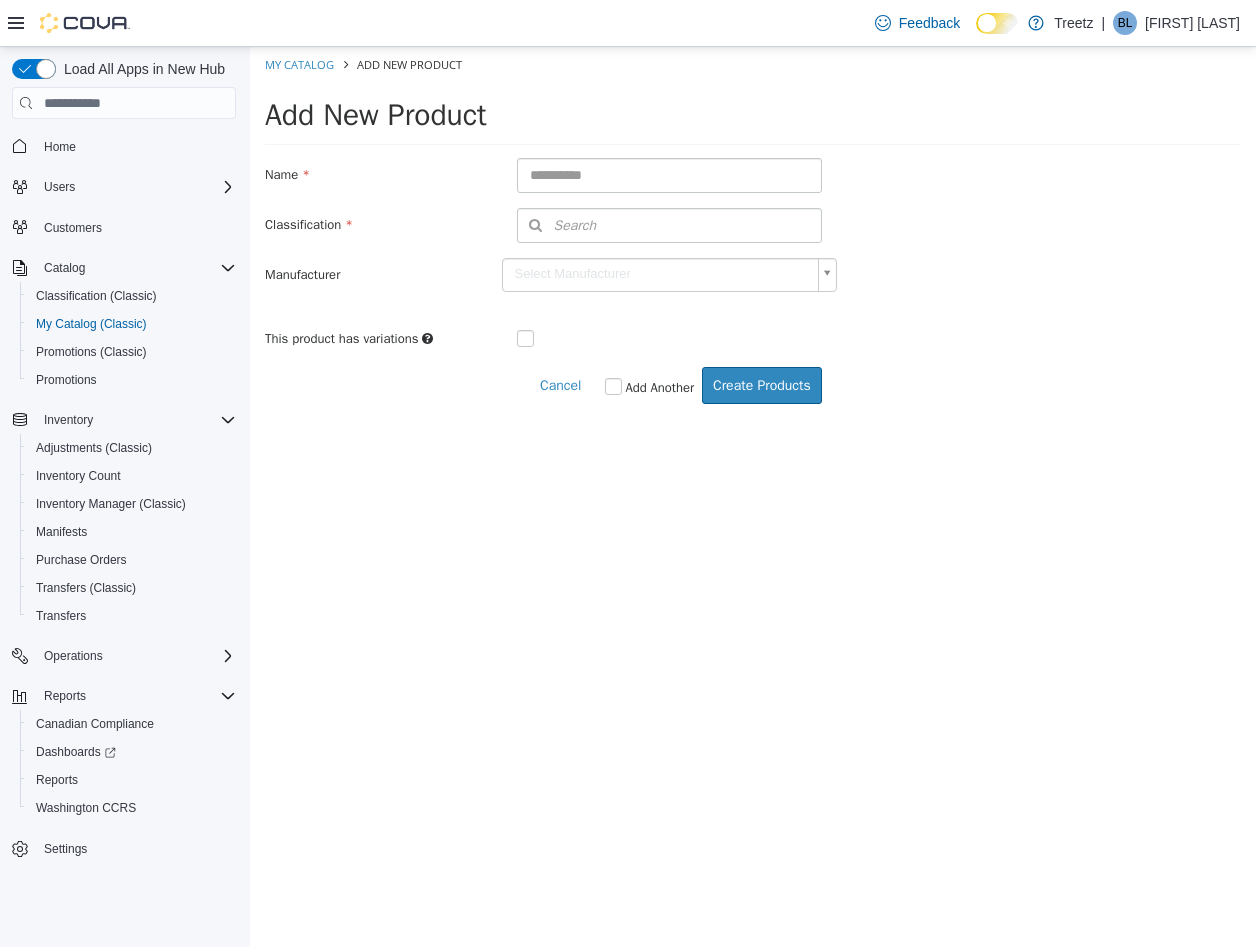 click on "My Catalog
Add New Product
Add New Product
Name Classification Search Type 3 or more characters or browse                   Treetz             Flower             Beverages             Capsules             Concentrates             Pre-Roll             Seeds             Topicals             Oil             Edibles             Vapes             Batteries             Vaporizers             Rolling Papers             Integrations             Accessories              Non Integrated Gift Card         Manufacturer     Select Manufacturer                             This product has variations
Cancel Add Another    Create Products" at bounding box center [753, 236] 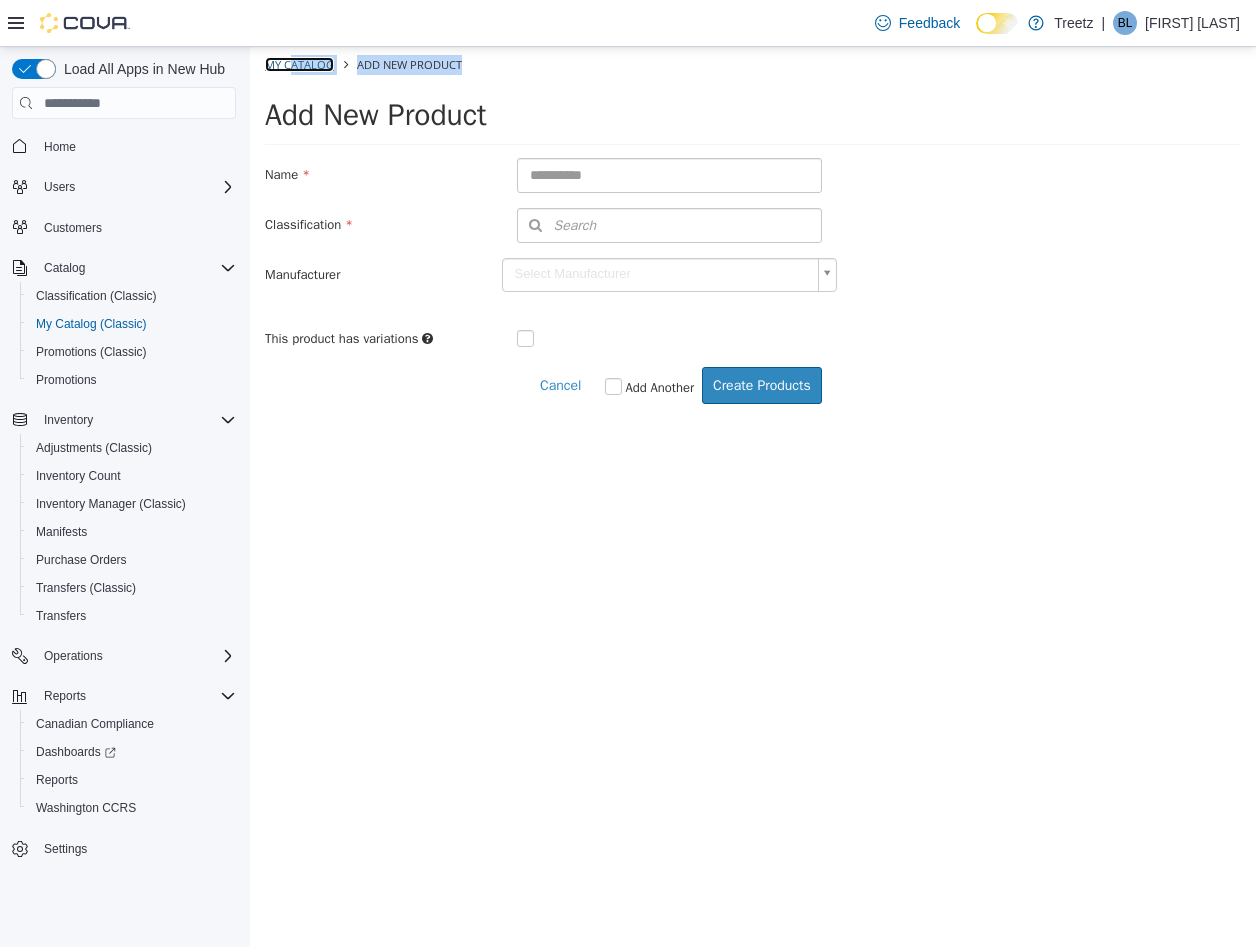 drag, startPoint x: 288, startPoint y: 77, endPoint x: 297, endPoint y: 66, distance: 14.21267 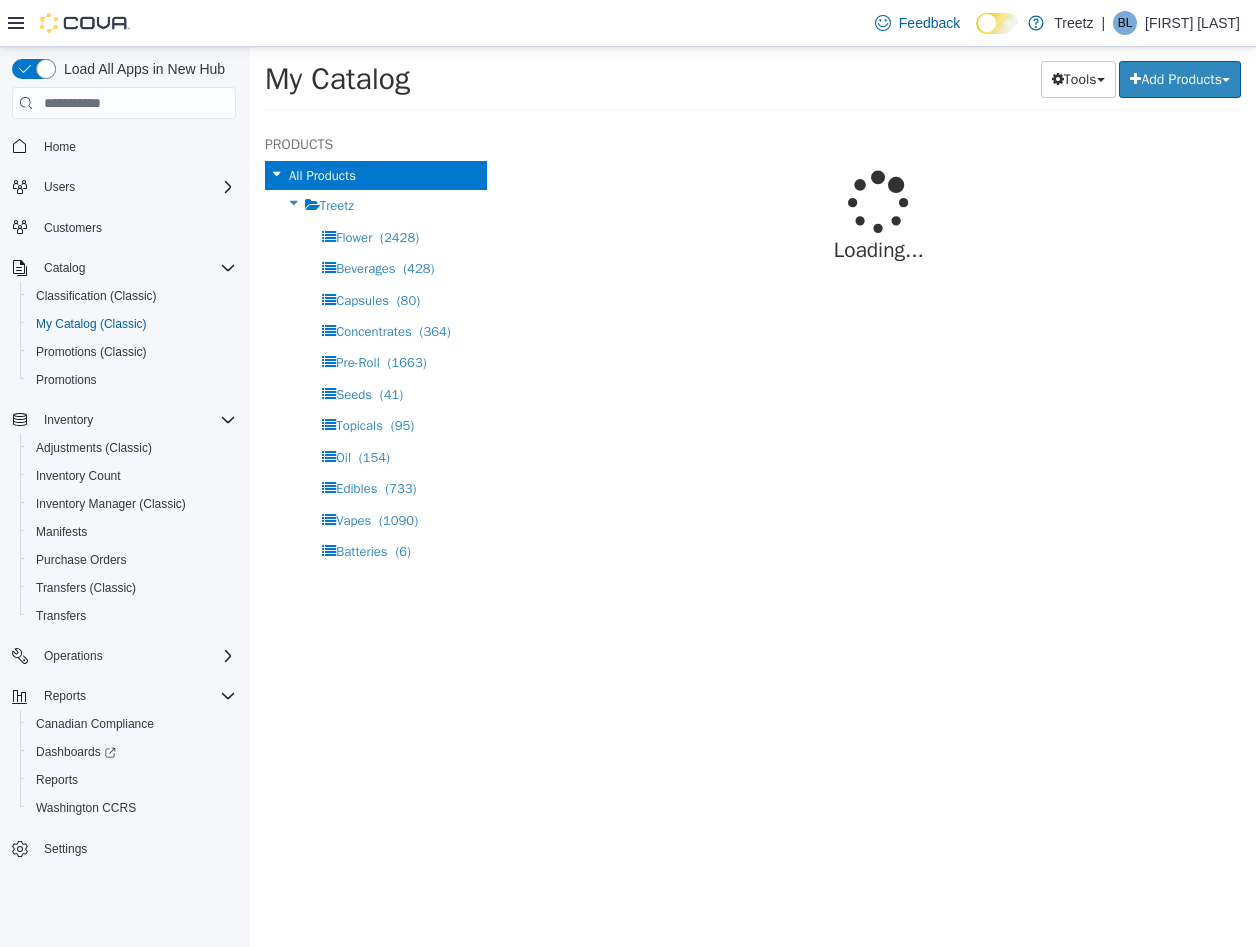 select on "**********" 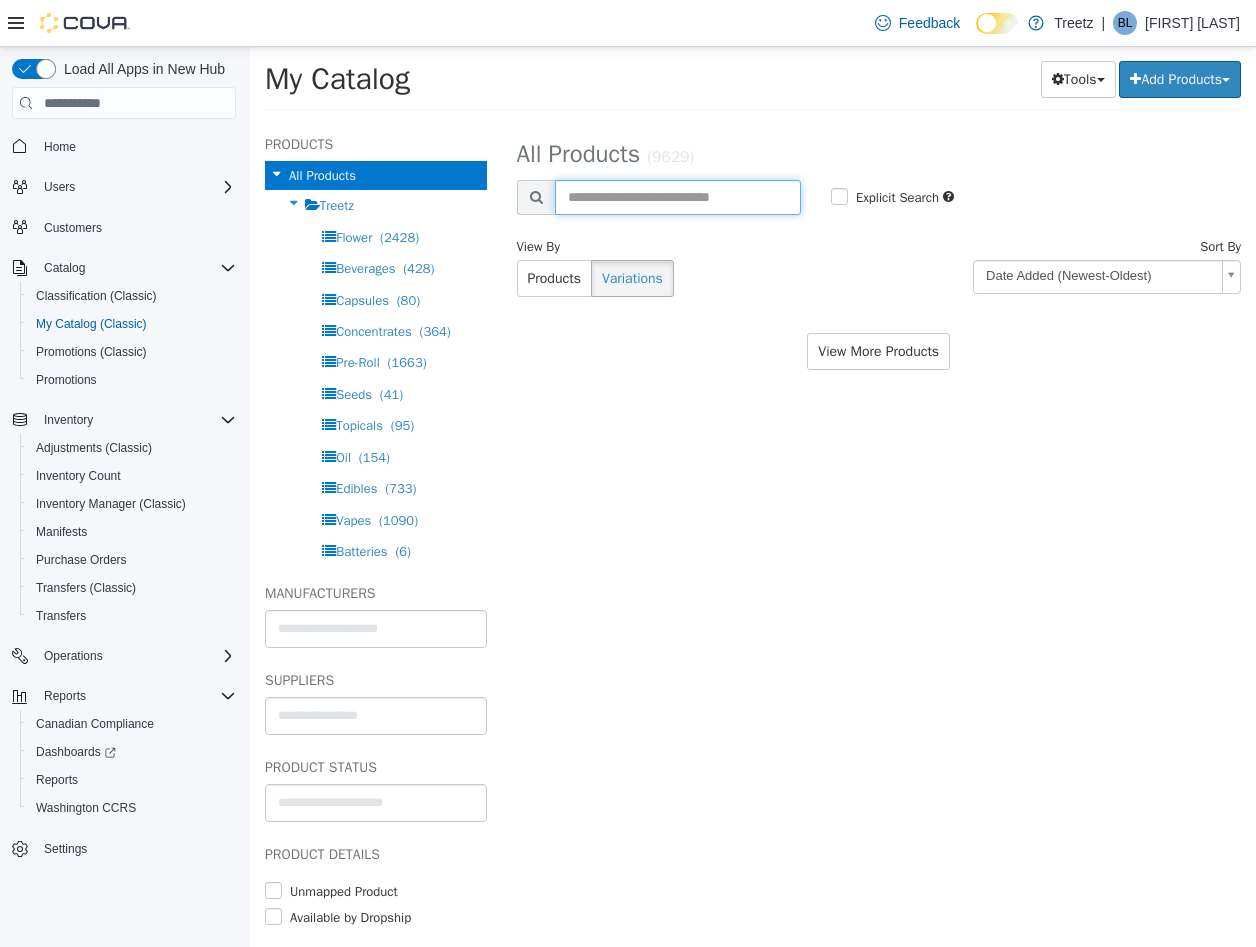 click at bounding box center (678, 197) 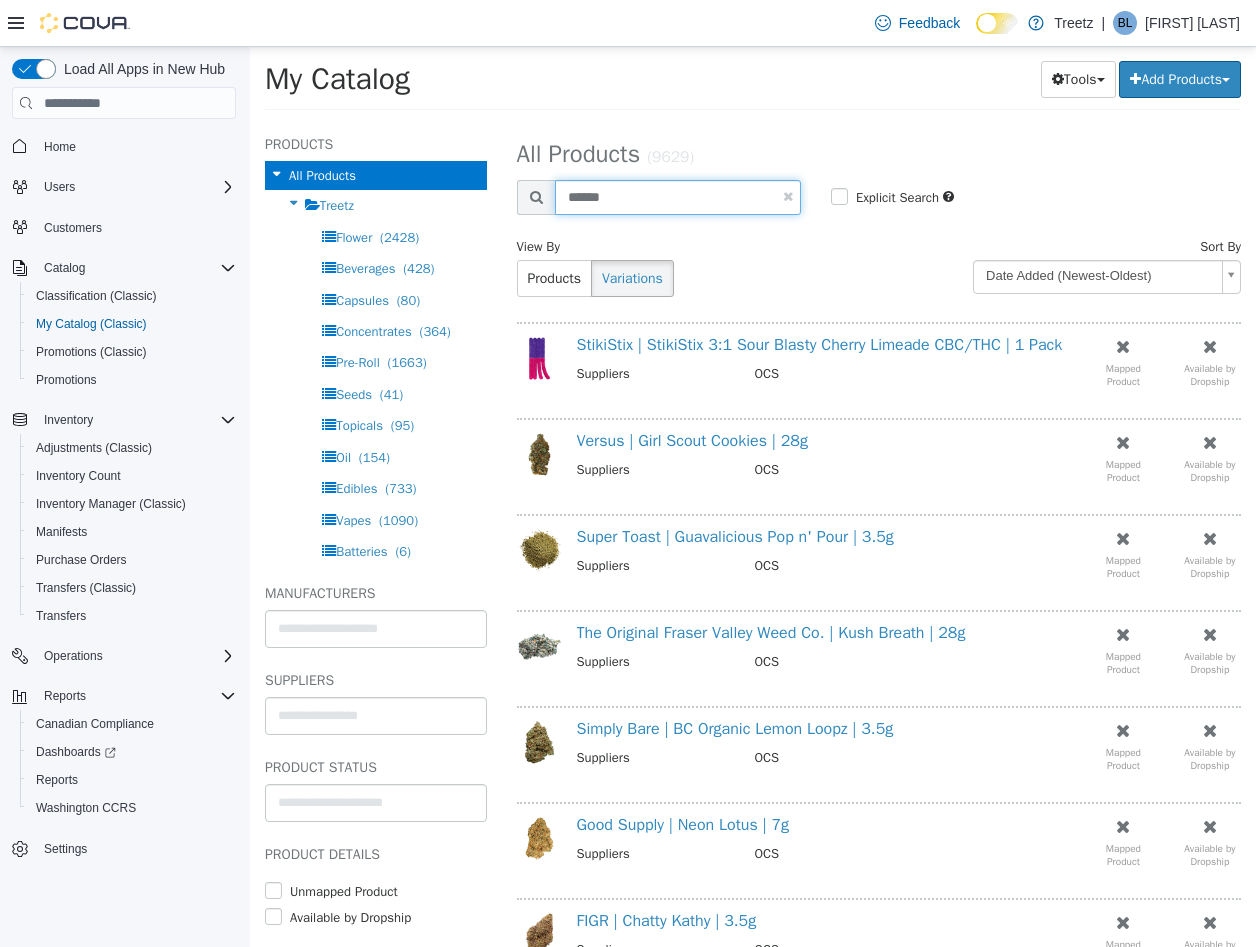 type on "******" 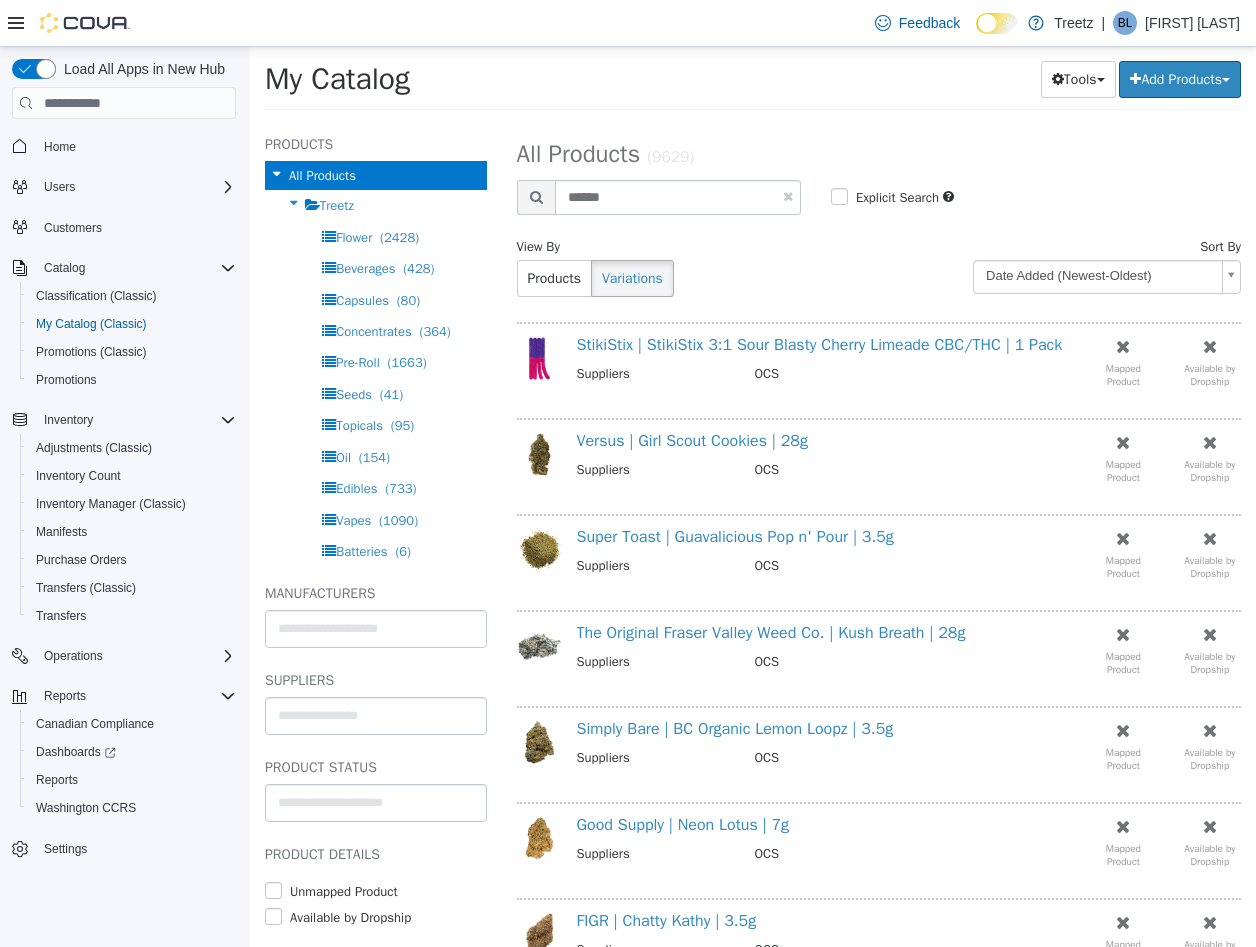 select on "**********" 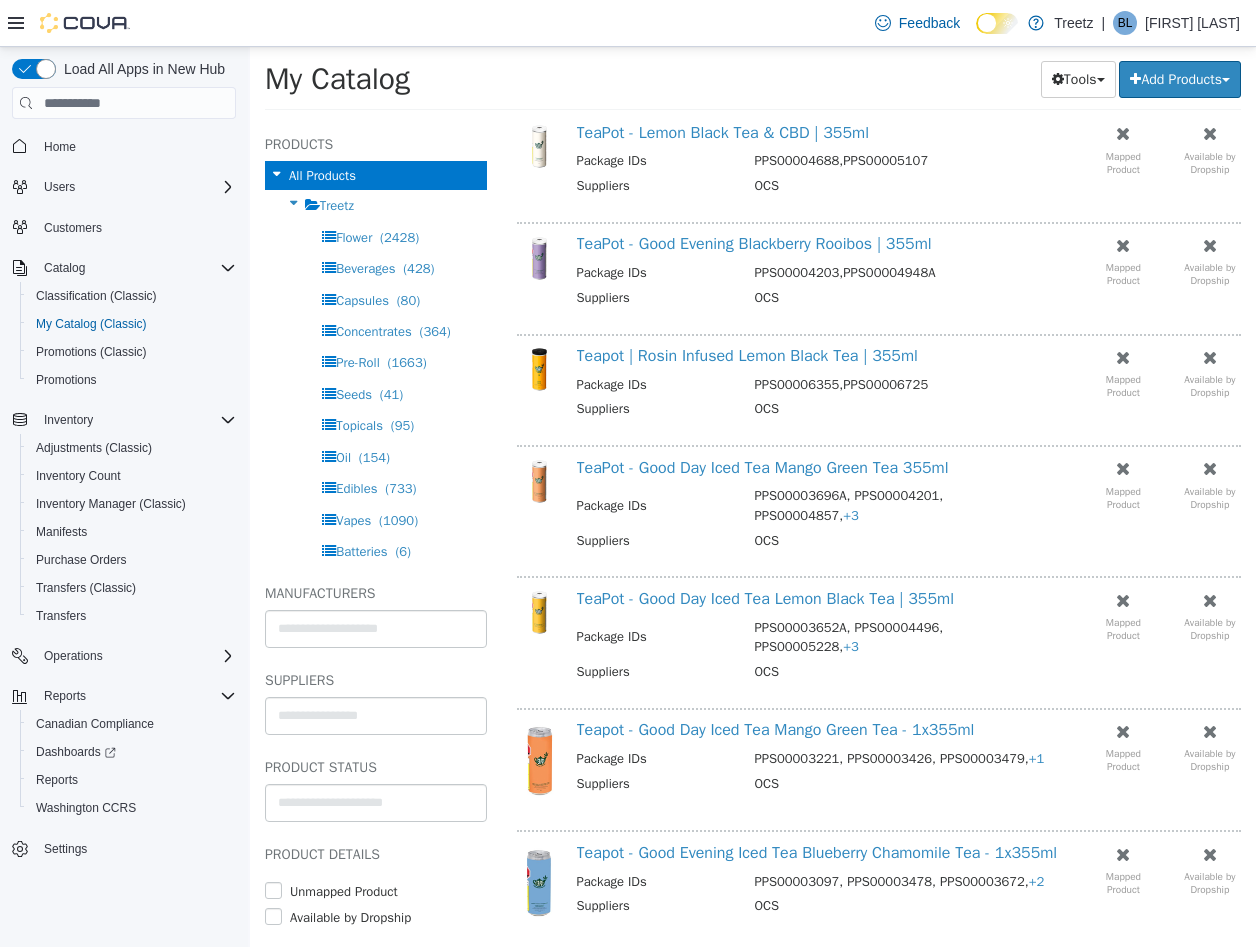 scroll, scrollTop: 328, scrollLeft: 0, axis: vertical 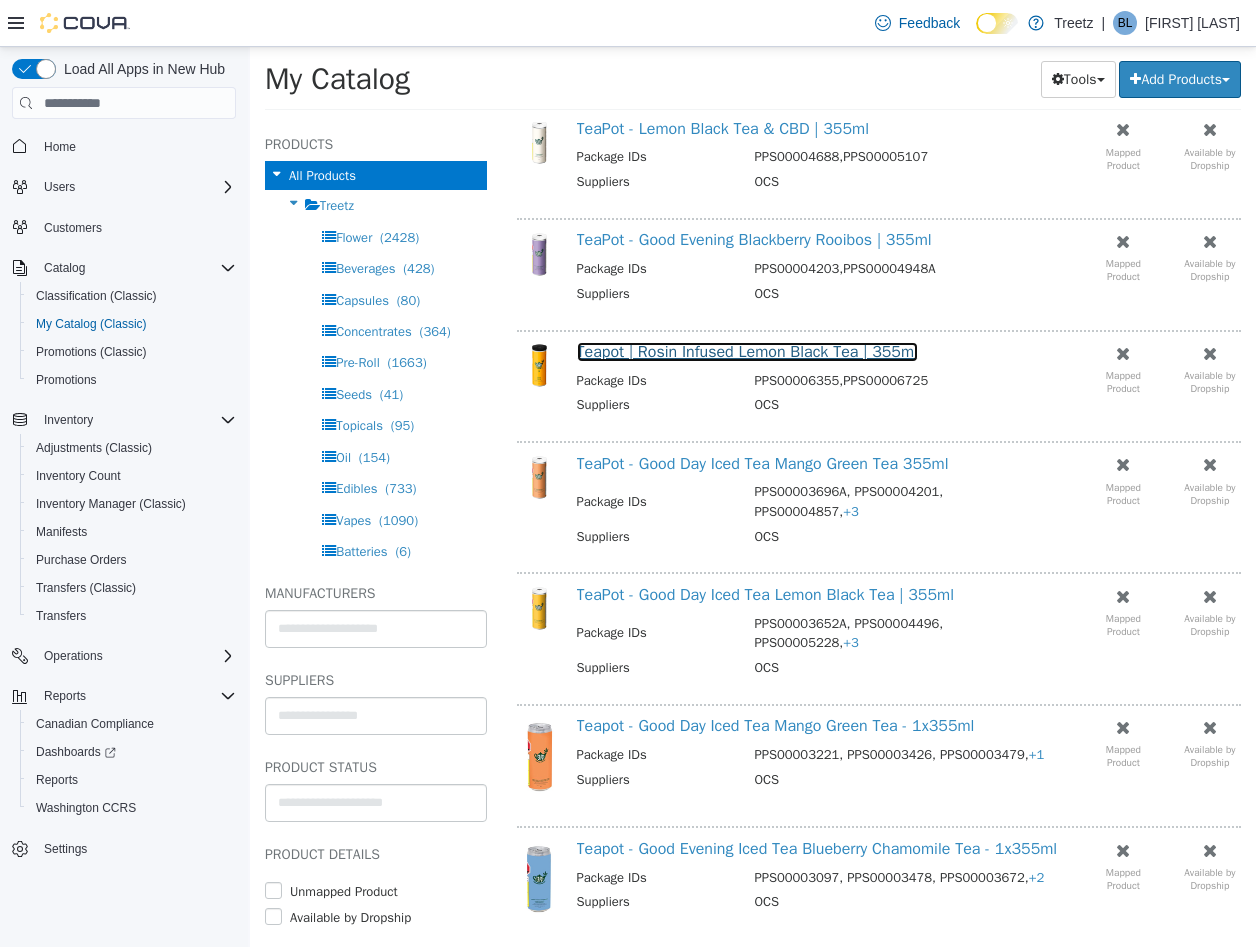 click on "Teapot | Rosin Infused Lemon Black Tea | 355ml" at bounding box center [747, 352] 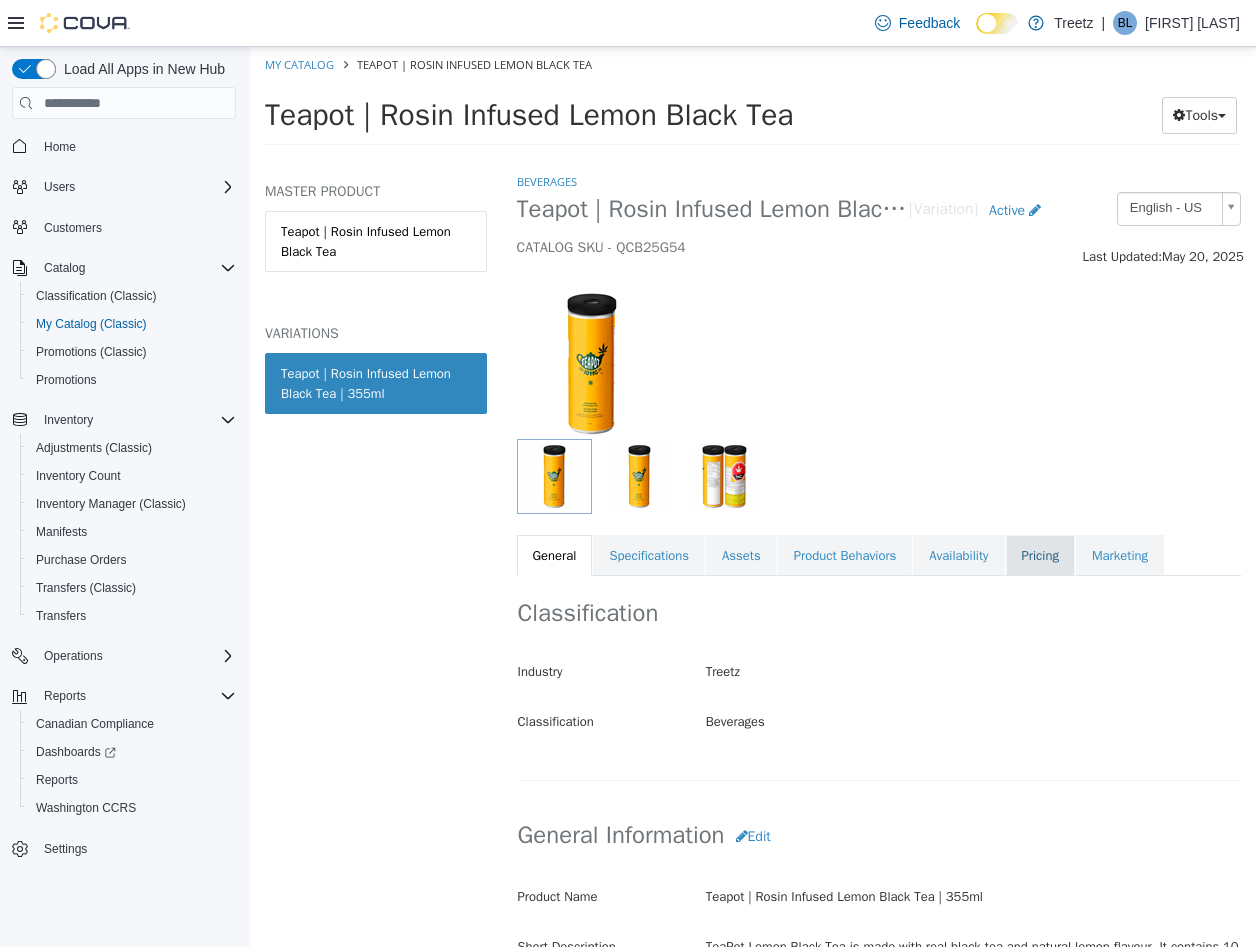 click on "Pricing" at bounding box center (1040, 556) 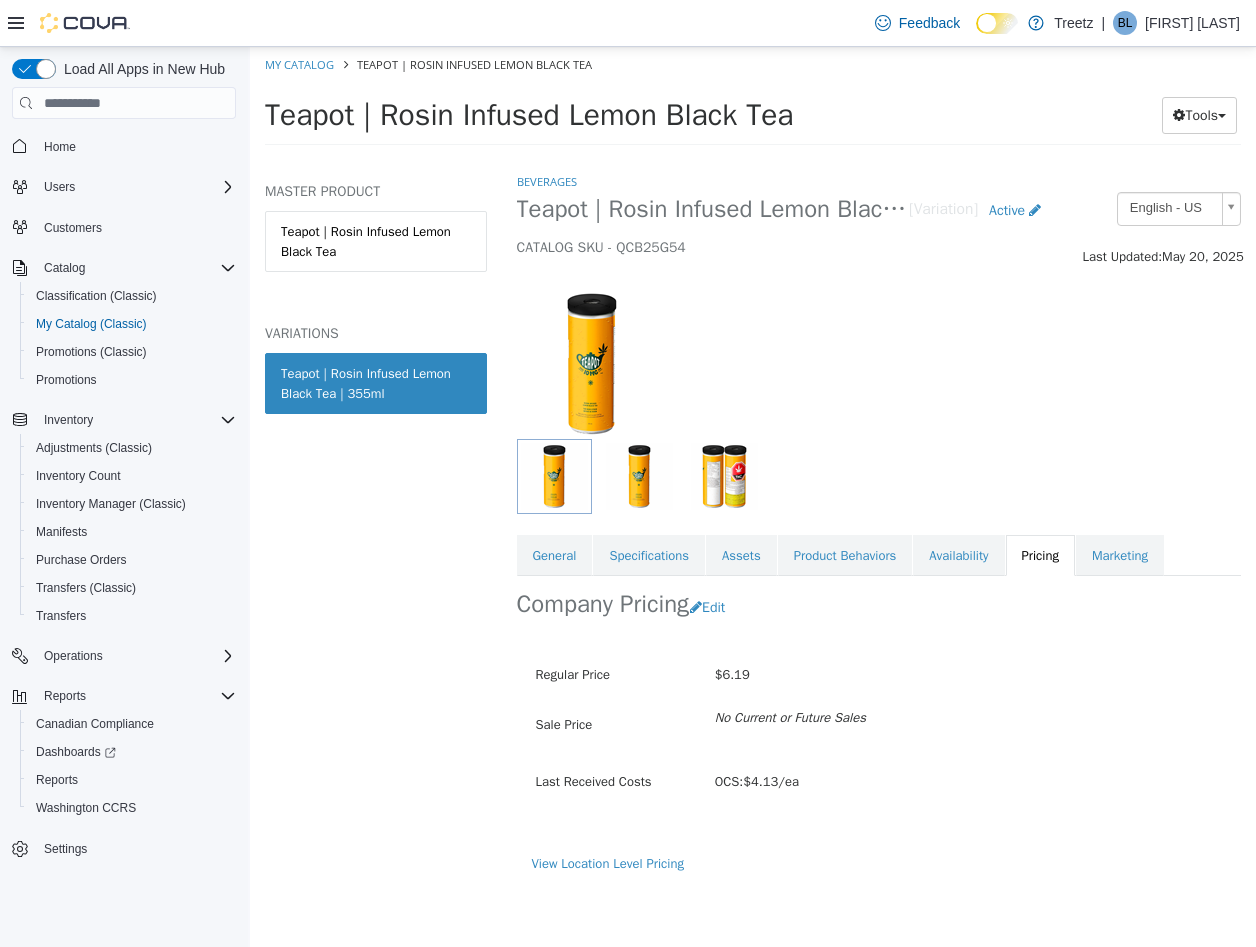 drag, startPoint x: 796, startPoint y: 117, endPoint x: 268, endPoint y: 124, distance: 528.0464 